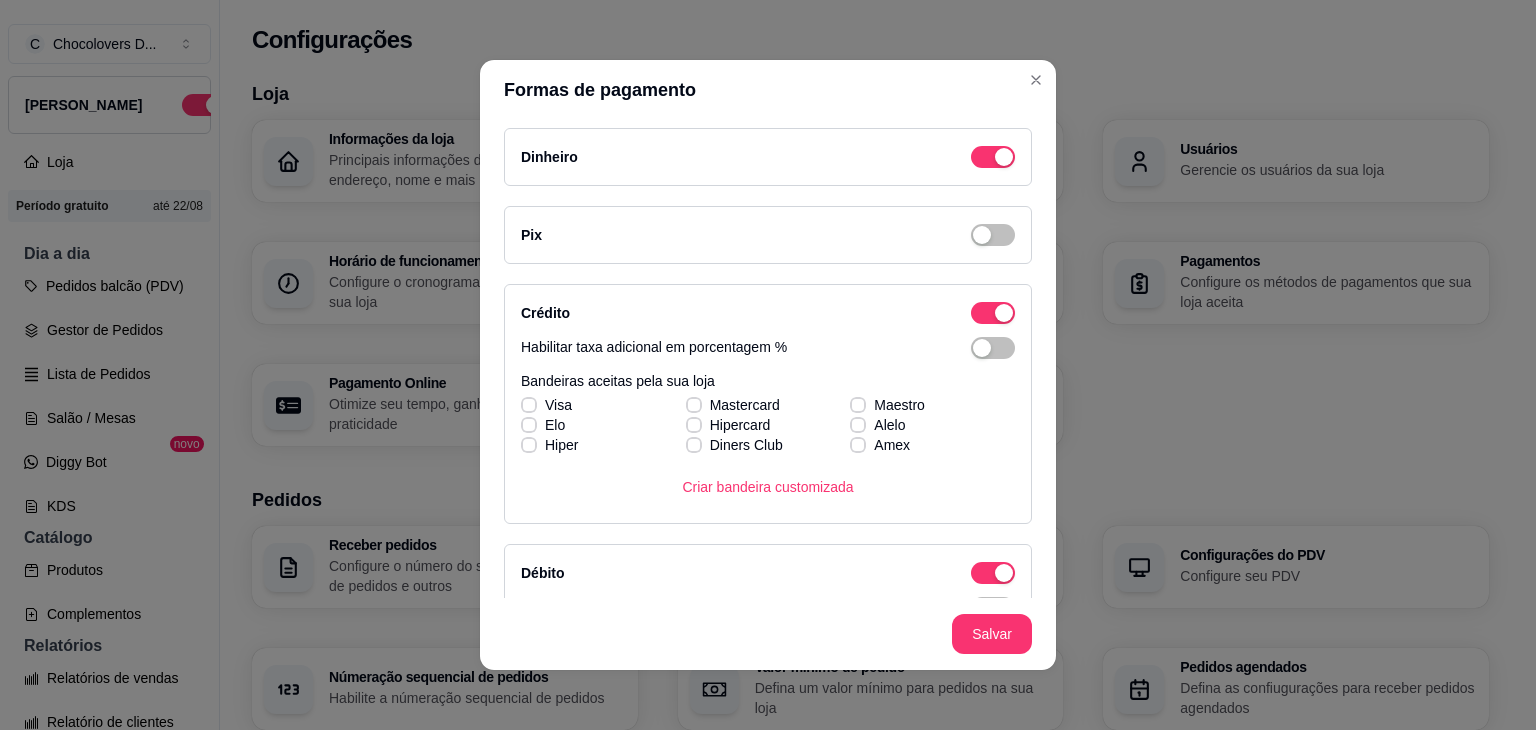 scroll, scrollTop: 0, scrollLeft: 0, axis: both 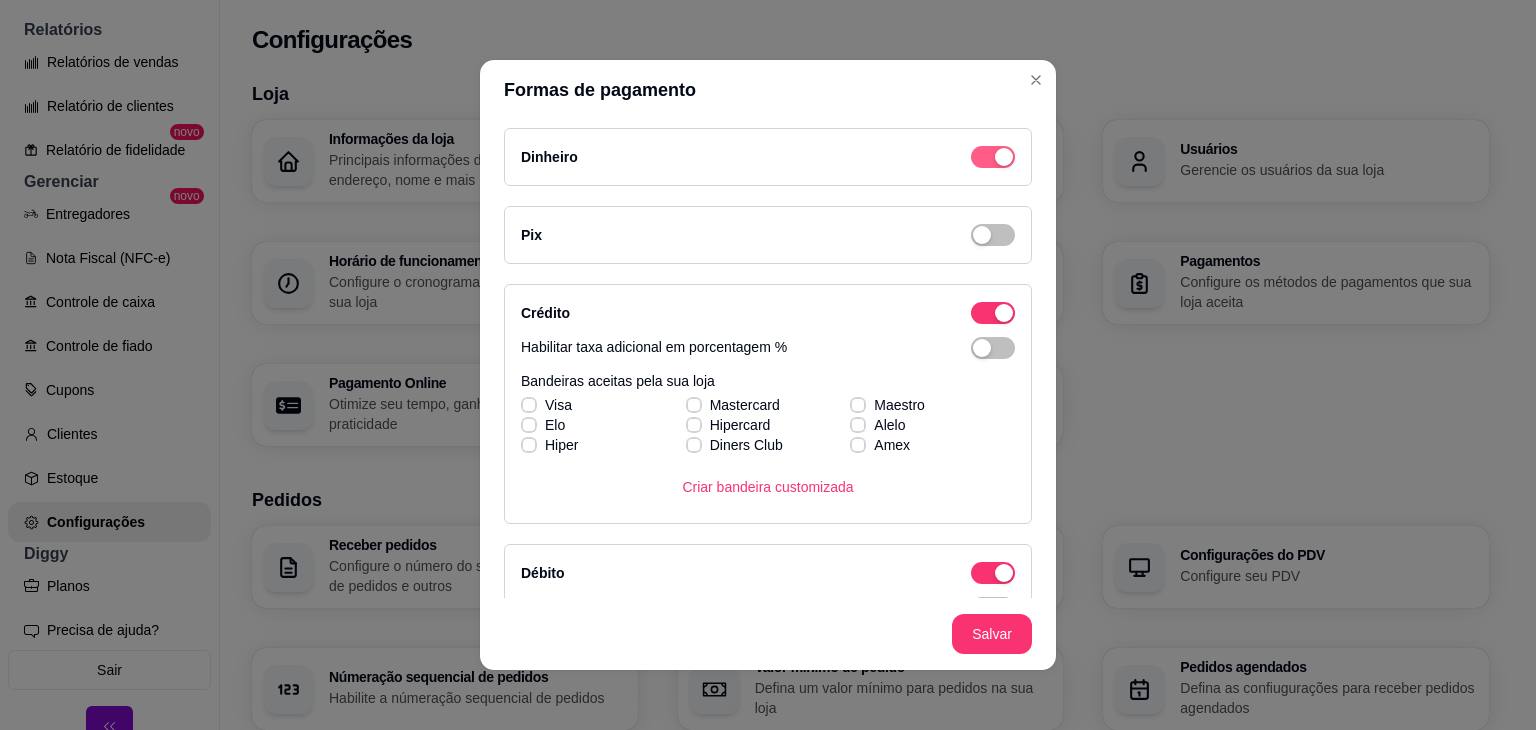 click at bounding box center [1004, 157] 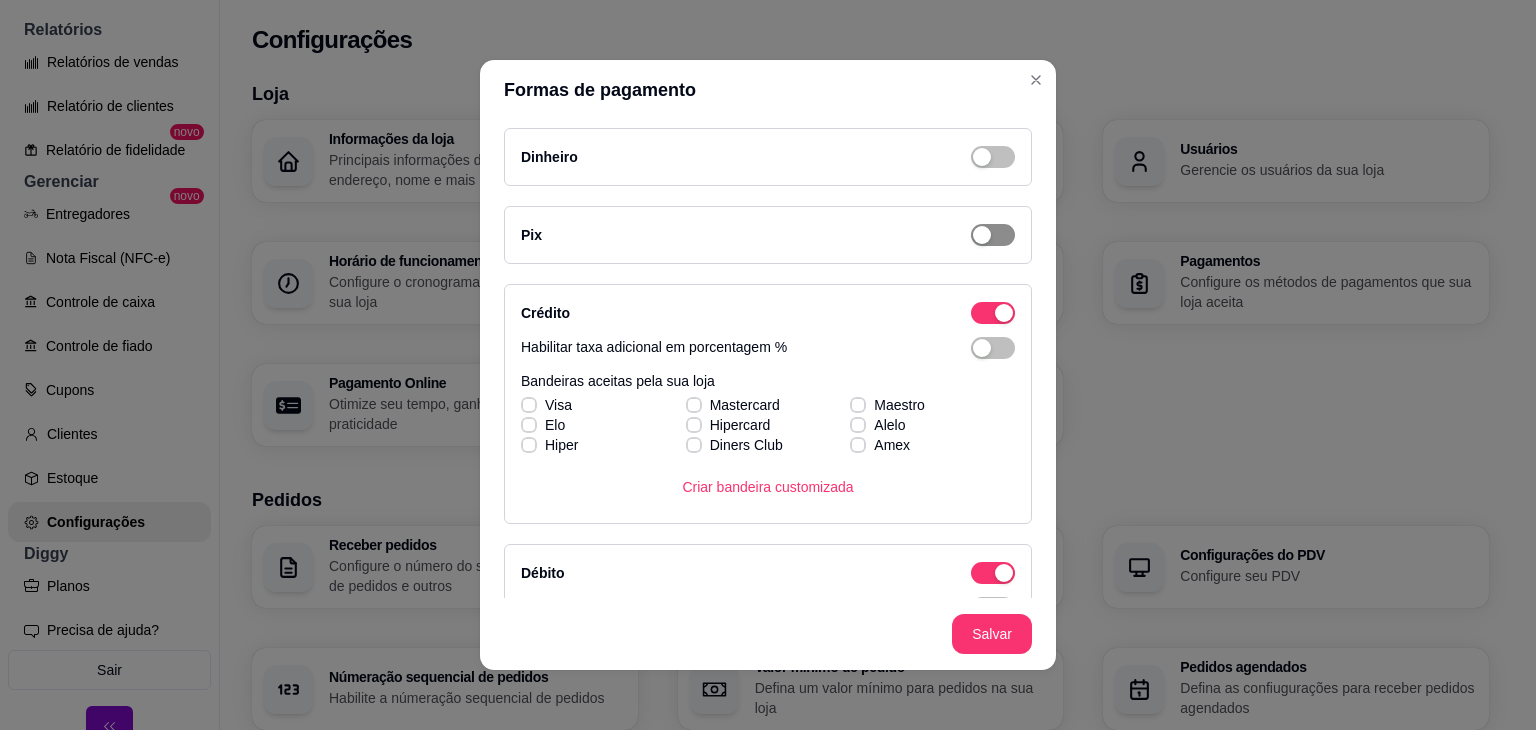 click at bounding box center (982, 235) 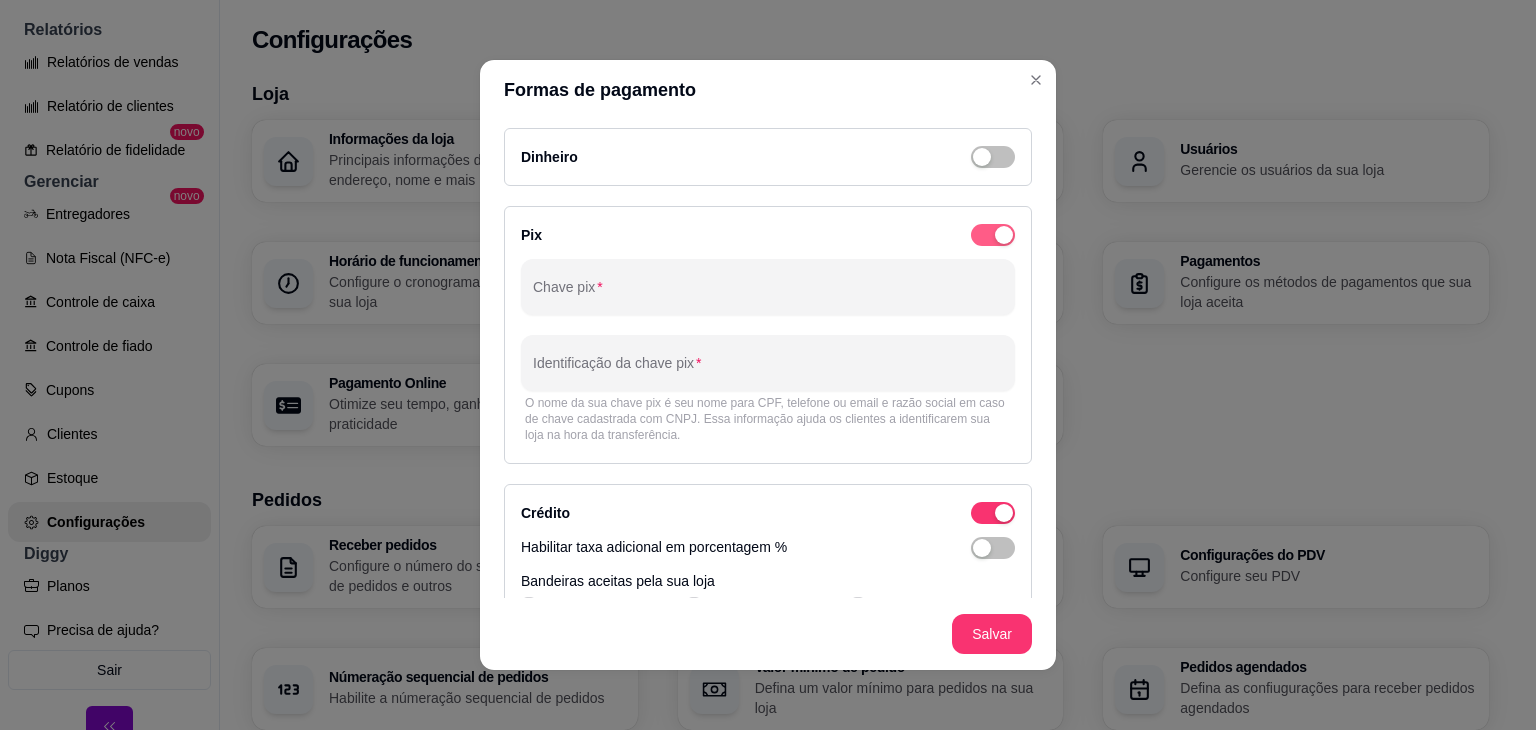 scroll, scrollTop: 100, scrollLeft: 0, axis: vertical 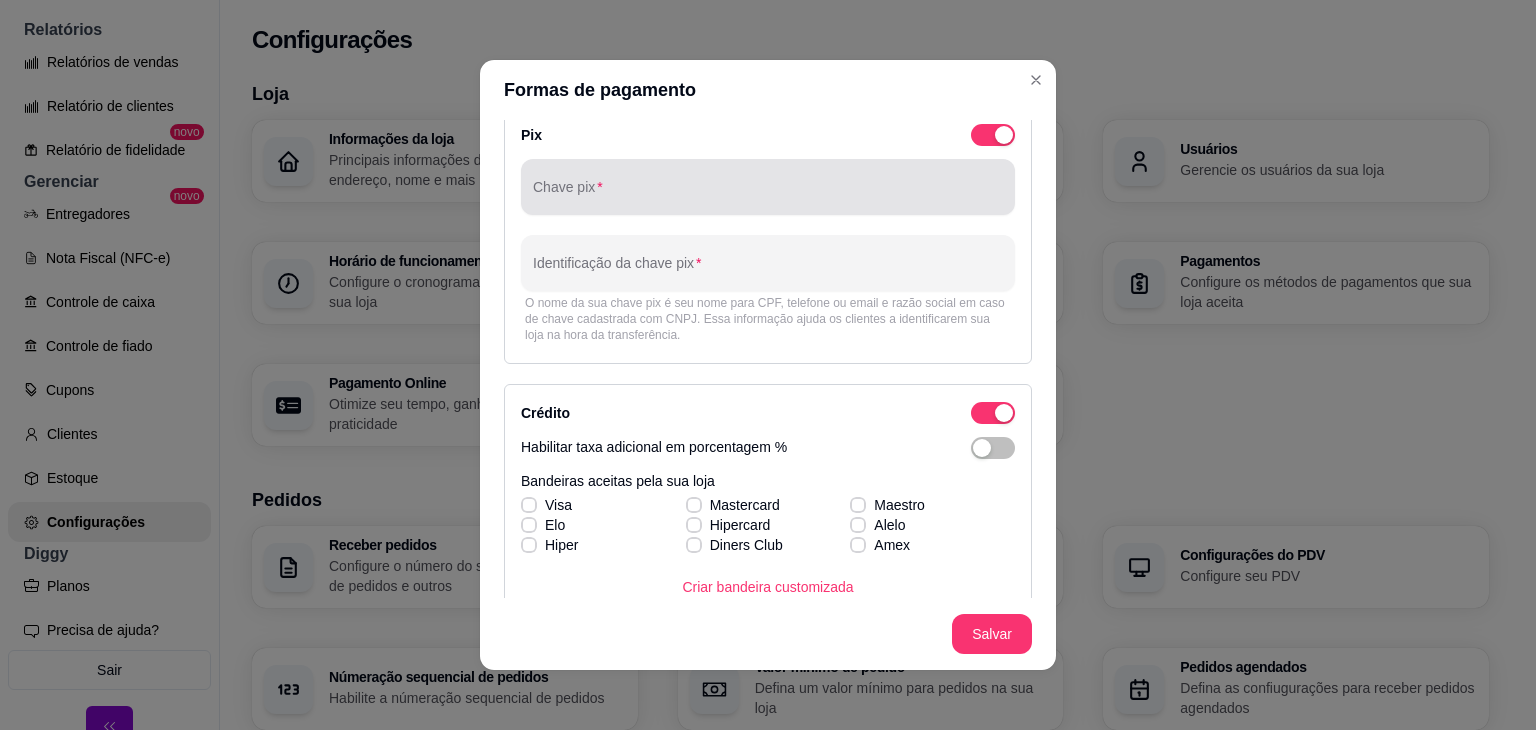 click at bounding box center (768, 187) 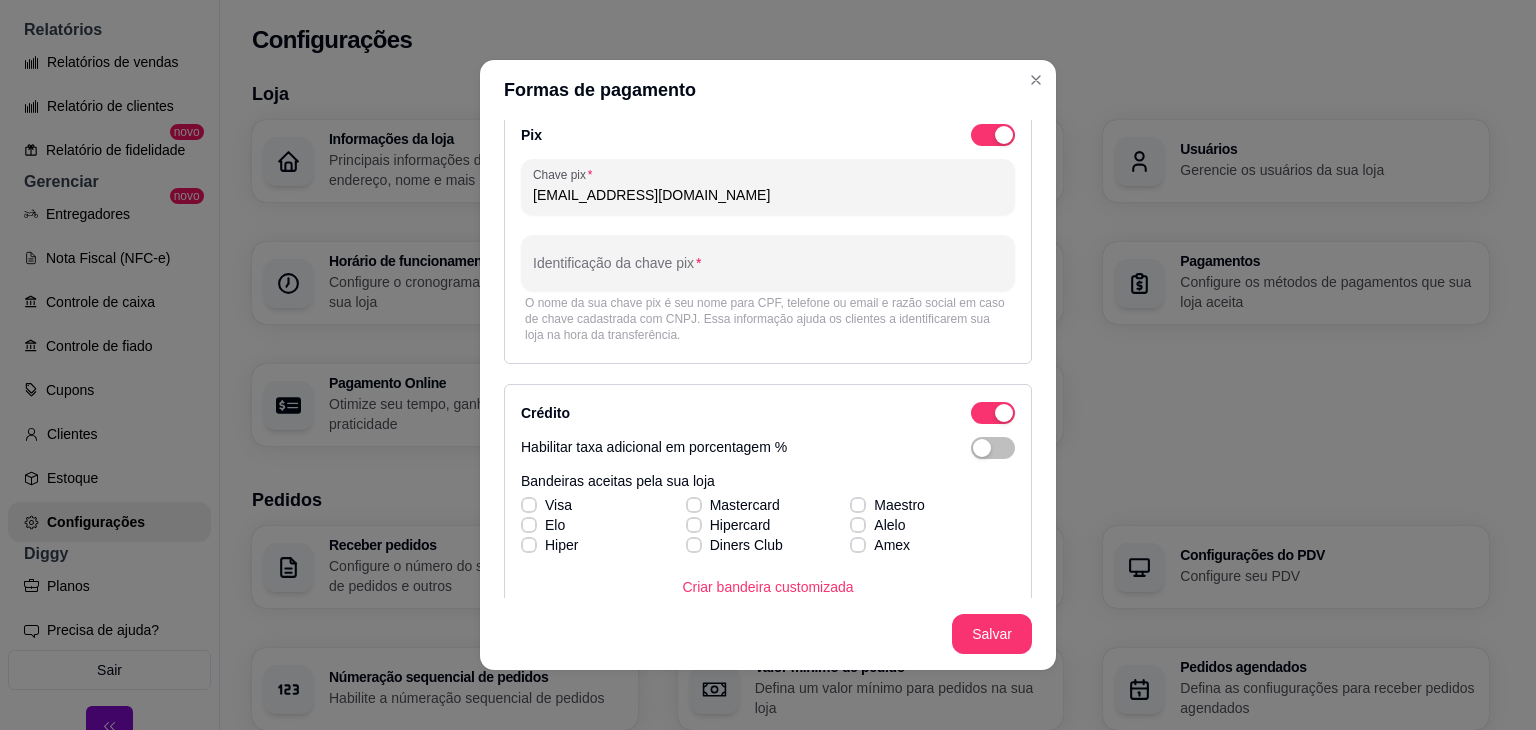 type on "[EMAIL_ADDRESS][DOMAIN_NAME]" 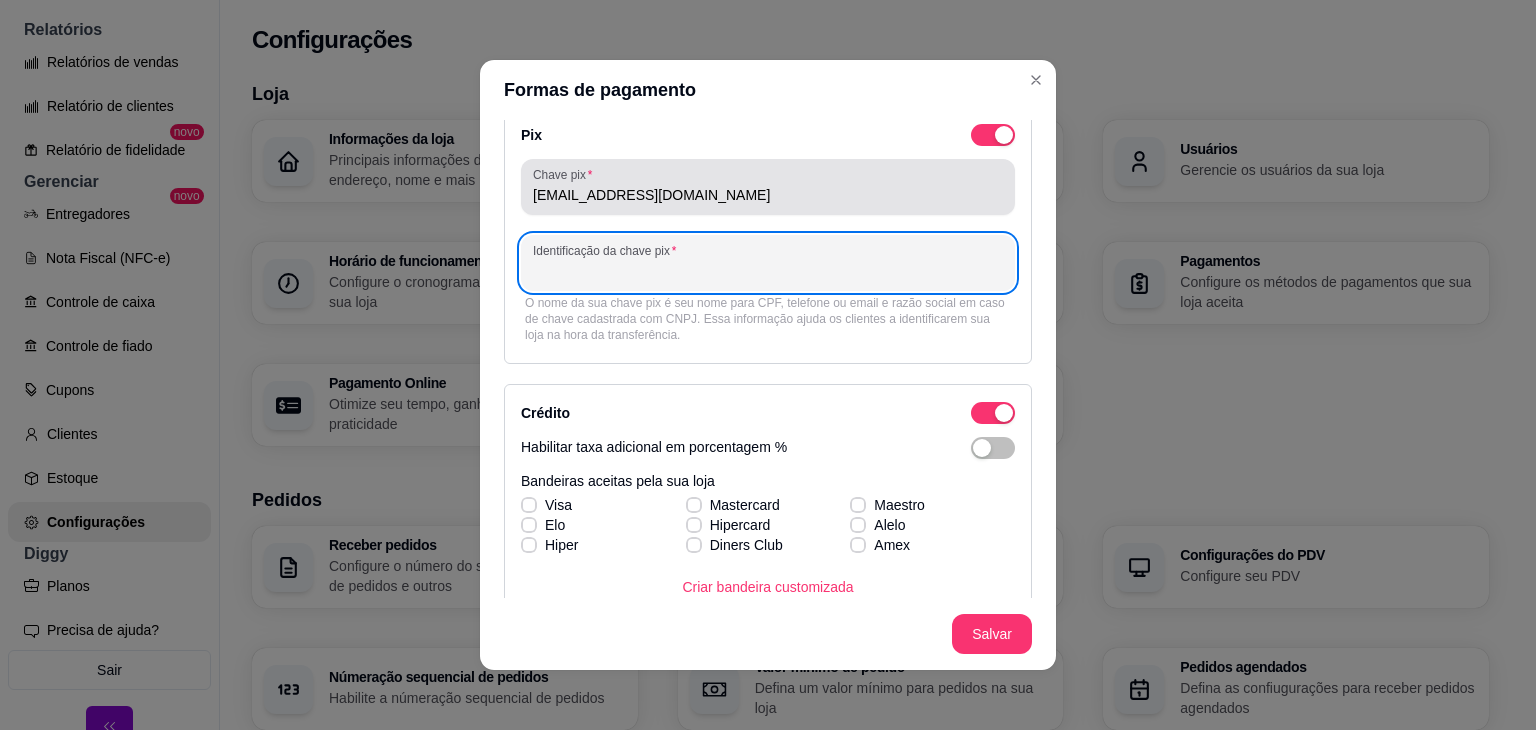 type on "E" 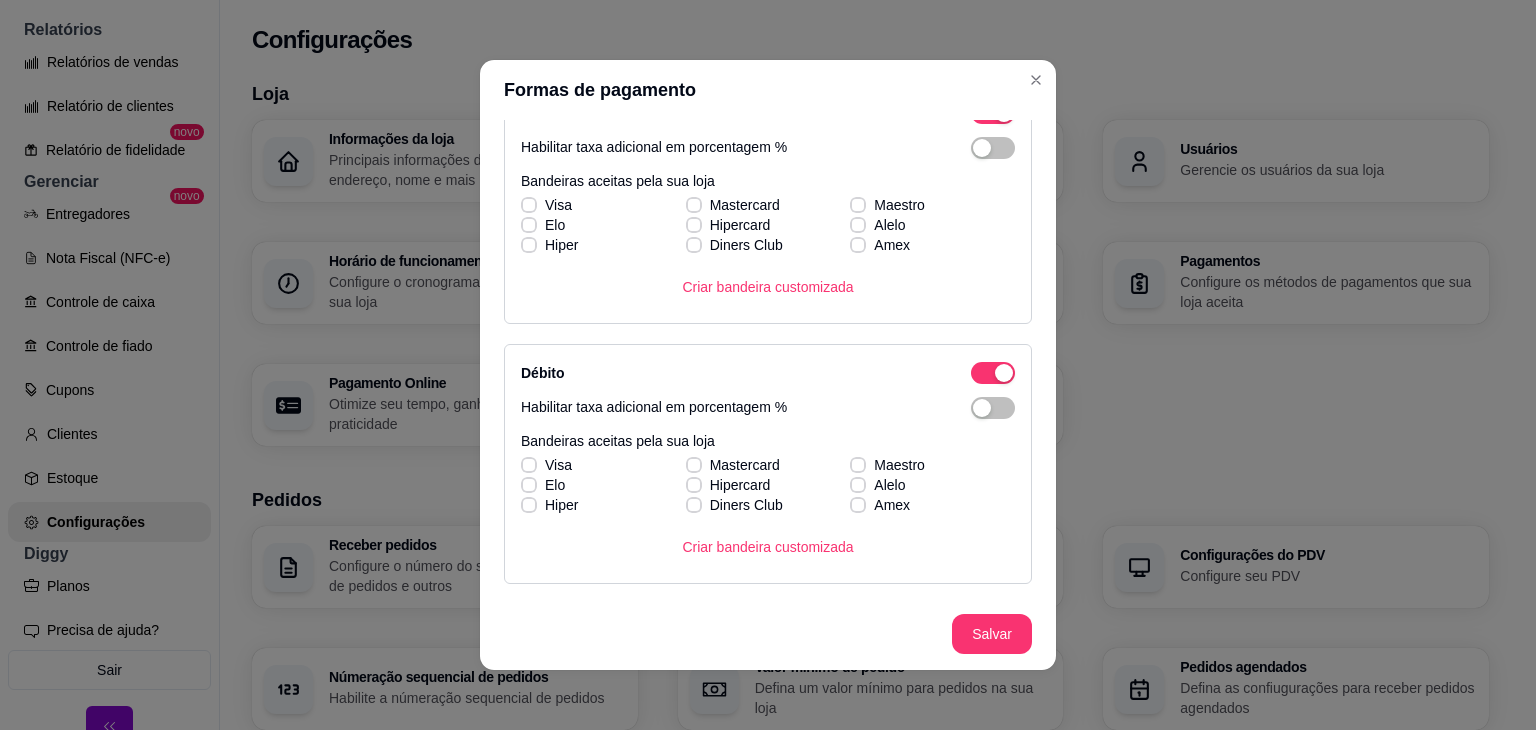 scroll, scrollTop: 300, scrollLeft: 0, axis: vertical 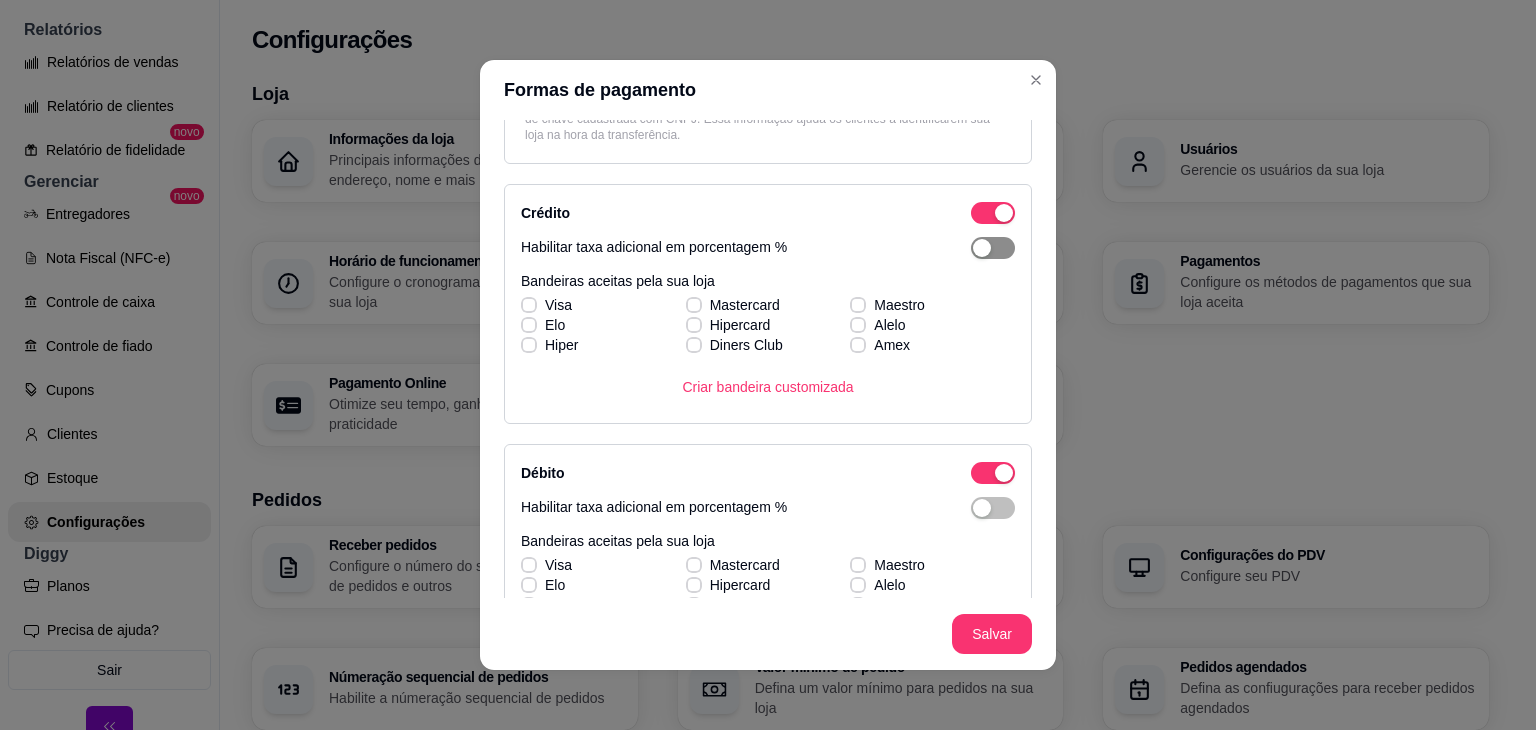 type on "E-mail" 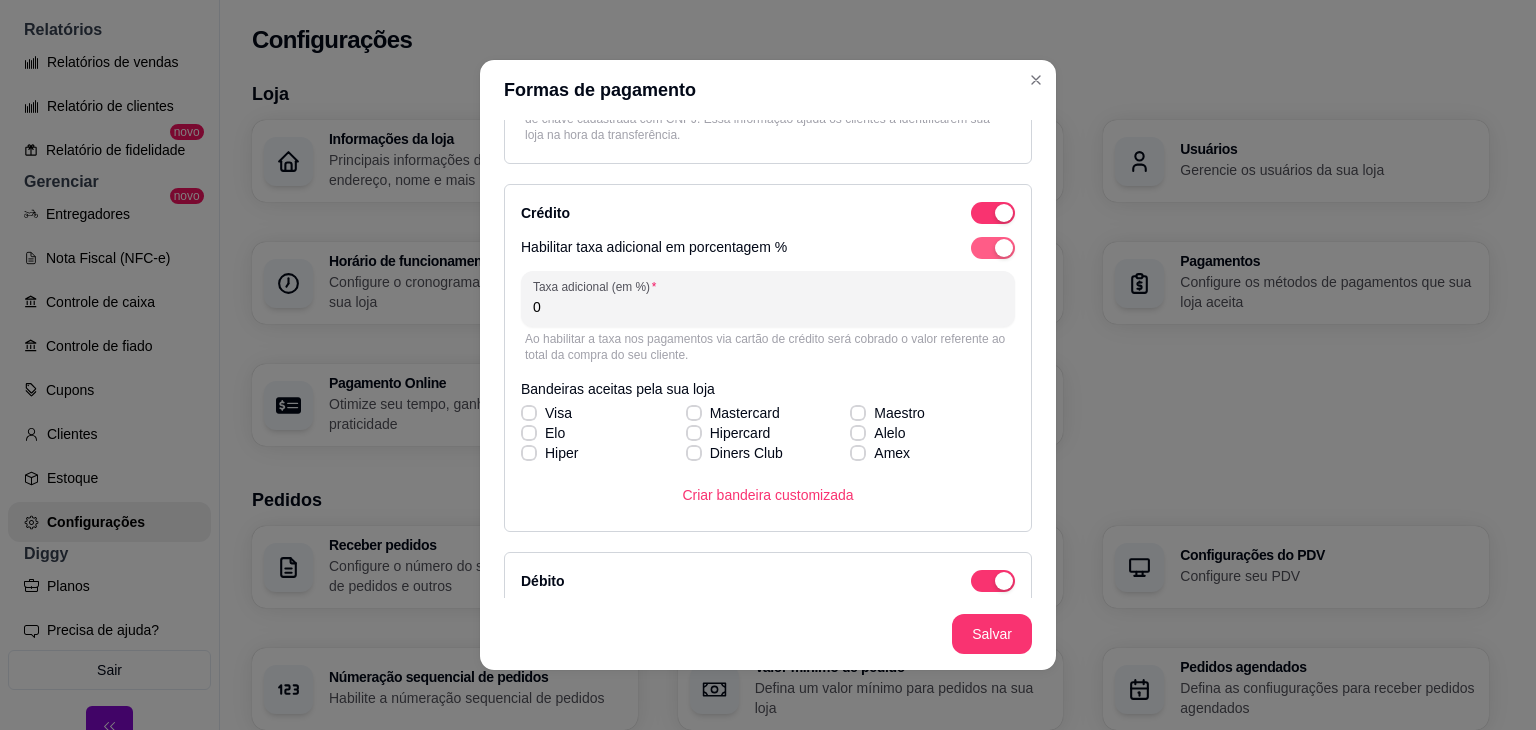 click at bounding box center [993, 248] 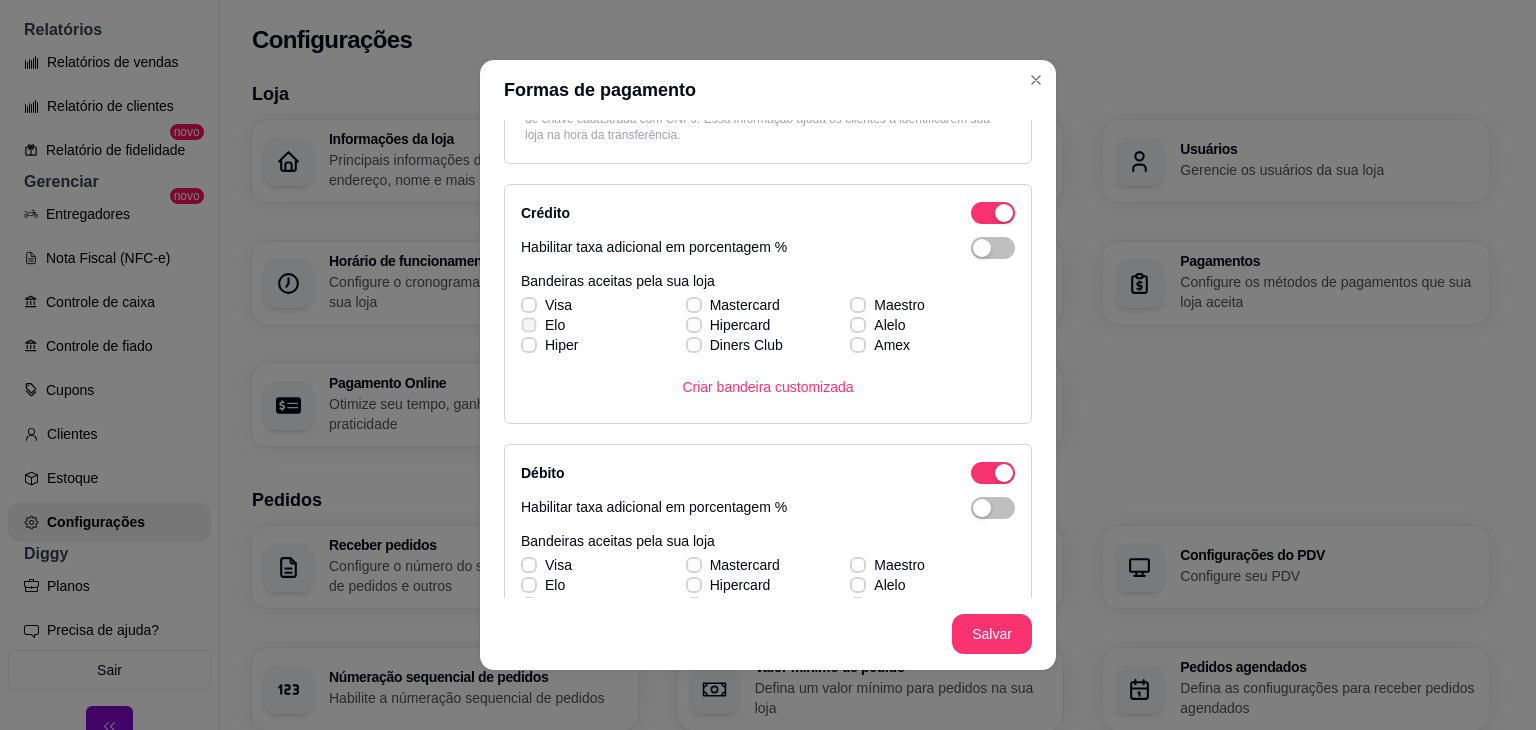 click on "Elo" at bounding box center [543, 325] 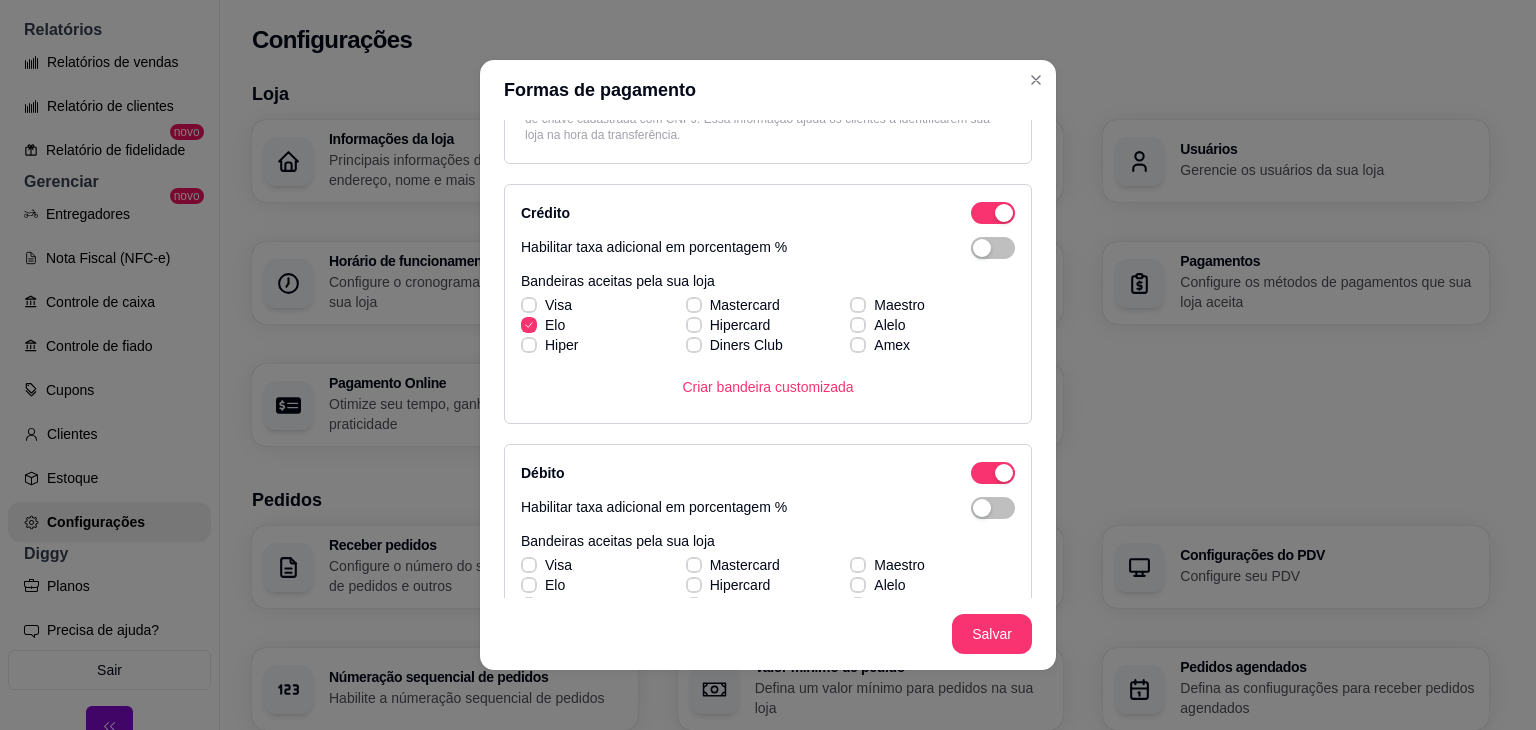 click 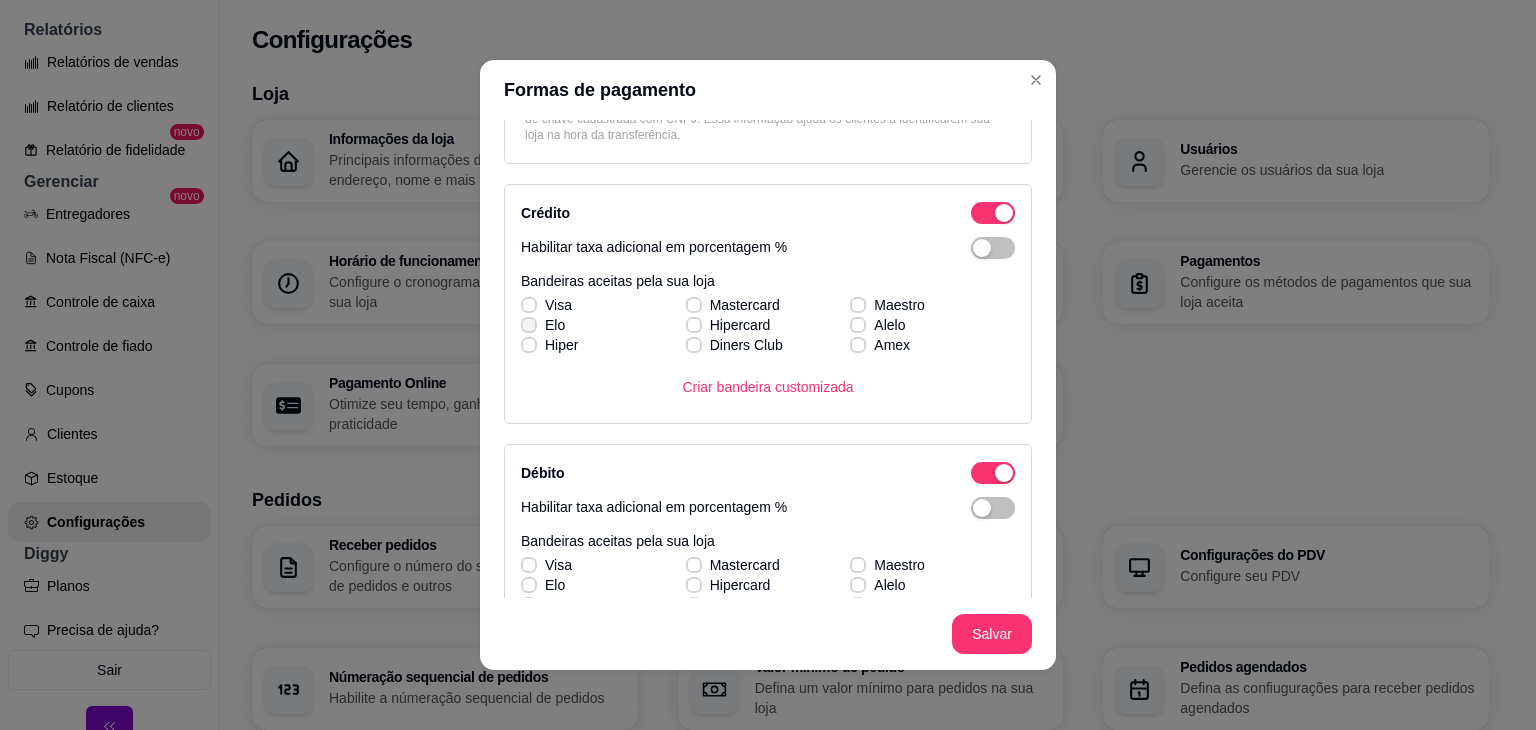 click on "Elo" at bounding box center (543, 325) 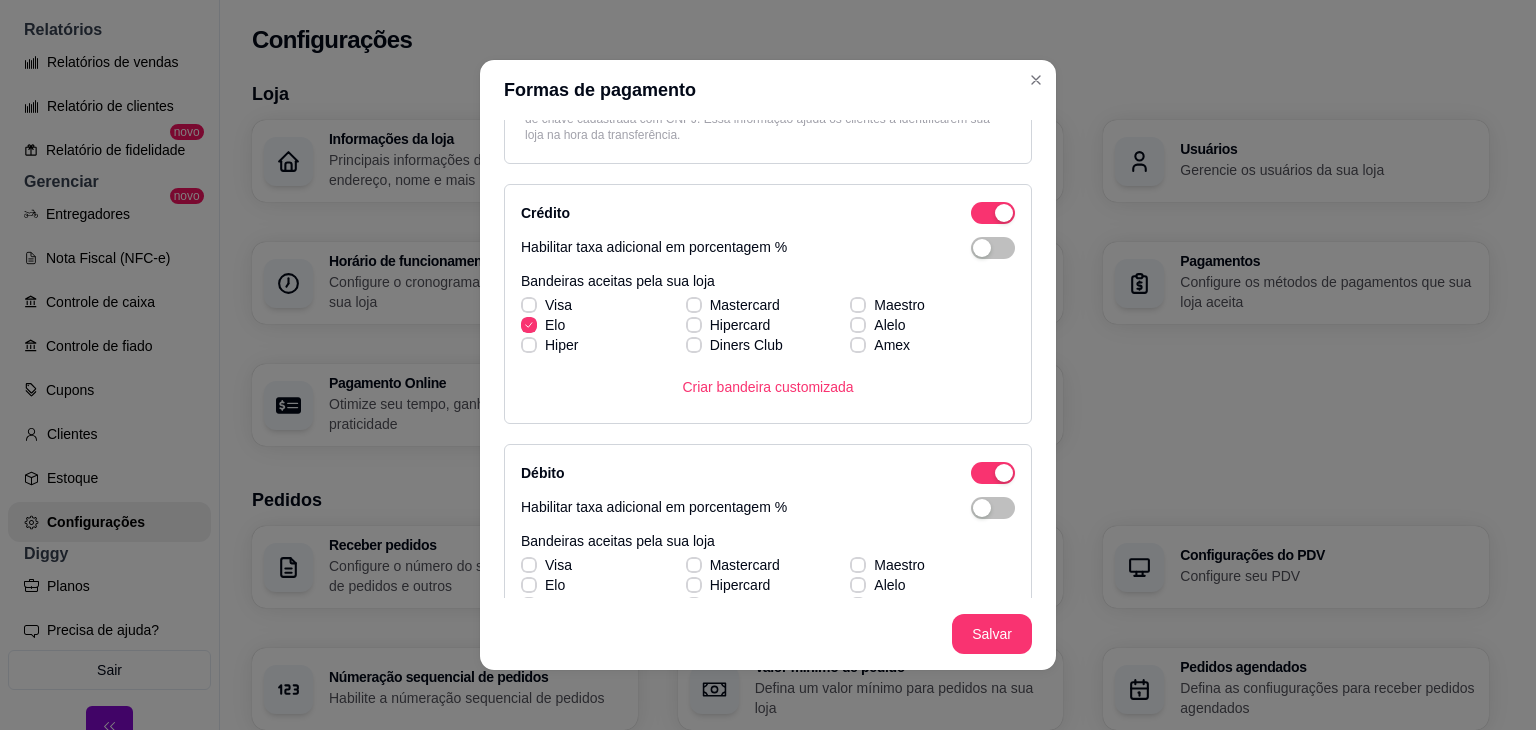 click at bounding box center (529, 325) 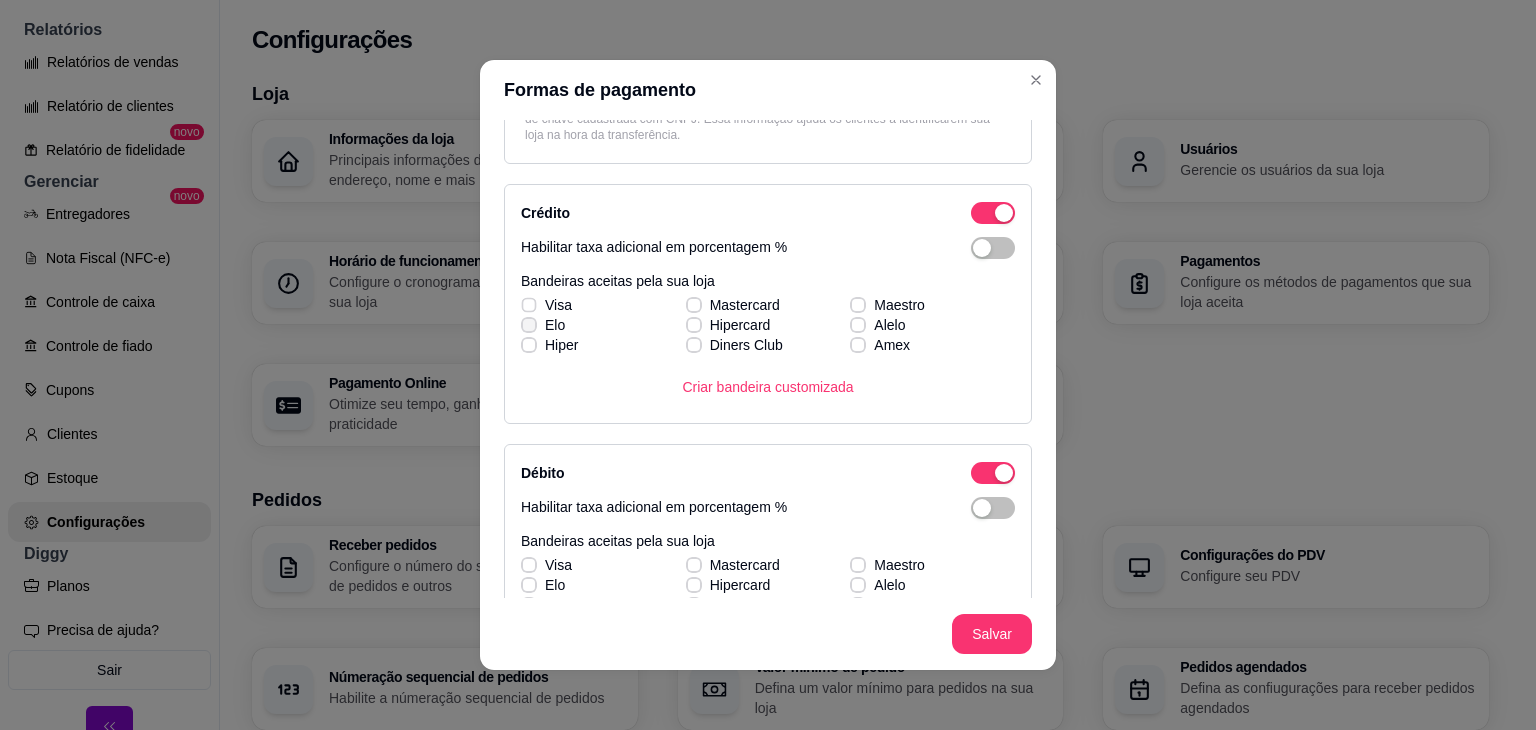 click on "Visa Mastercard Maestro [PERSON_NAME] Alelo Hiper Diners Club Amex" at bounding box center (768, 325) 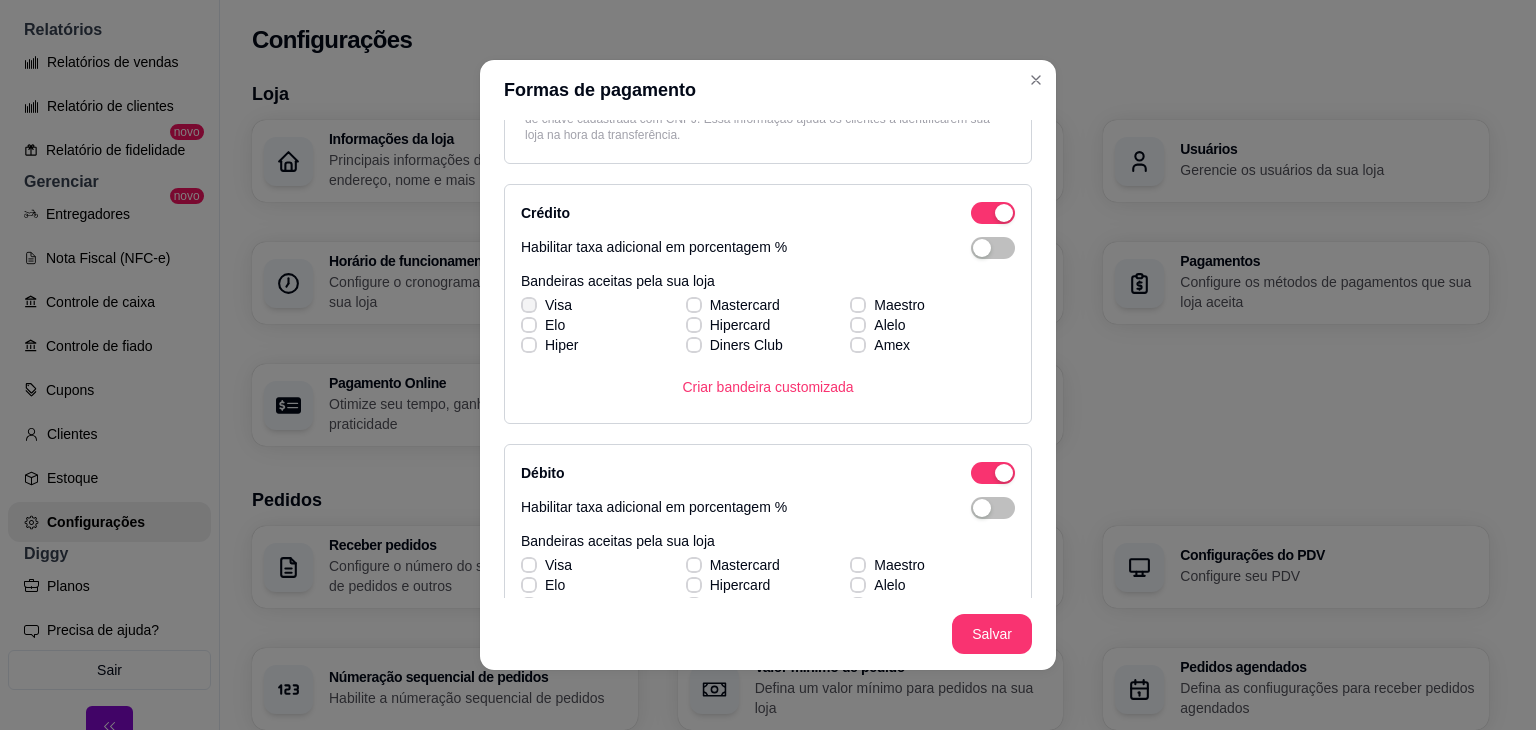 click 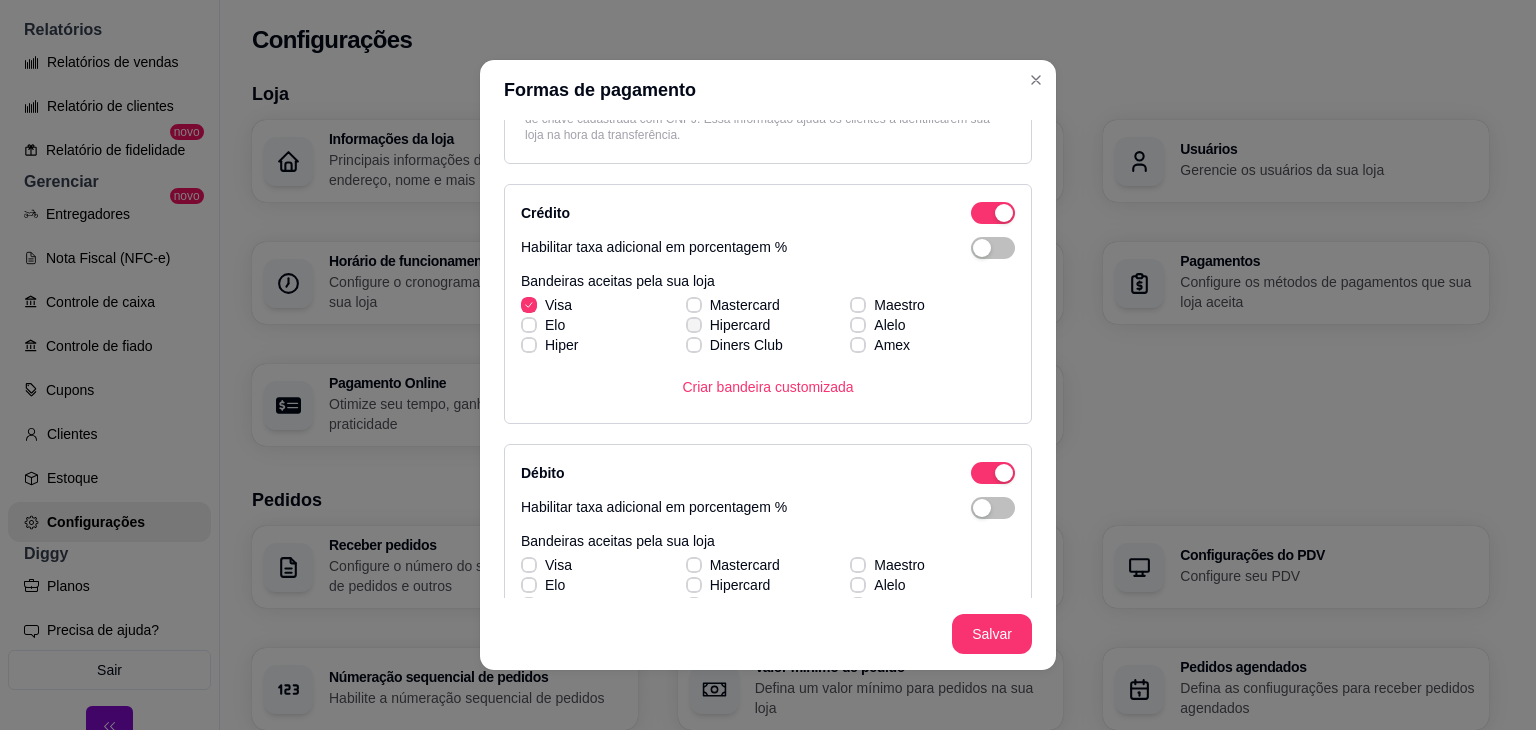click on "Hipercard" at bounding box center [728, 325] 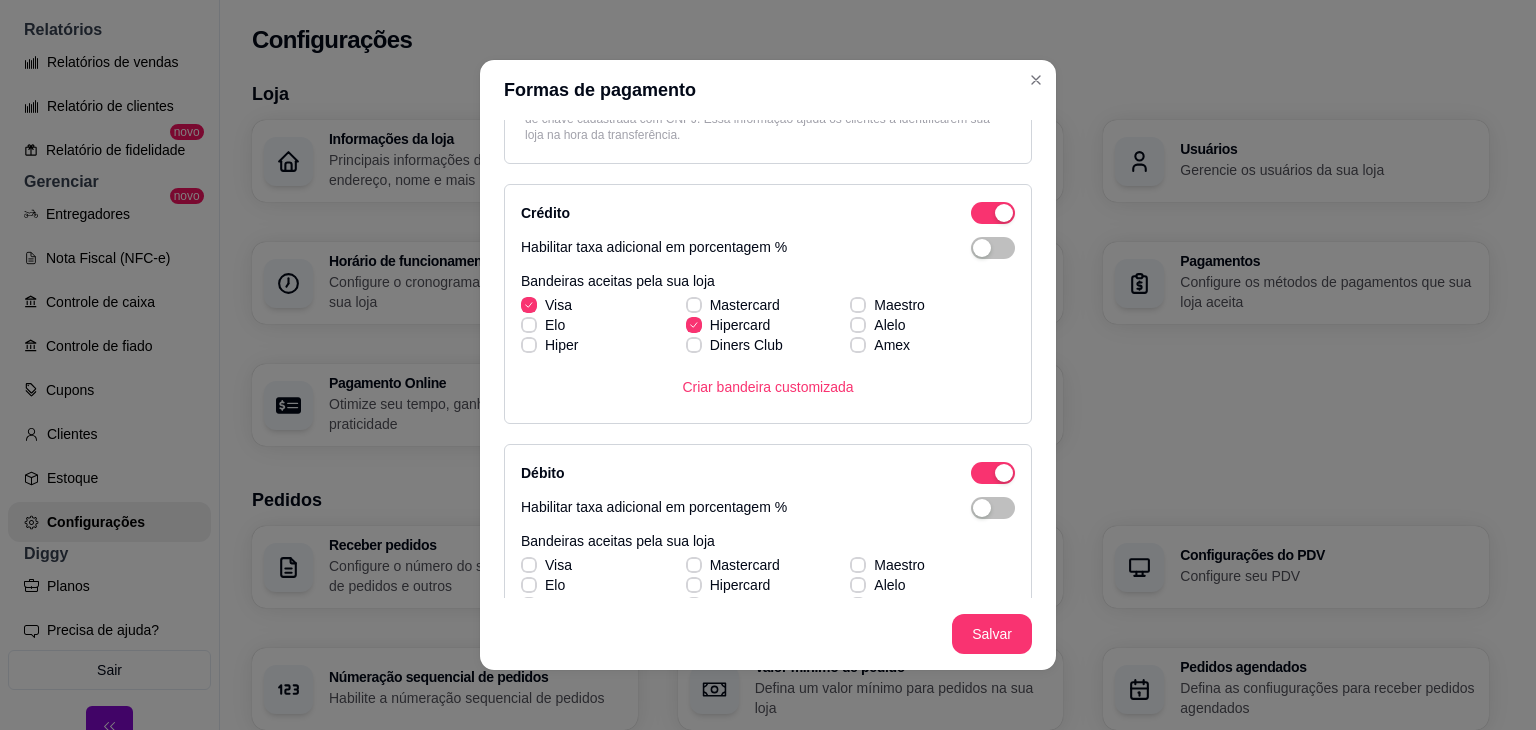 click 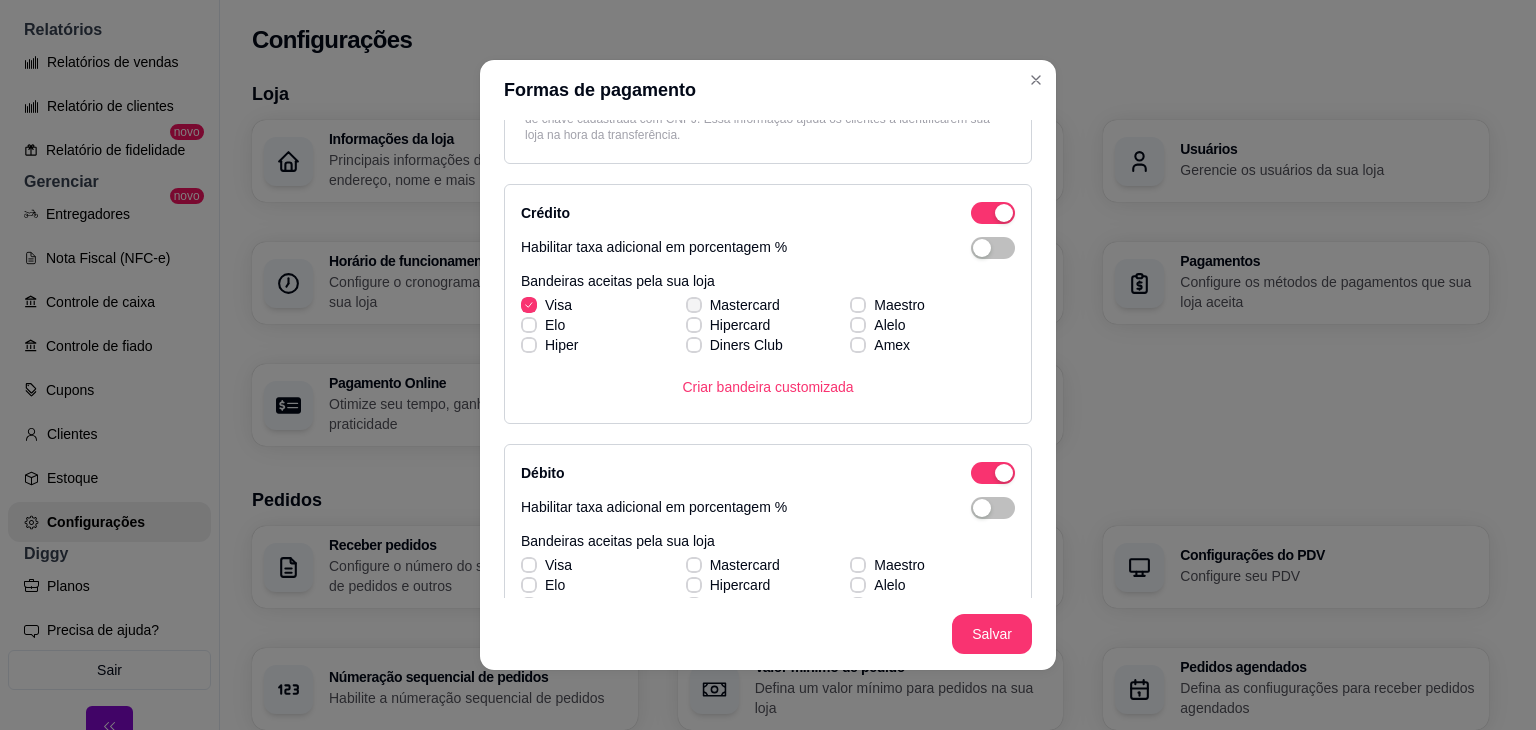 click at bounding box center (694, 305) 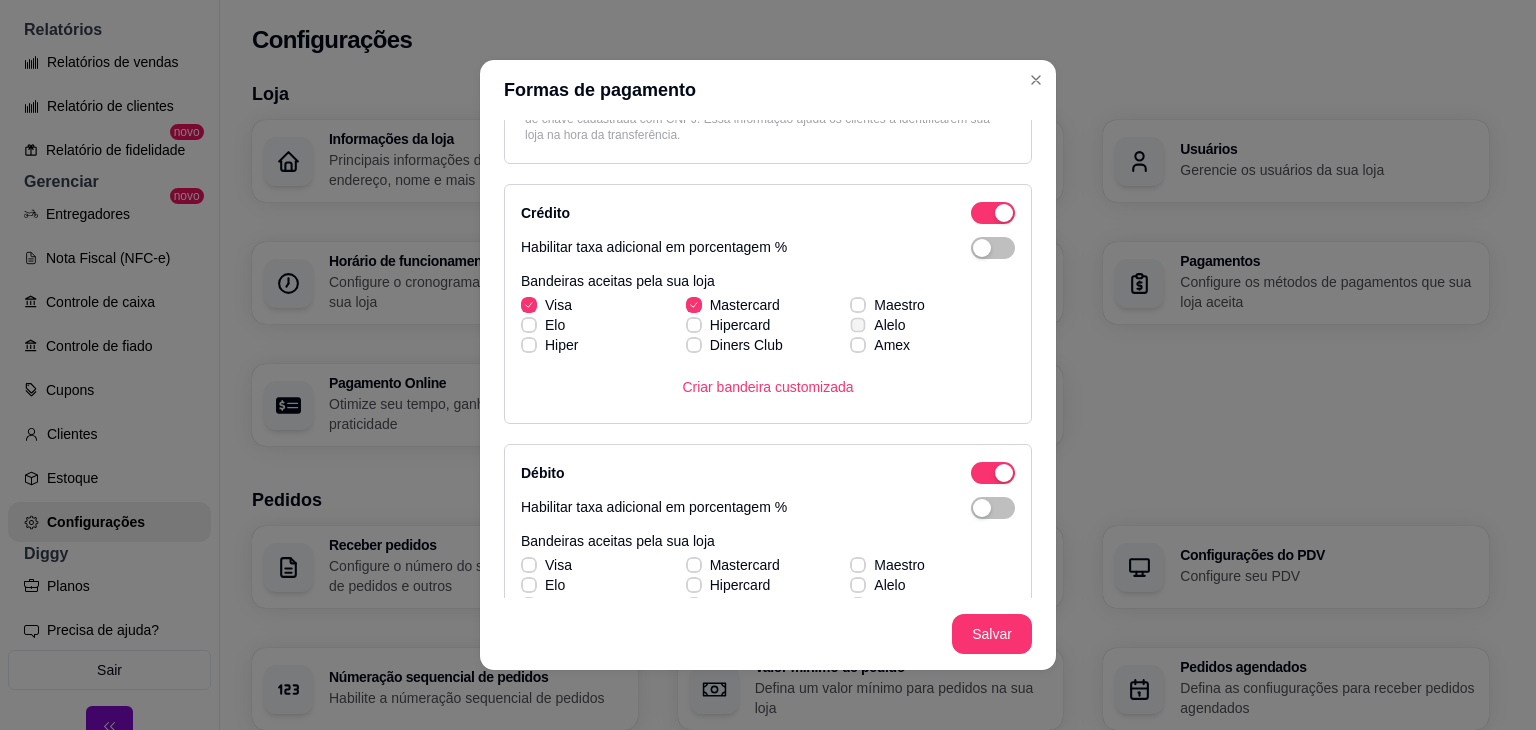 click on "Alelo" at bounding box center (877, 325) 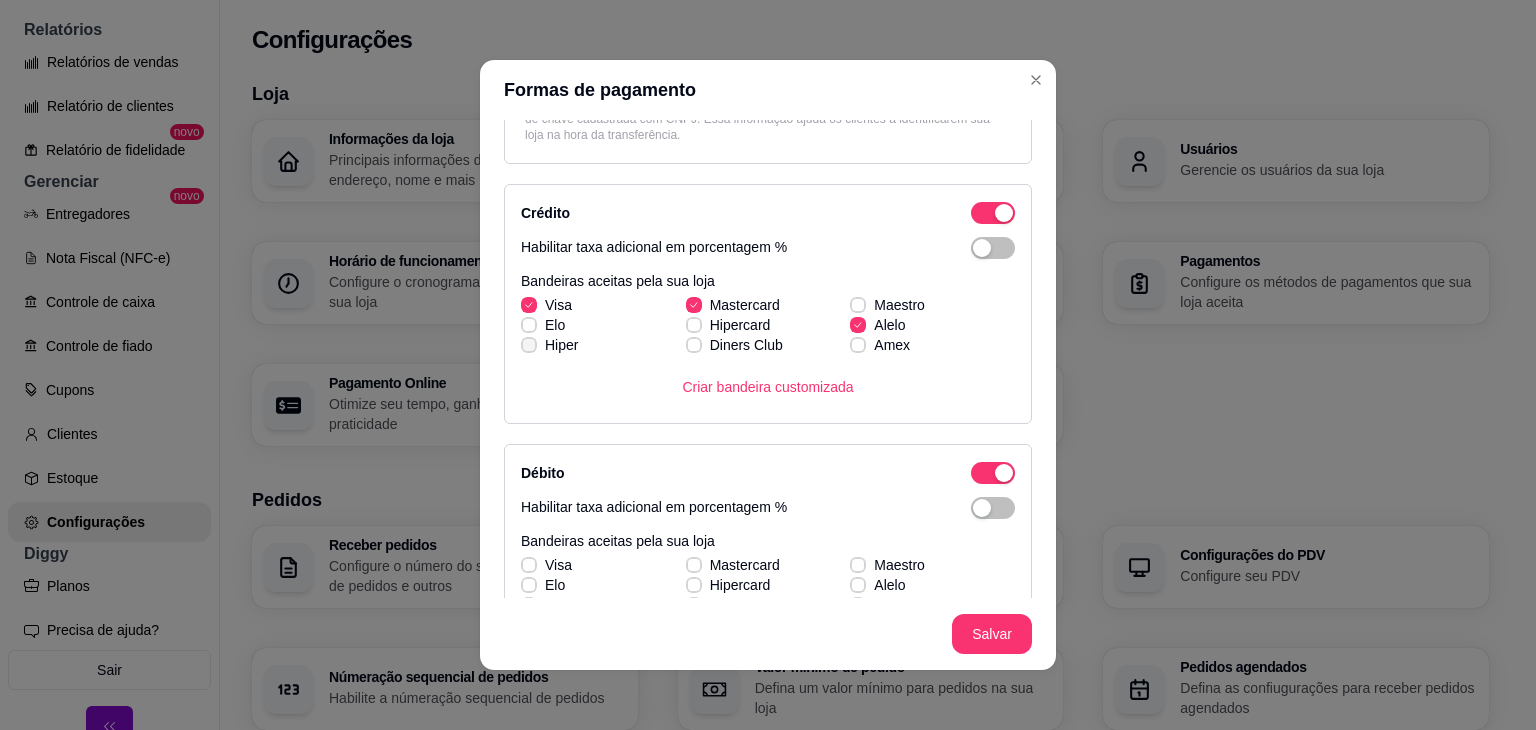 click on "Hiper" at bounding box center (549, 345) 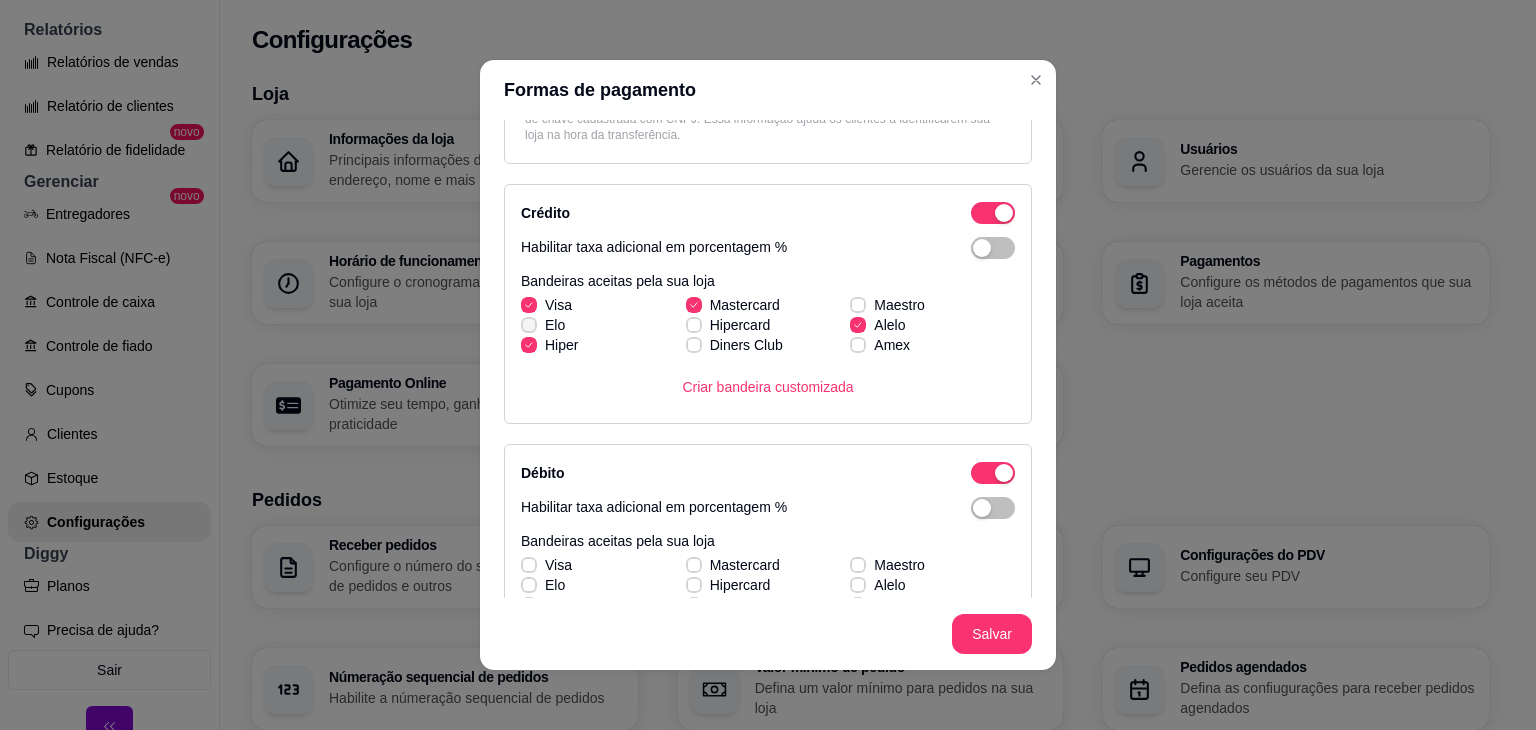 click on "Elo" at bounding box center [543, 325] 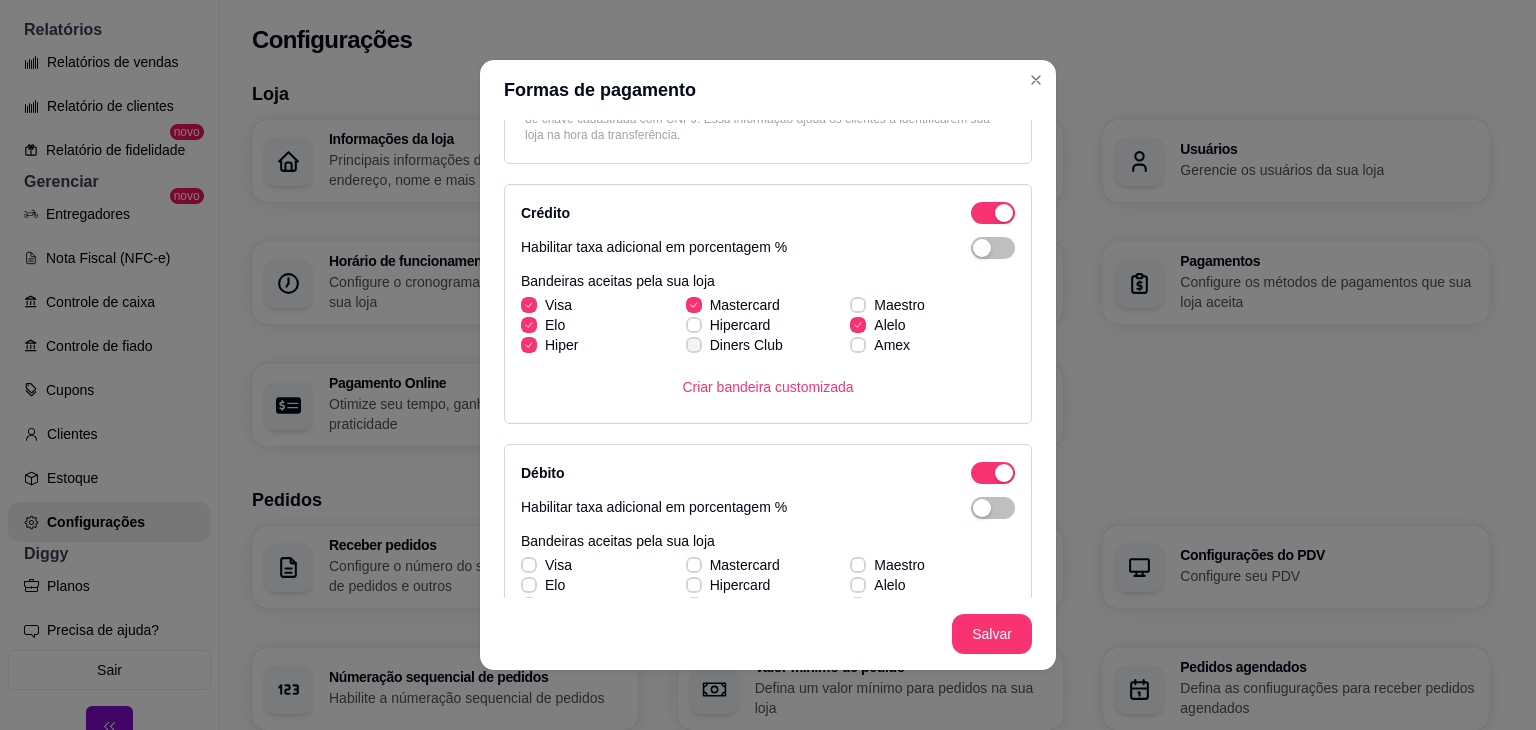 click on "Diners Club" at bounding box center [734, 345] 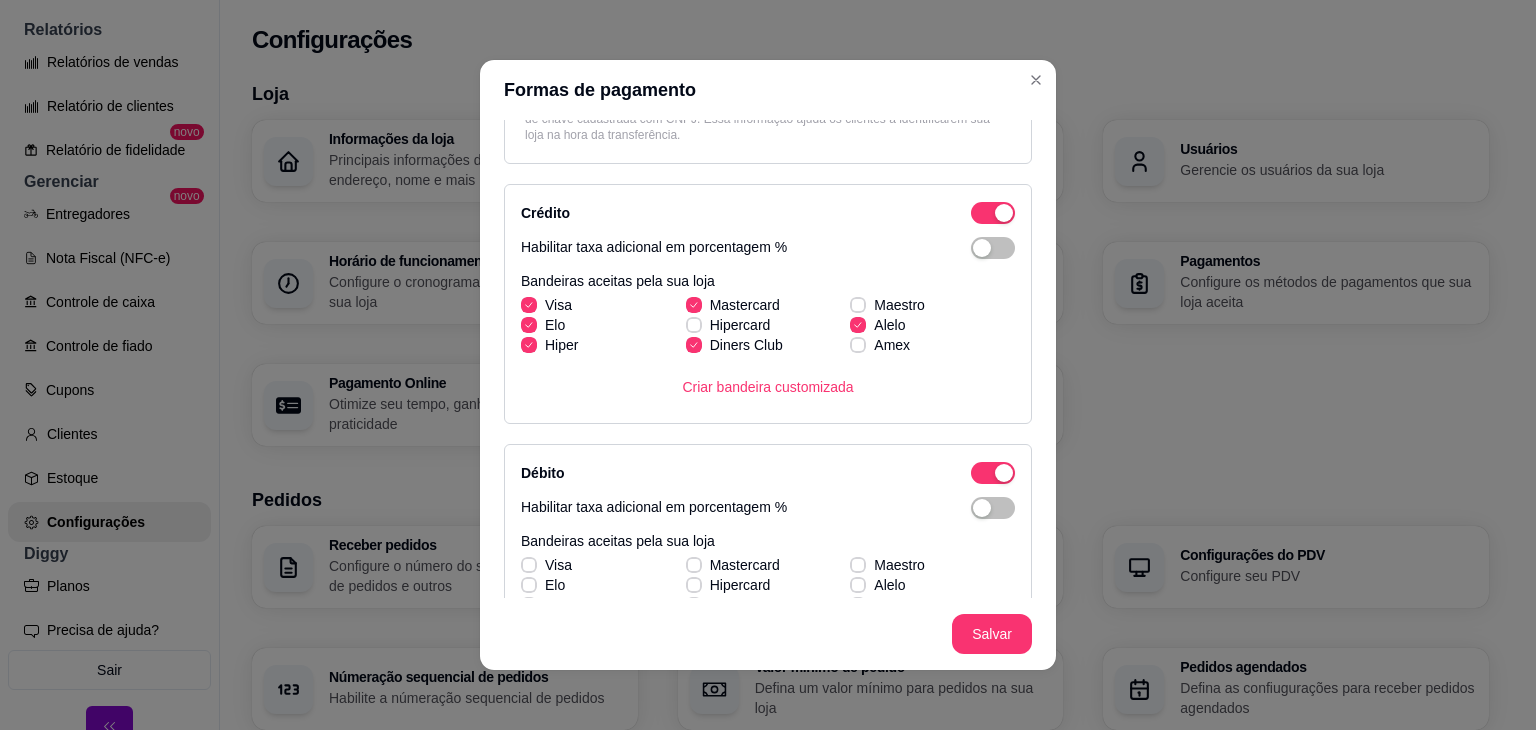 click 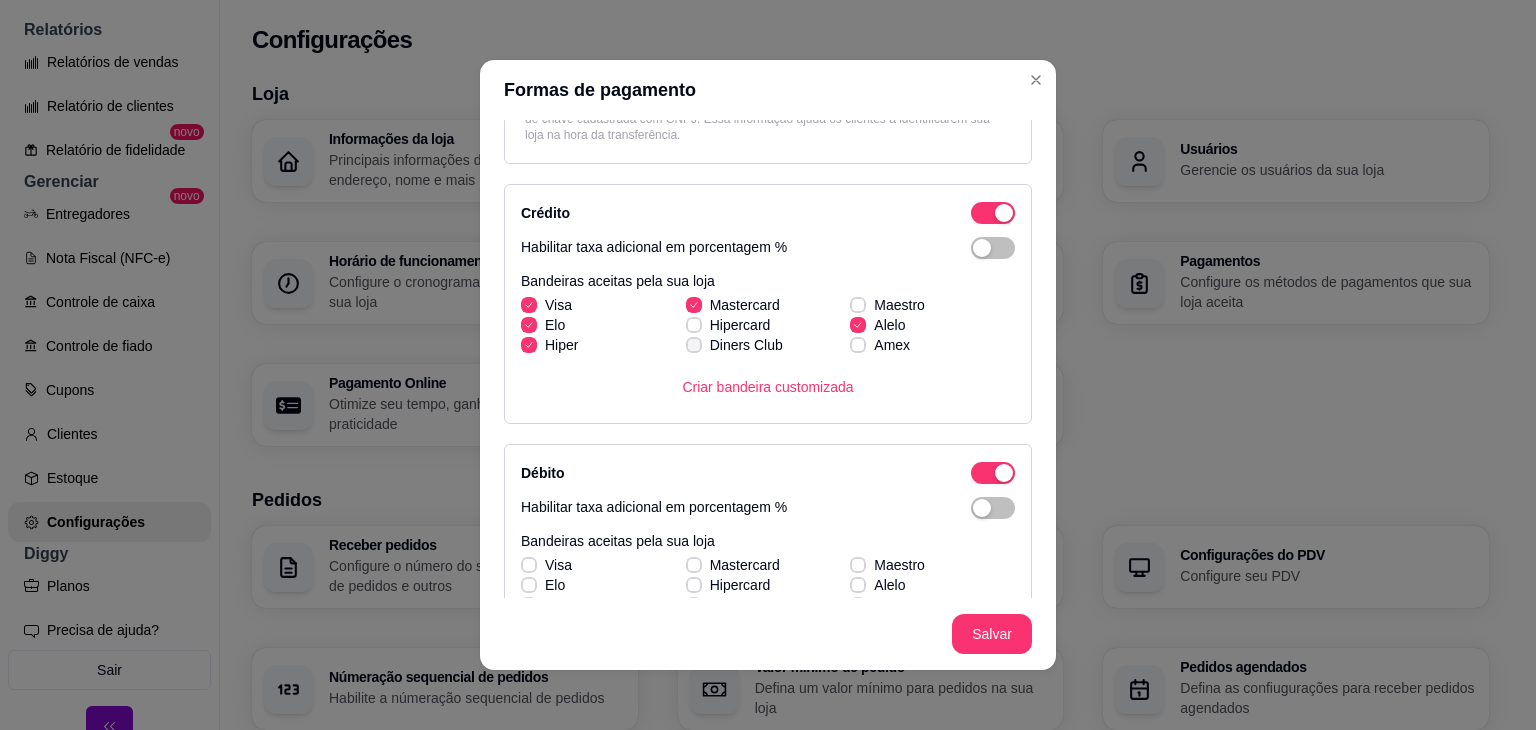 click at bounding box center (694, 325) 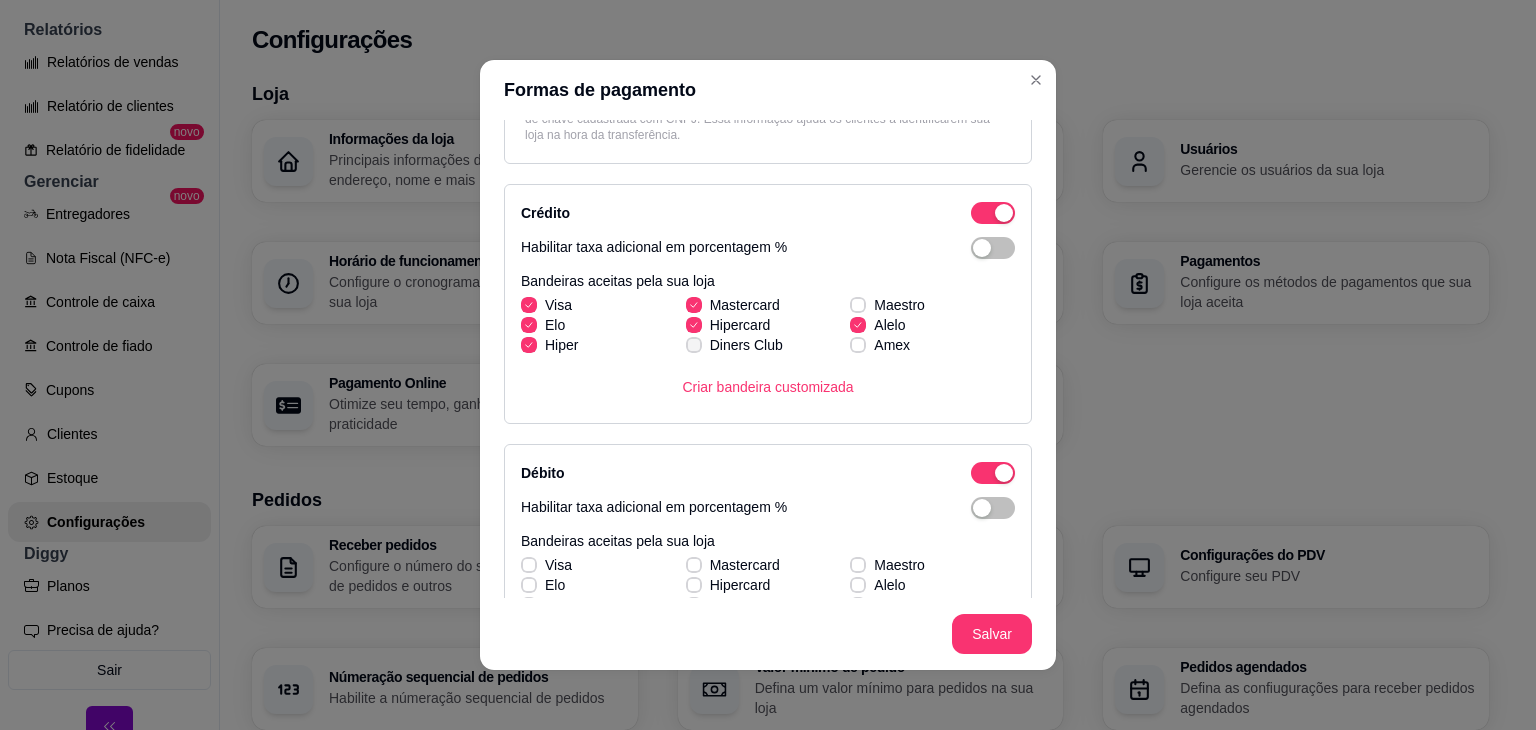 click 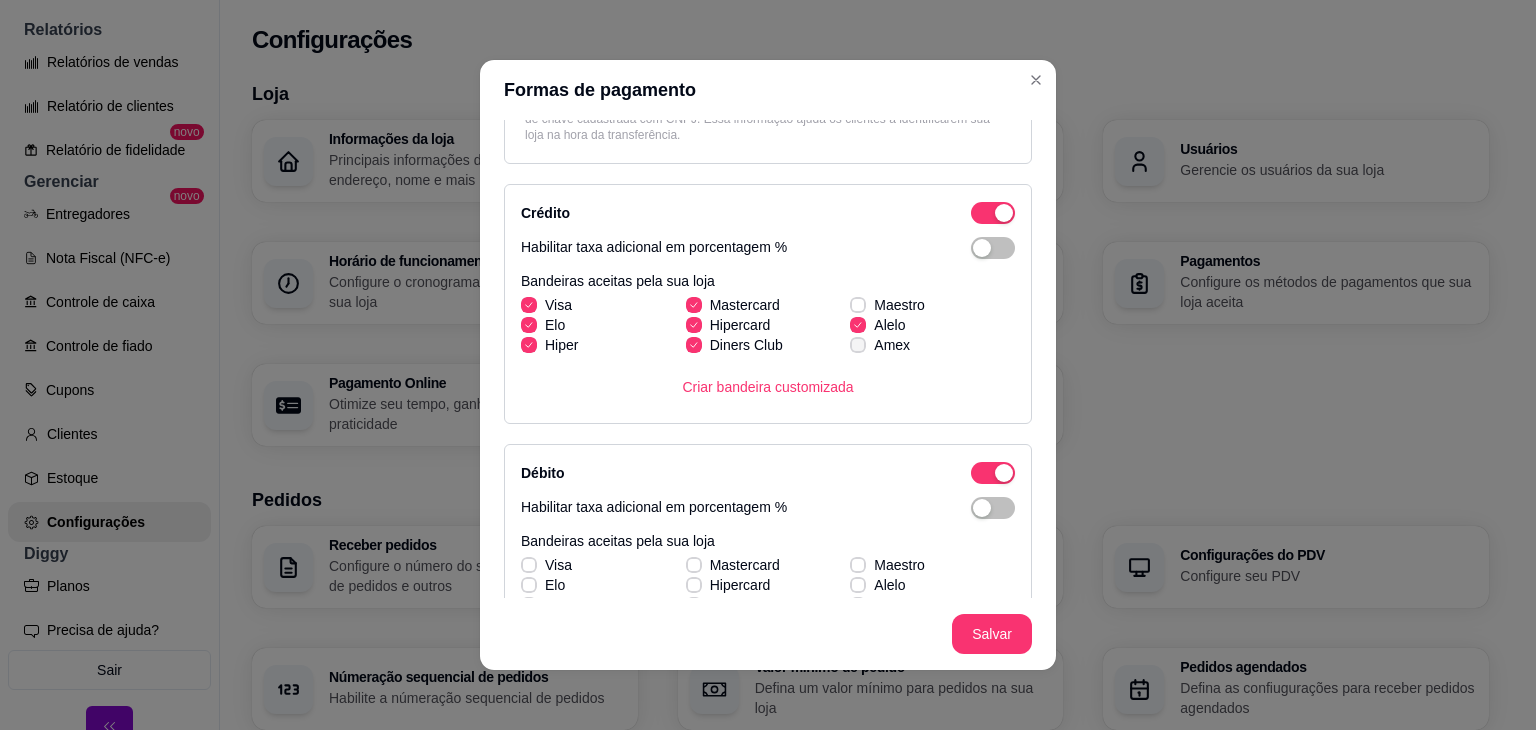 click on "Amex" at bounding box center (880, 345) 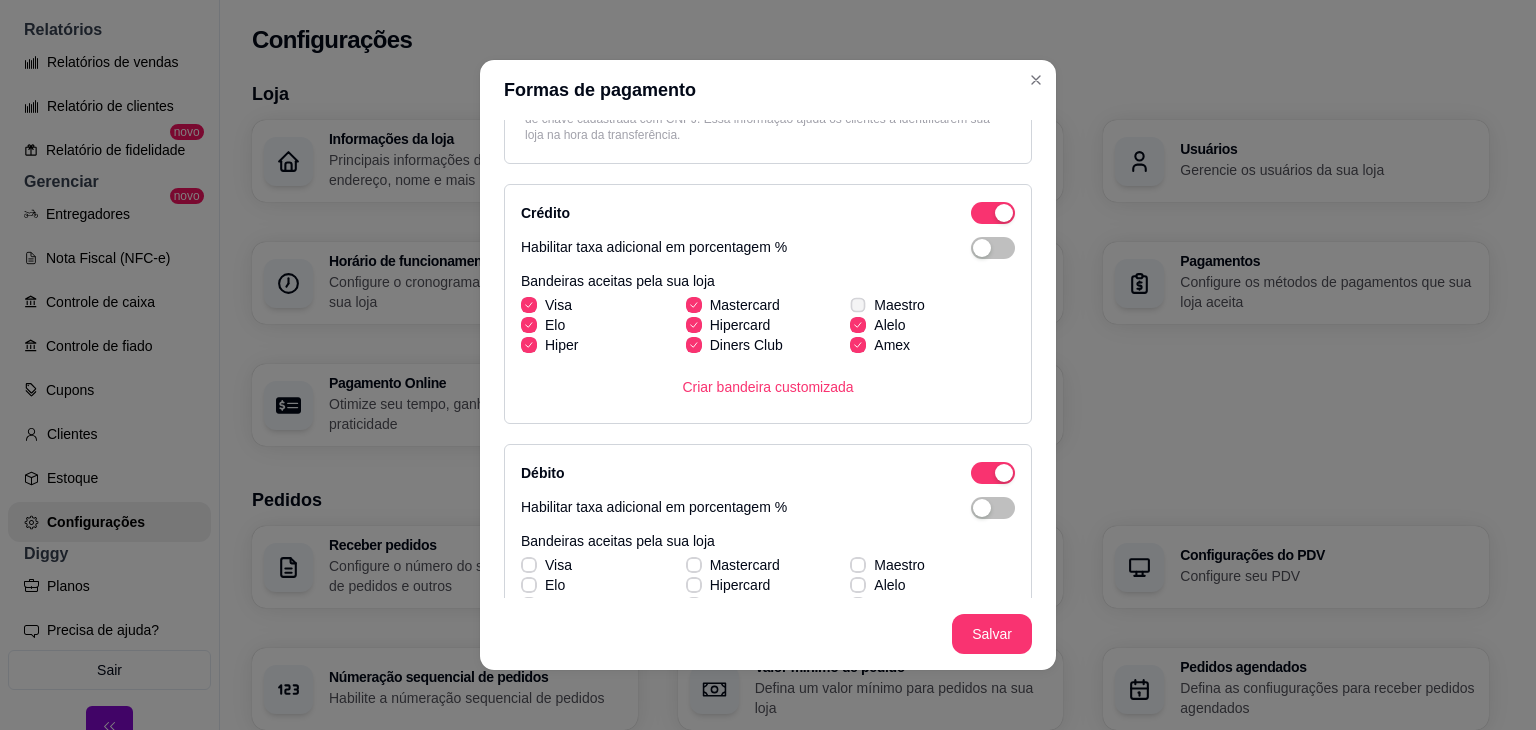 click on "Maestro" at bounding box center [899, 305] 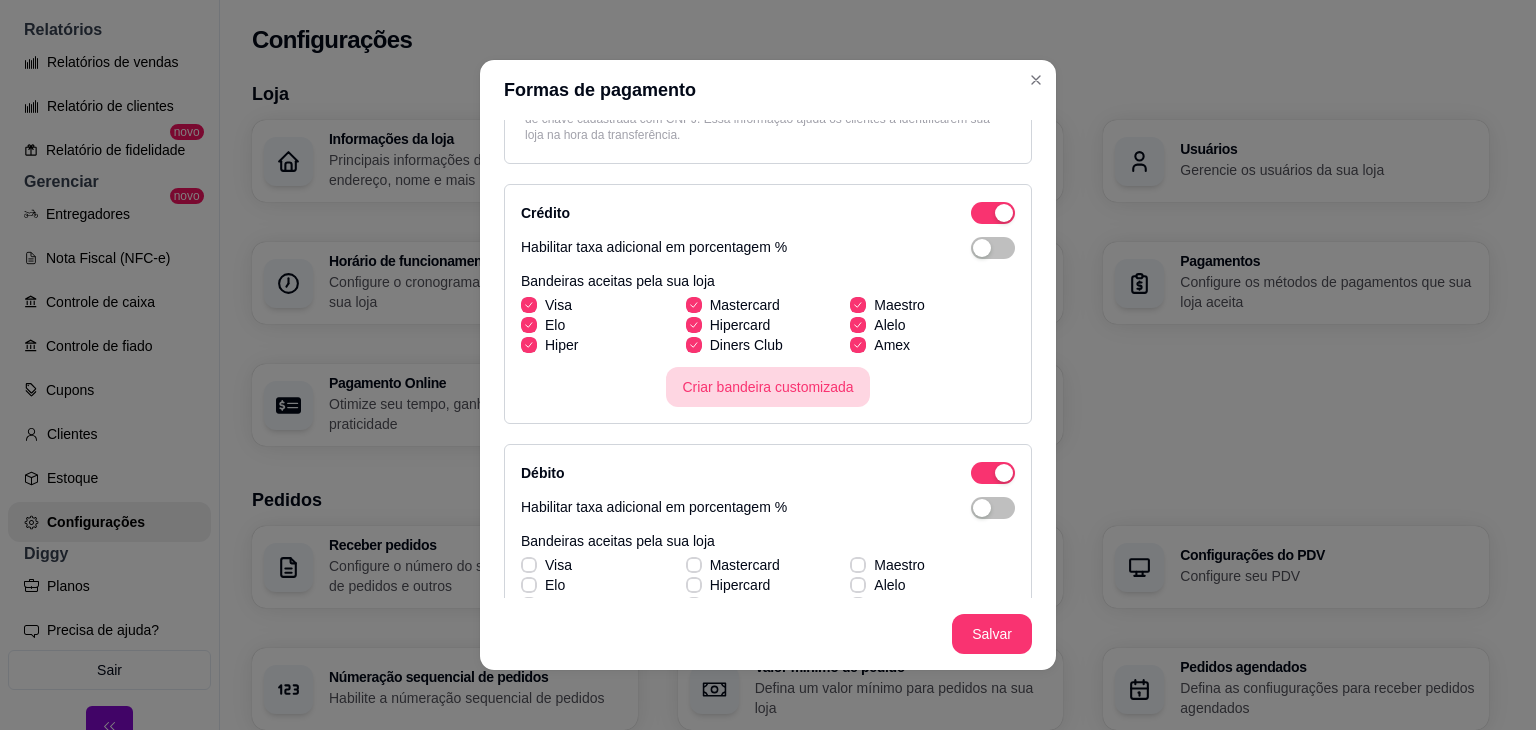 scroll, scrollTop: 548, scrollLeft: 0, axis: vertical 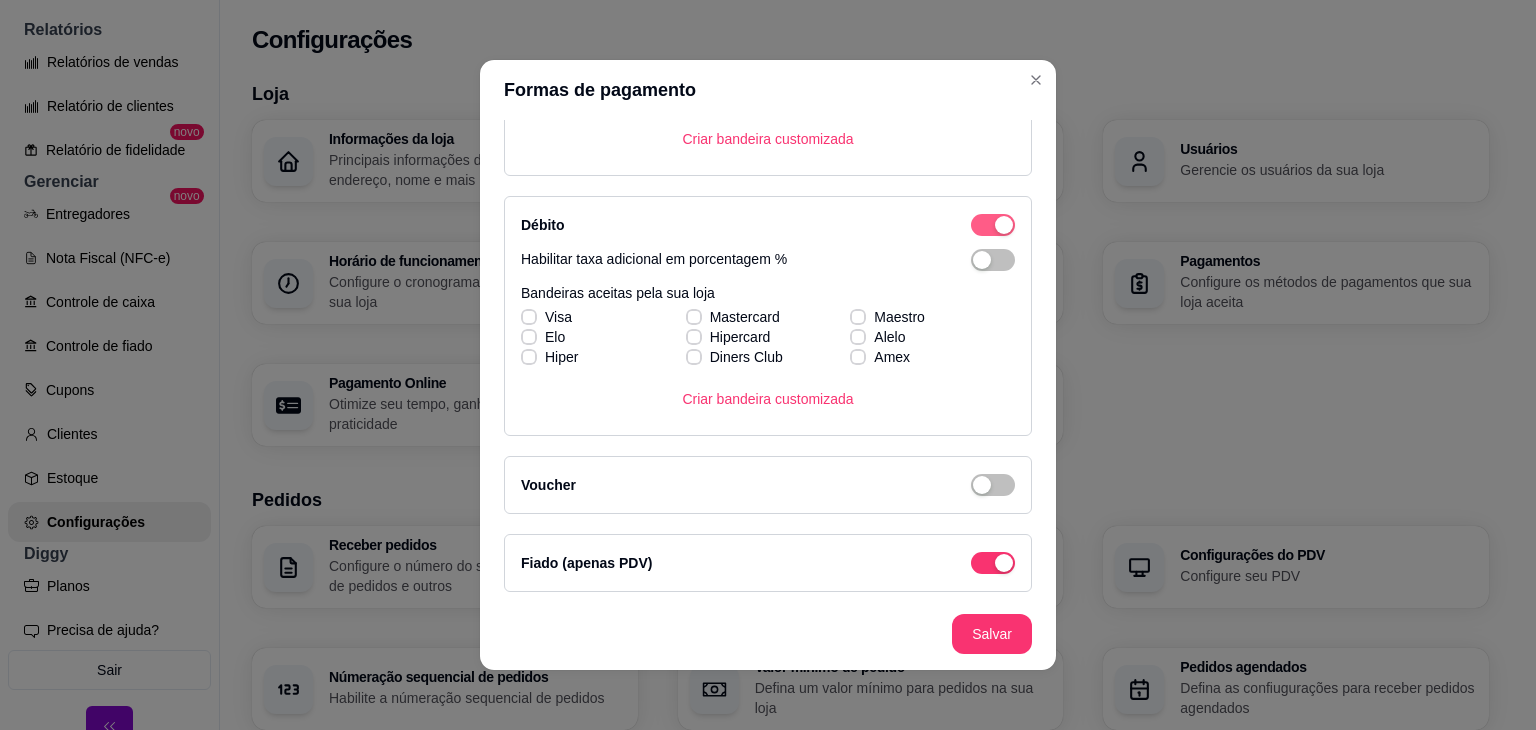 click at bounding box center [993, -313] 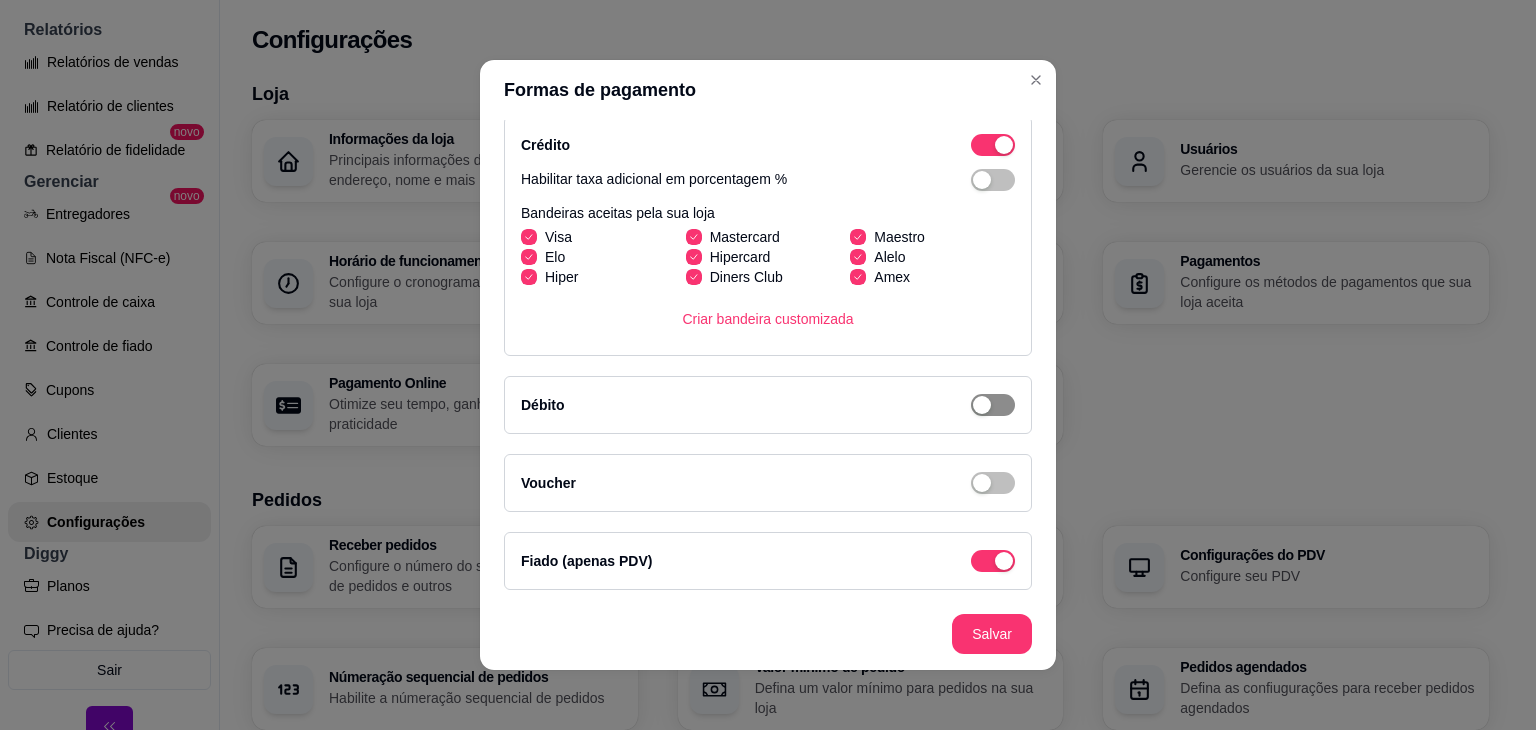 scroll, scrollTop: 366, scrollLeft: 0, axis: vertical 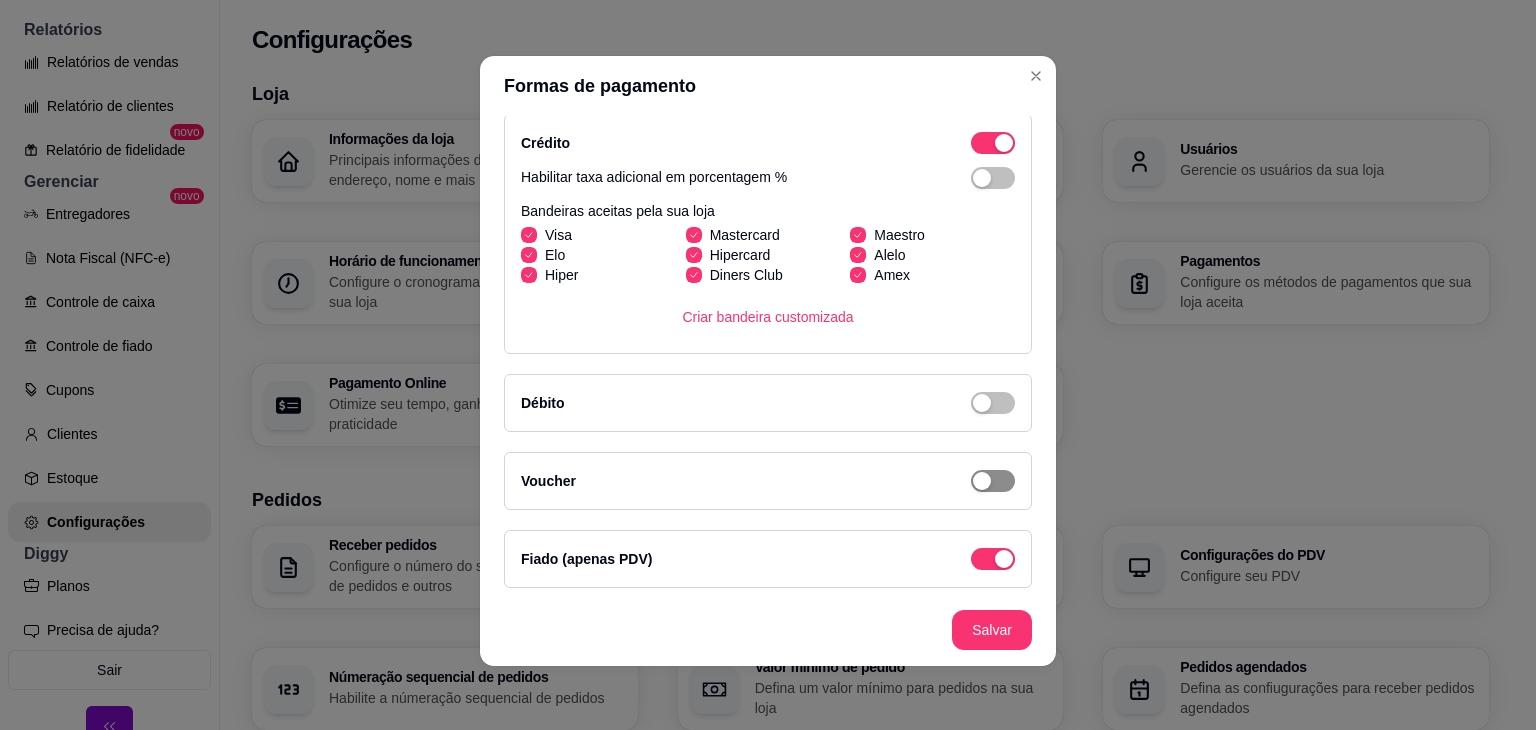 click at bounding box center [982, -213] 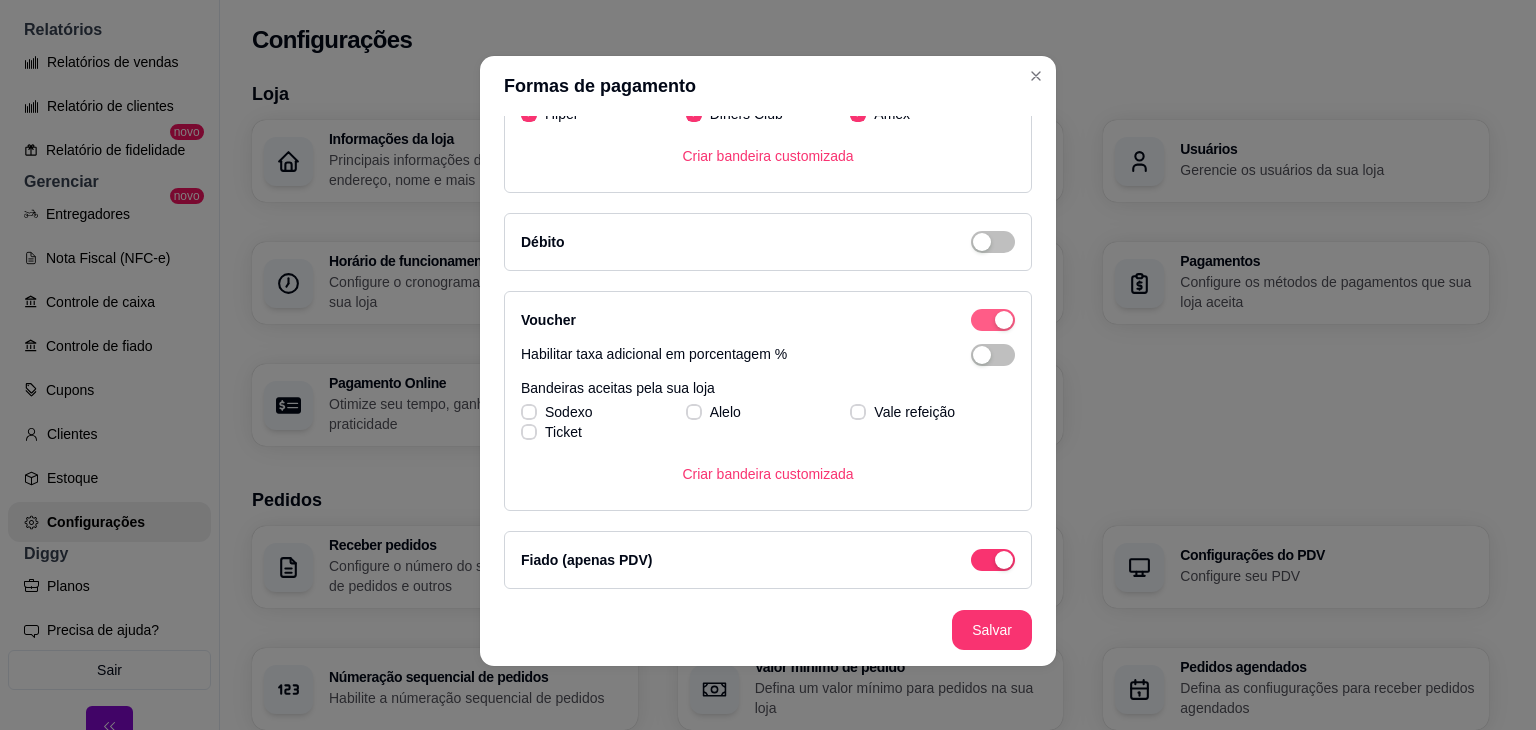 scroll, scrollTop: 528, scrollLeft: 0, axis: vertical 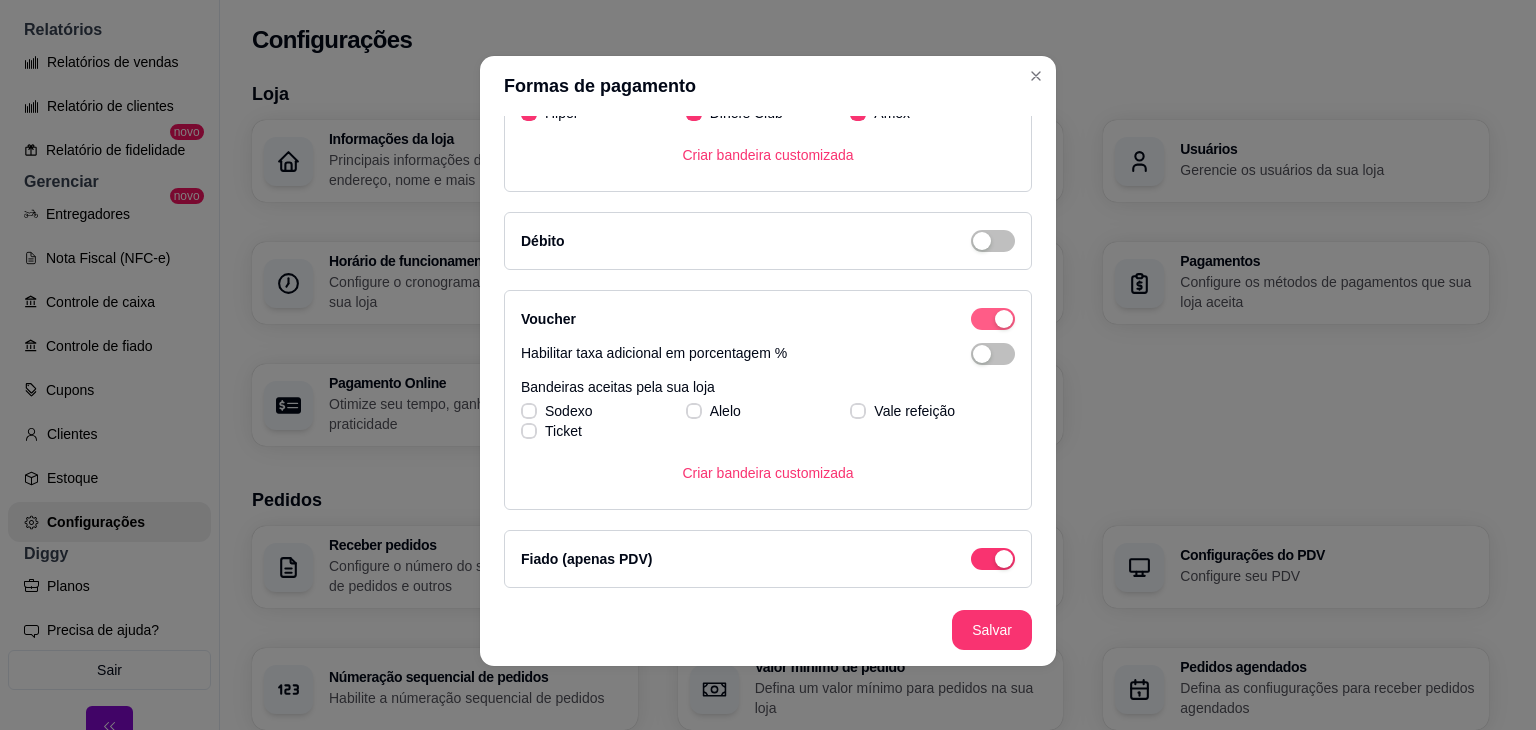 click at bounding box center (993, -297) 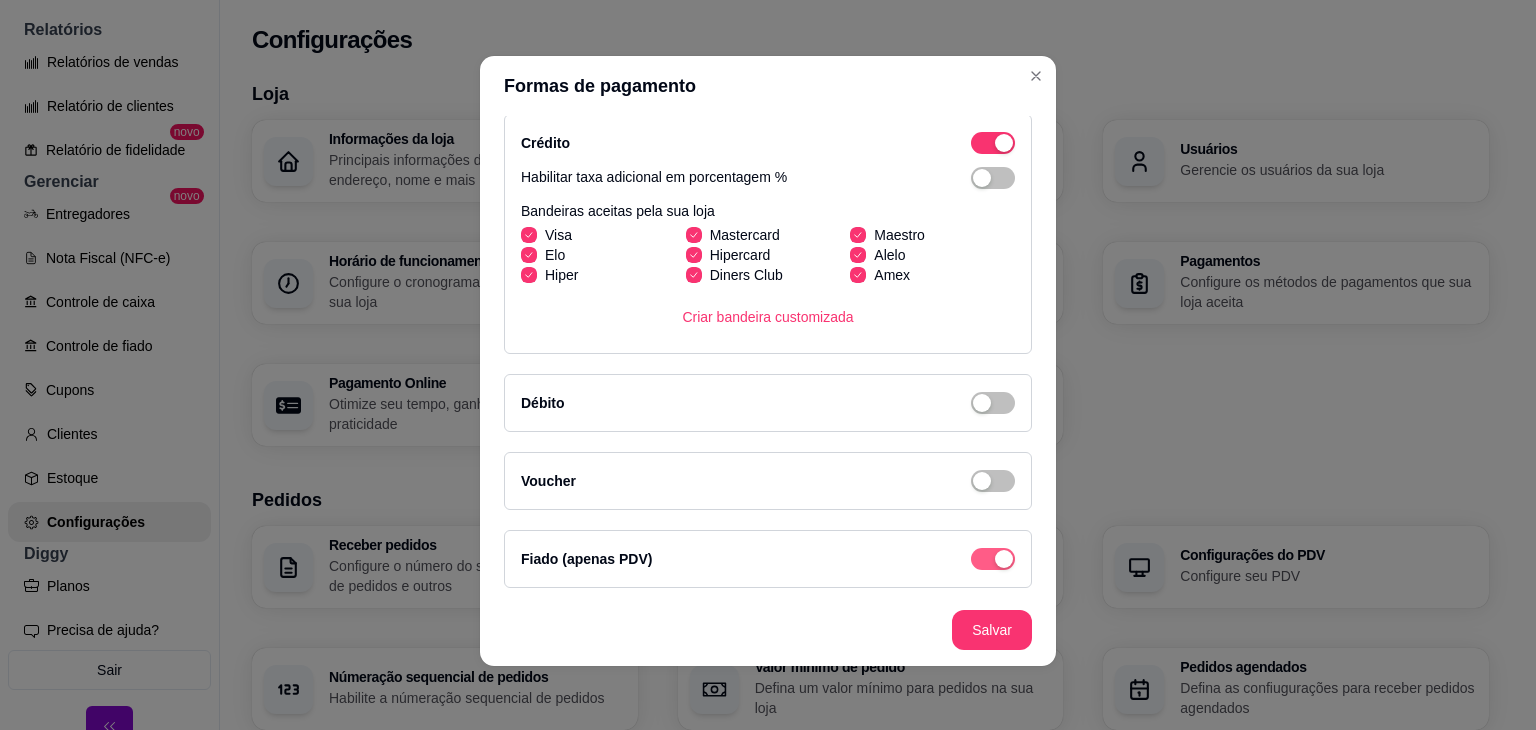 click at bounding box center [1004, -135] 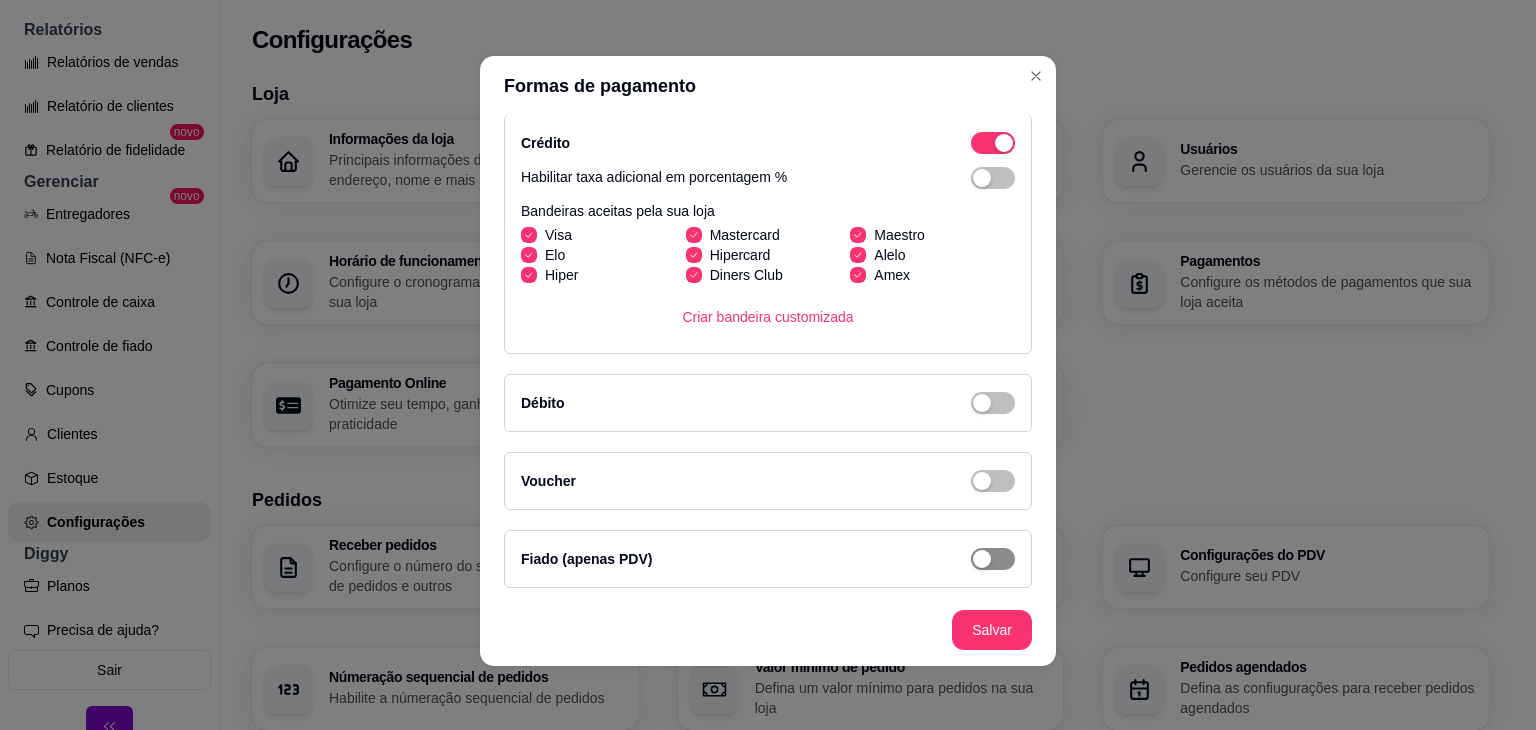 click at bounding box center (982, 559) 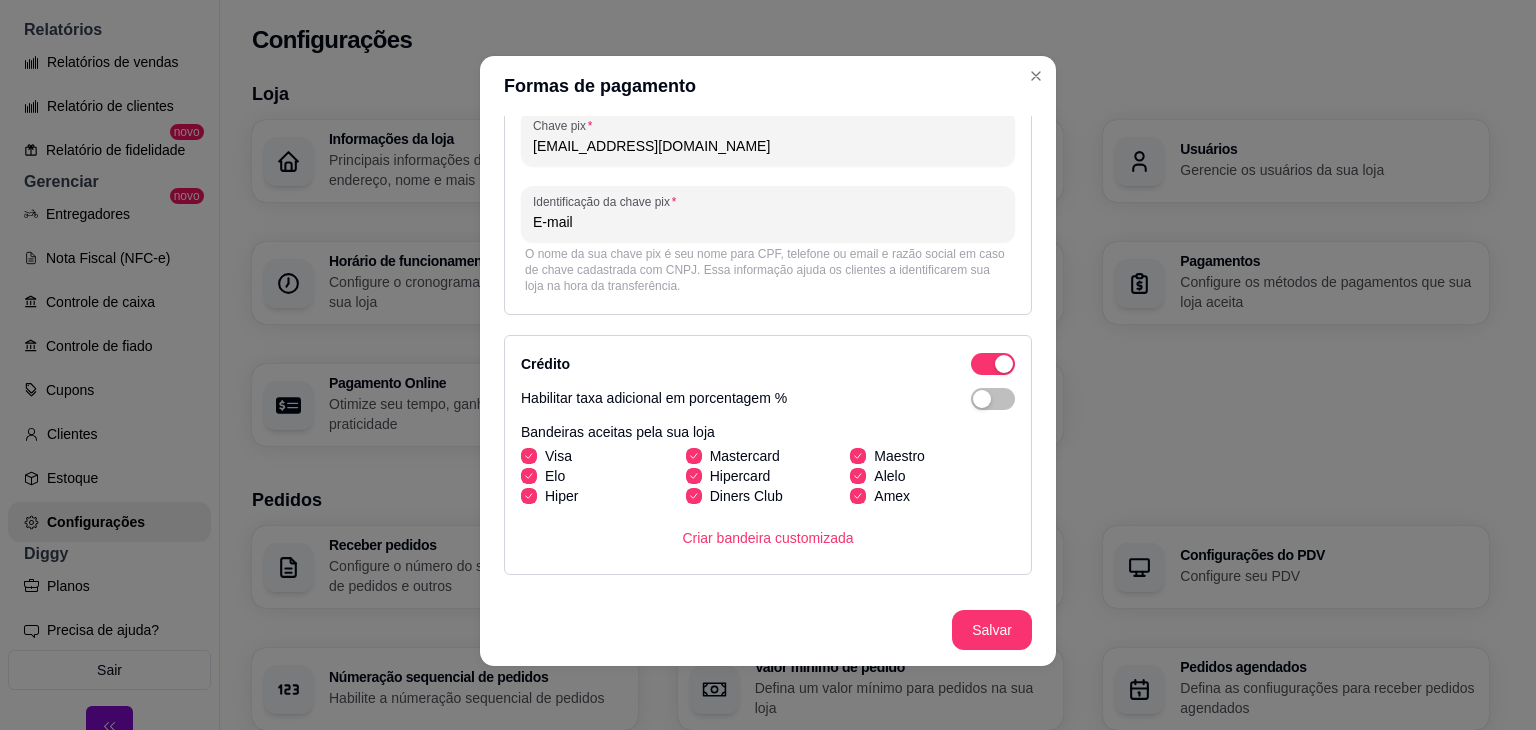 scroll, scrollTop: 366, scrollLeft: 0, axis: vertical 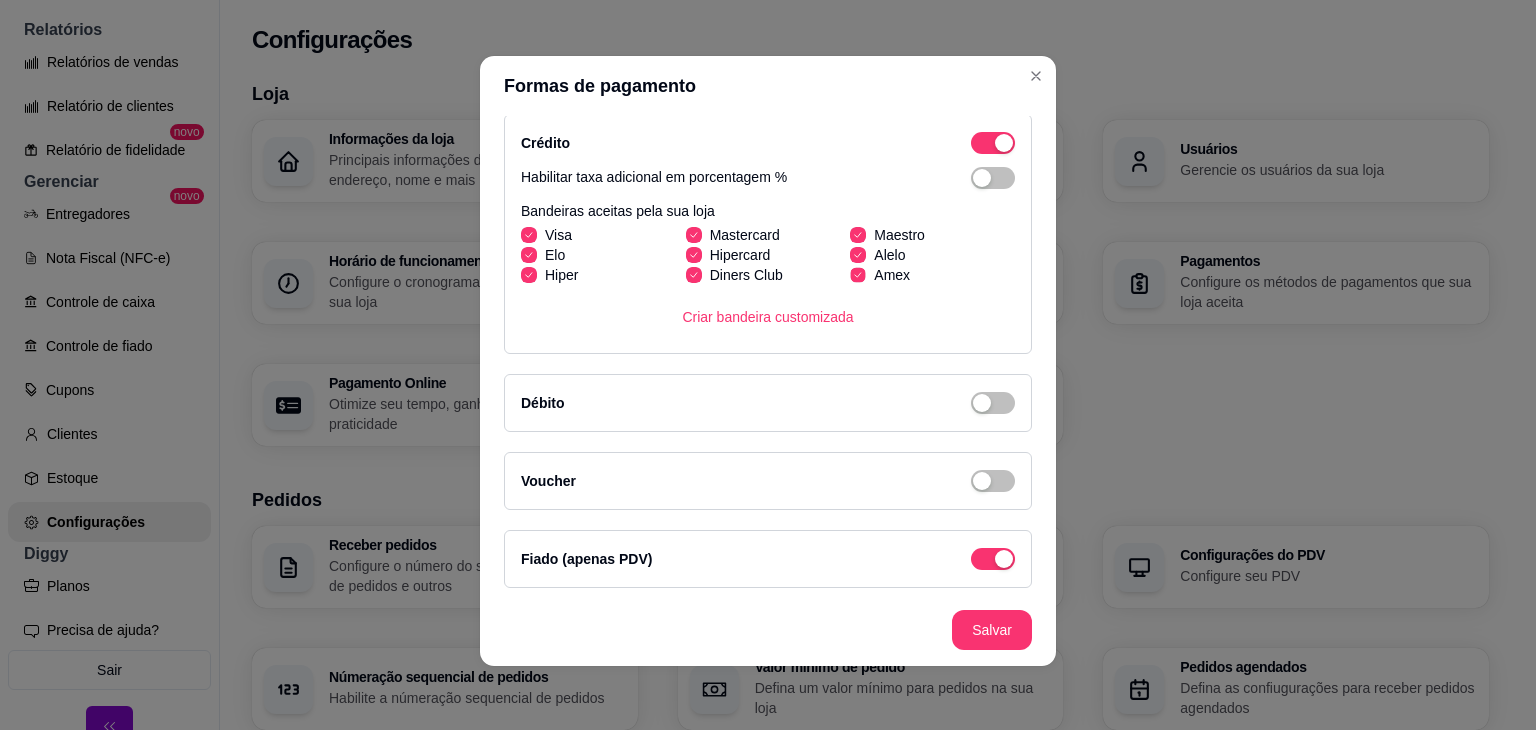 click at bounding box center (858, 274) 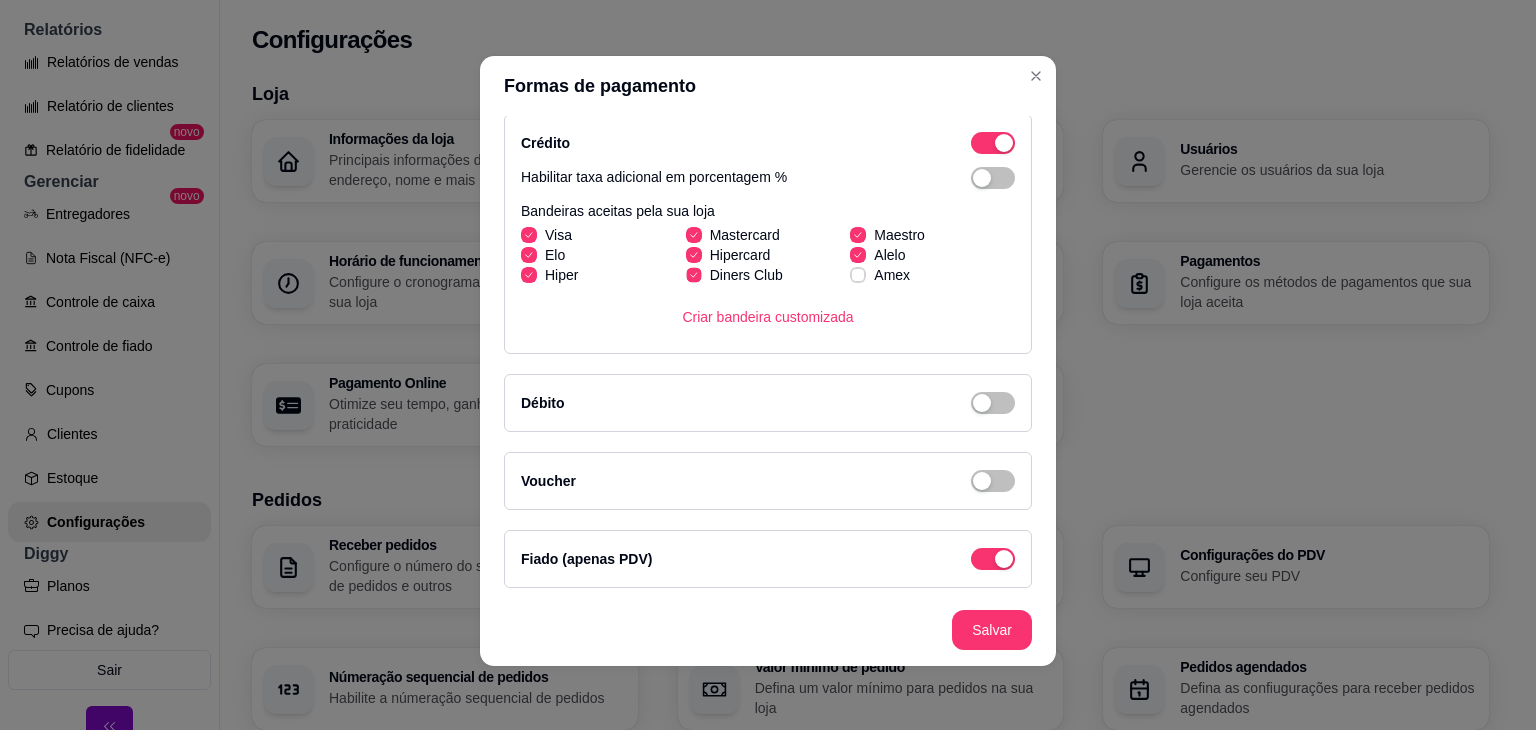 click on "Diners Club" at bounding box center [734, 275] 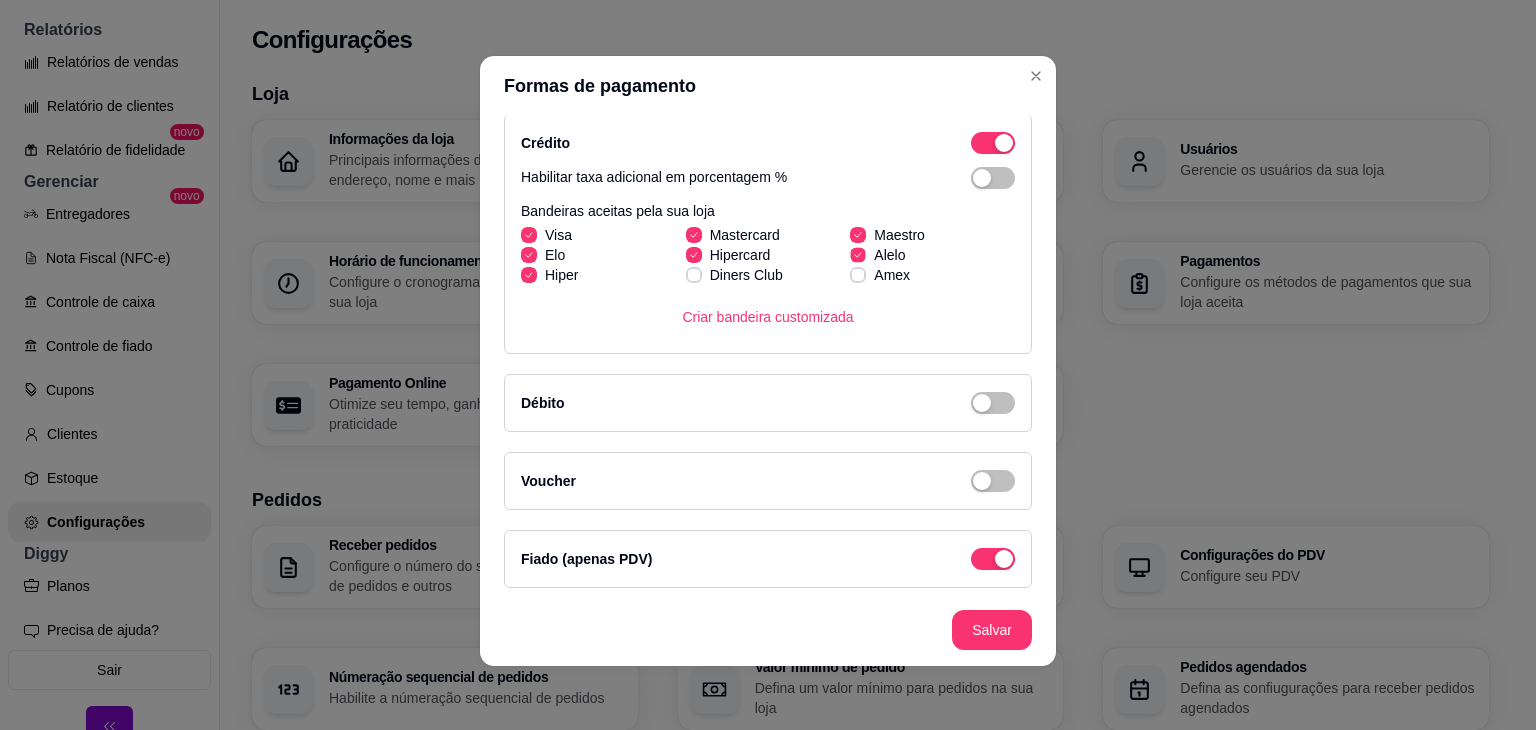 click on "Alelo" at bounding box center (877, 255) 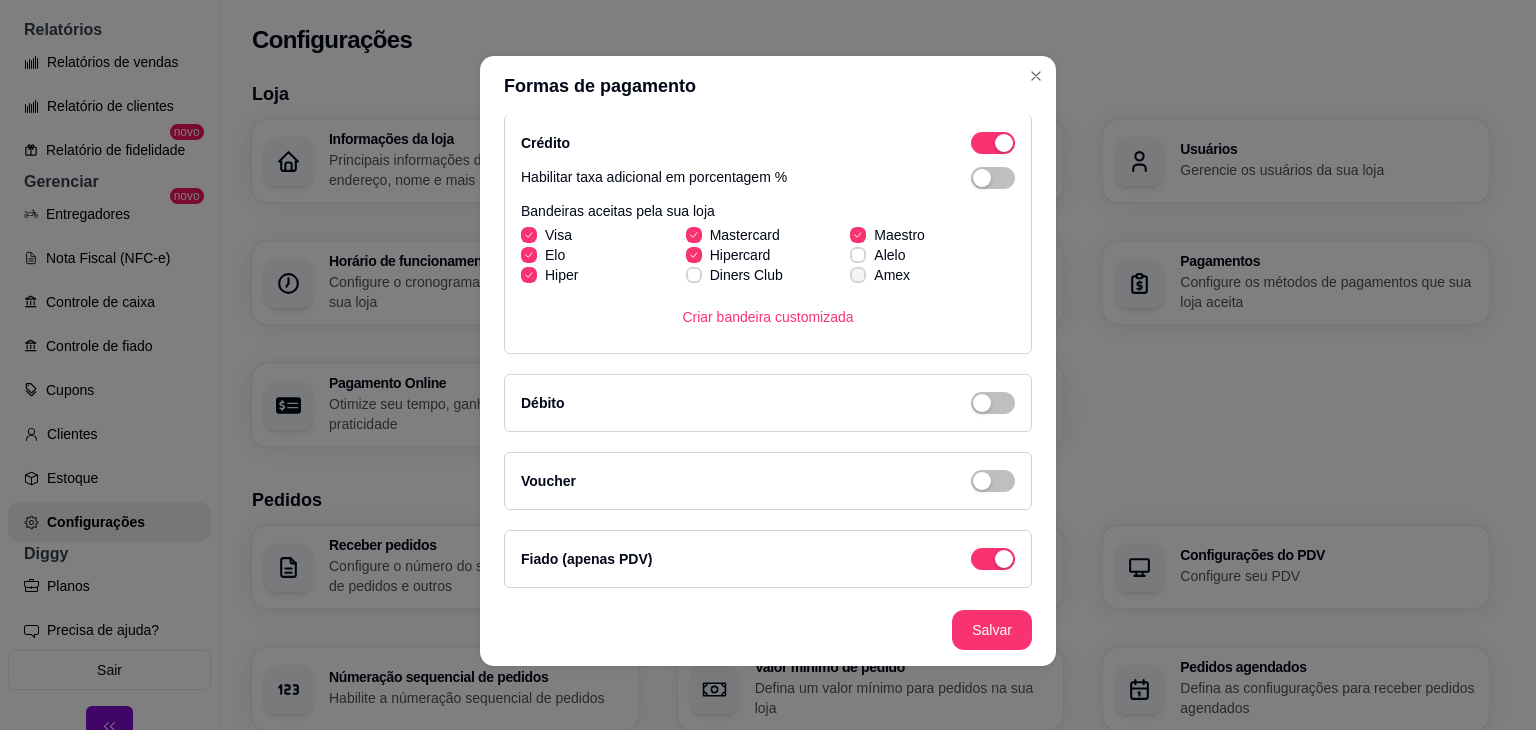 click on "Amex" at bounding box center [880, 275] 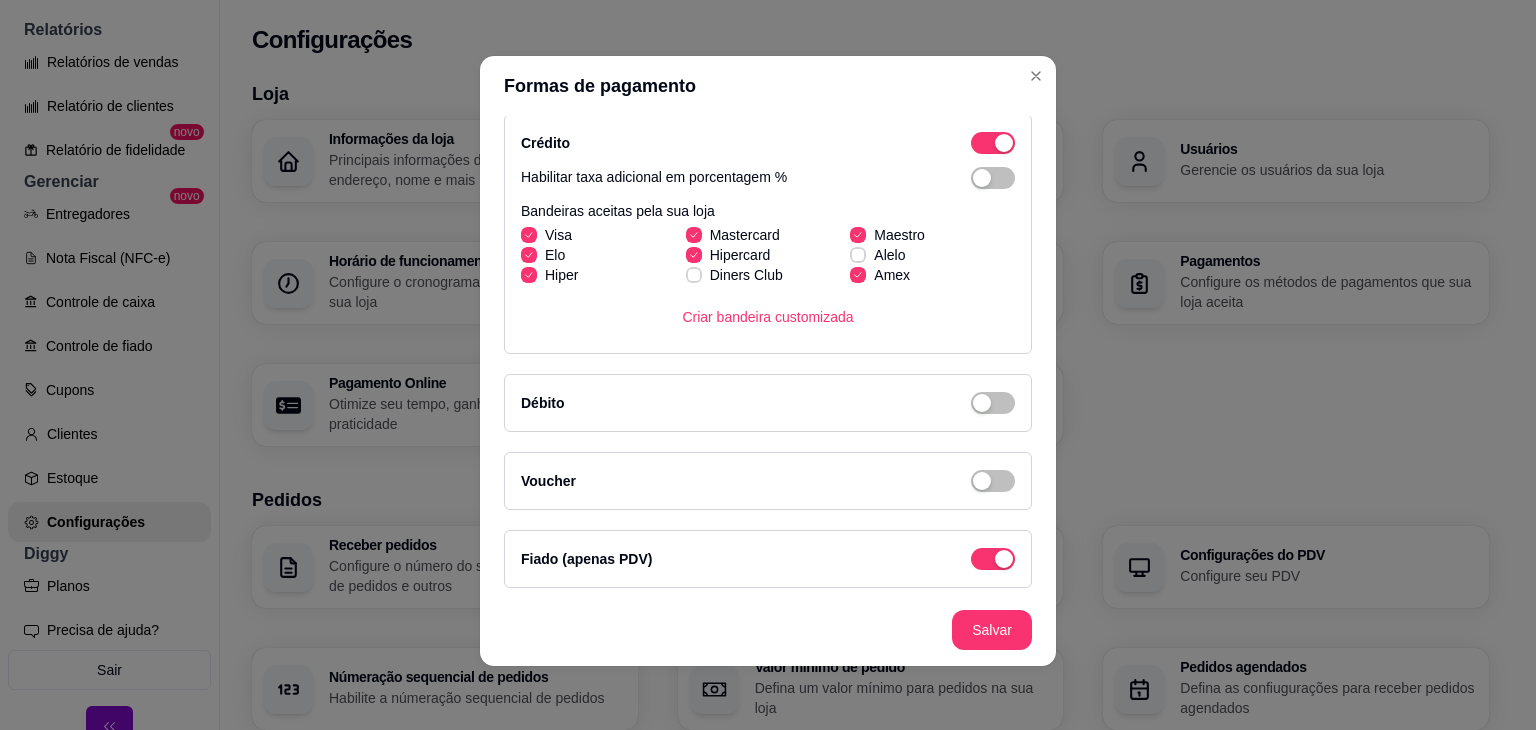 click on "Amex" at bounding box center [880, 275] 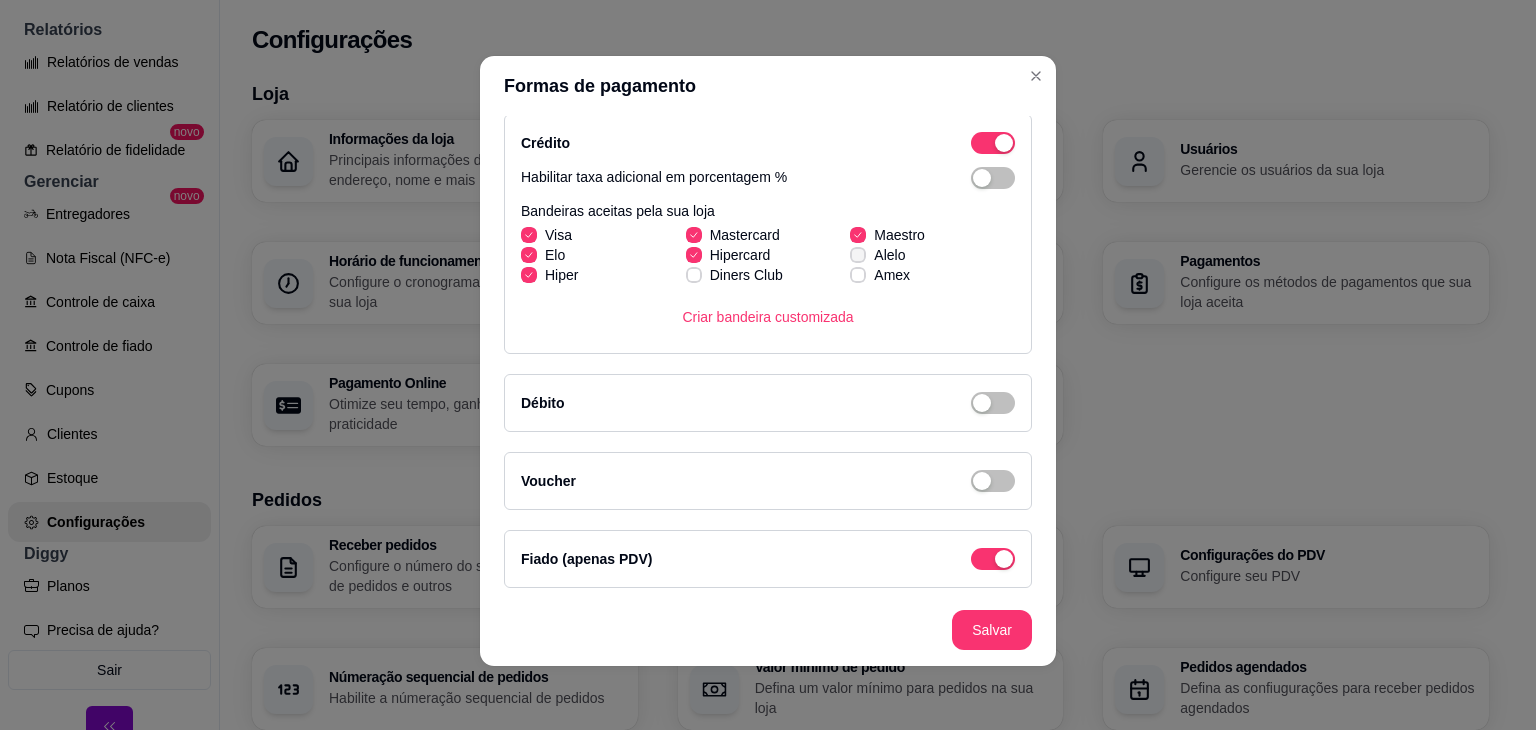 click 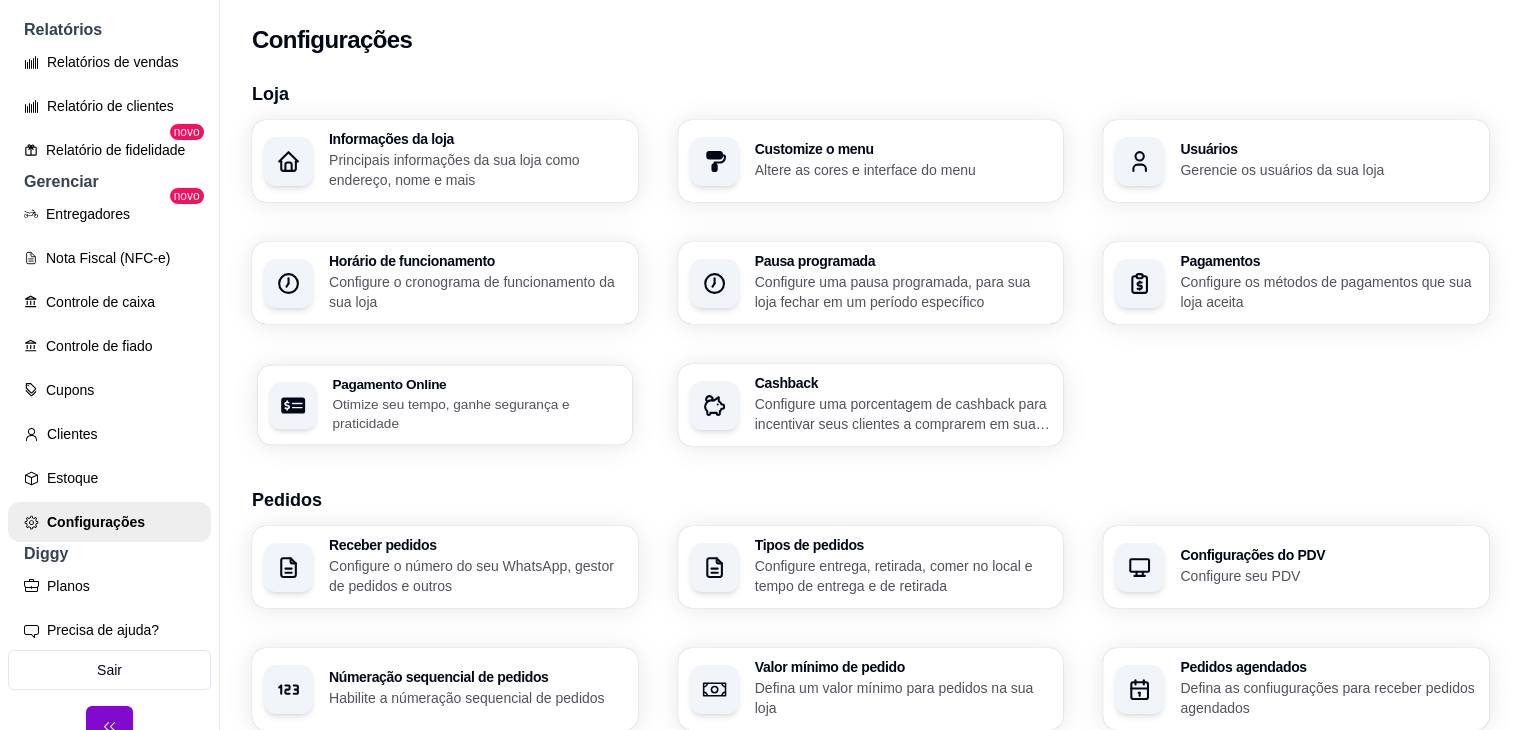 click on "Pagamento Online Otimize seu tempo, ganhe segurança e praticidade" at bounding box center (445, 405) 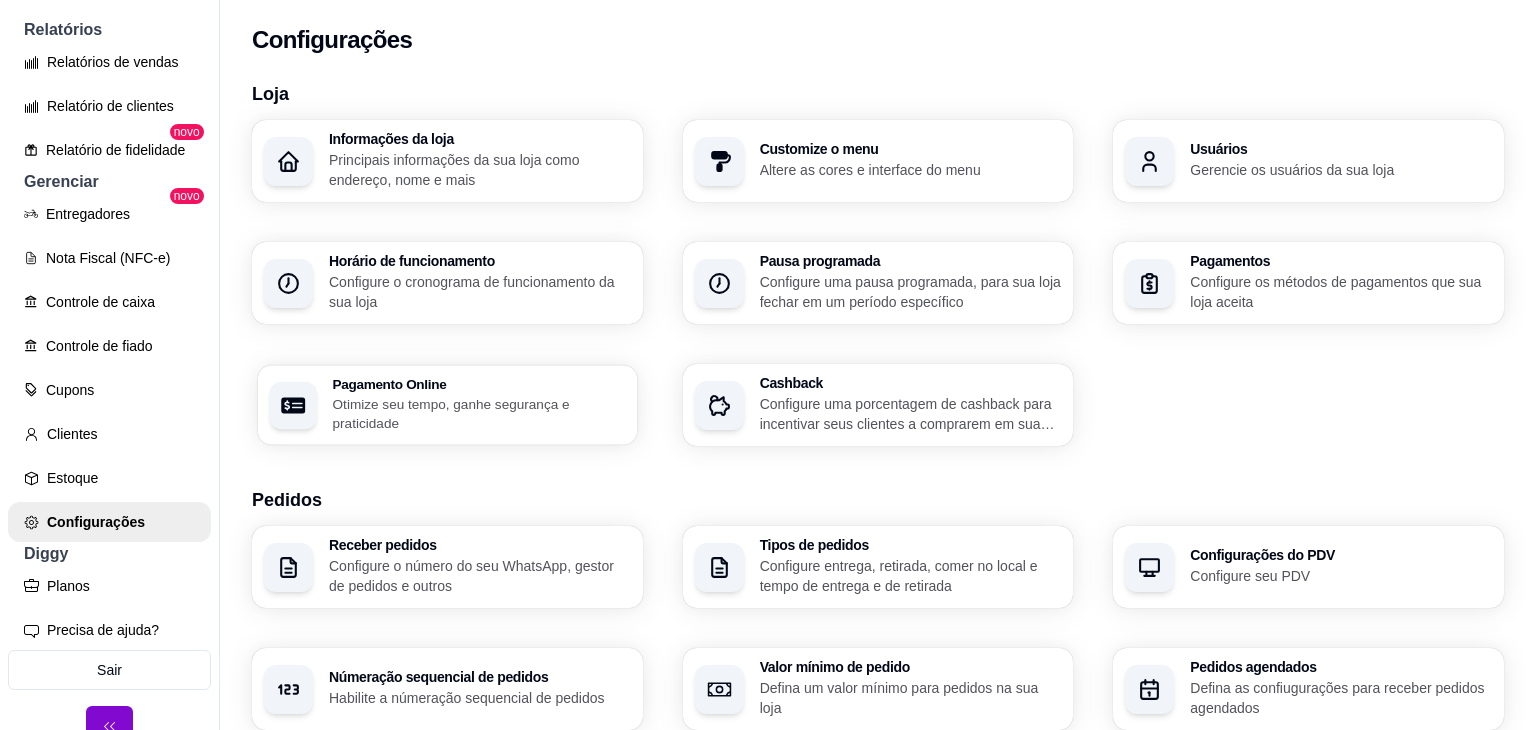 select on "4.98" 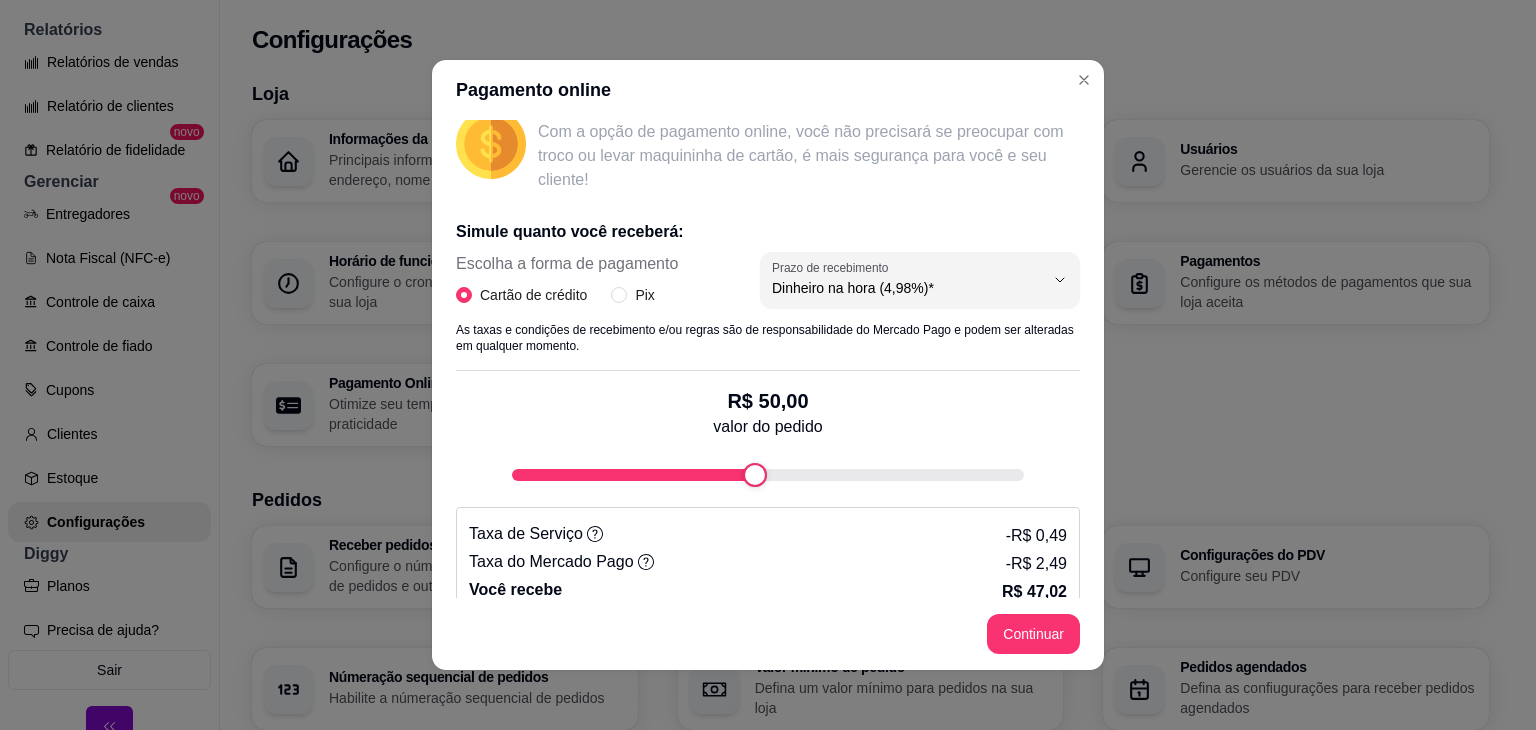scroll, scrollTop: 327, scrollLeft: 0, axis: vertical 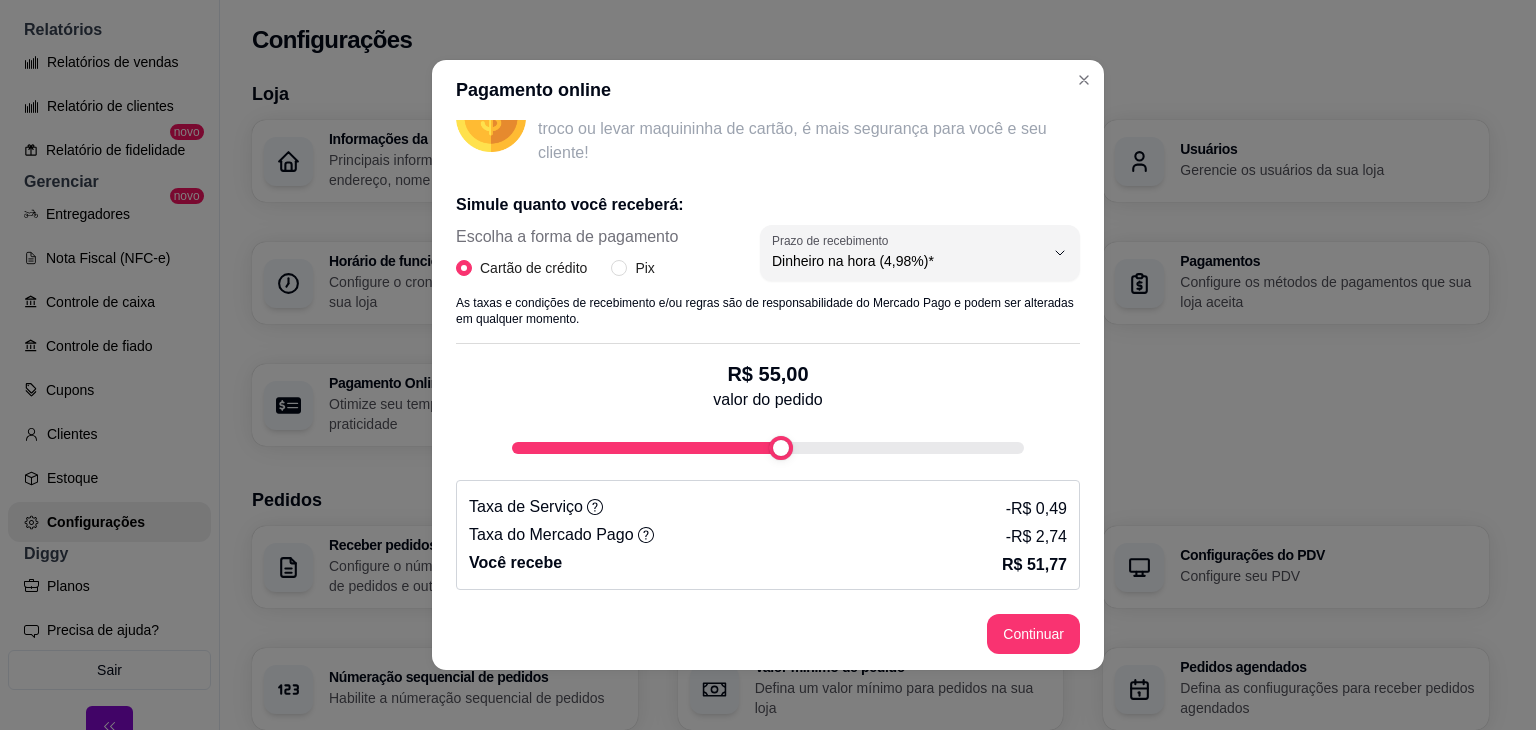 type on "100" 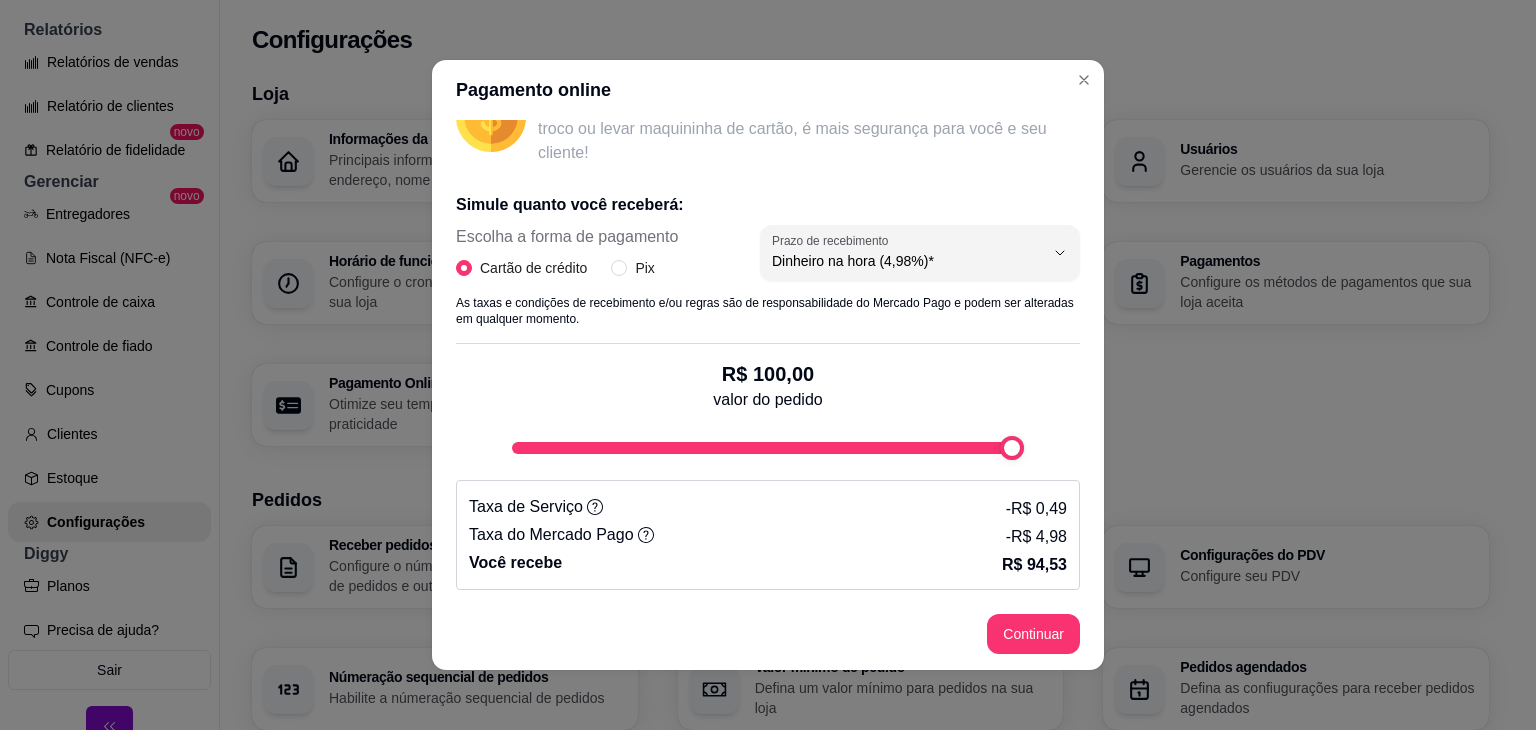 click on "Simule quanto você receberá: Escolha a forma de pagamento Cartão de crédito Pix 4.98 Prazo de recebimento Dinheiro na hora (4,98%)* Dinheiro em 14 dias (4,49%) Dinheiro em 30 dias (3,98%) Prazo de recebimento Dinheiro na hora (4,98%)* As taxas e condições de recebimento e/ou regras são de responsabilidade do Mercado Pago e podem ser alteradas em qualquer momento. R$ 100,00 valor do pedido Taxa de Serviço -  R$ 0,49 Taxa do Mercado Pago -  R$ 4,98 Você recebe R$ 94,53" at bounding box center [768, 383] 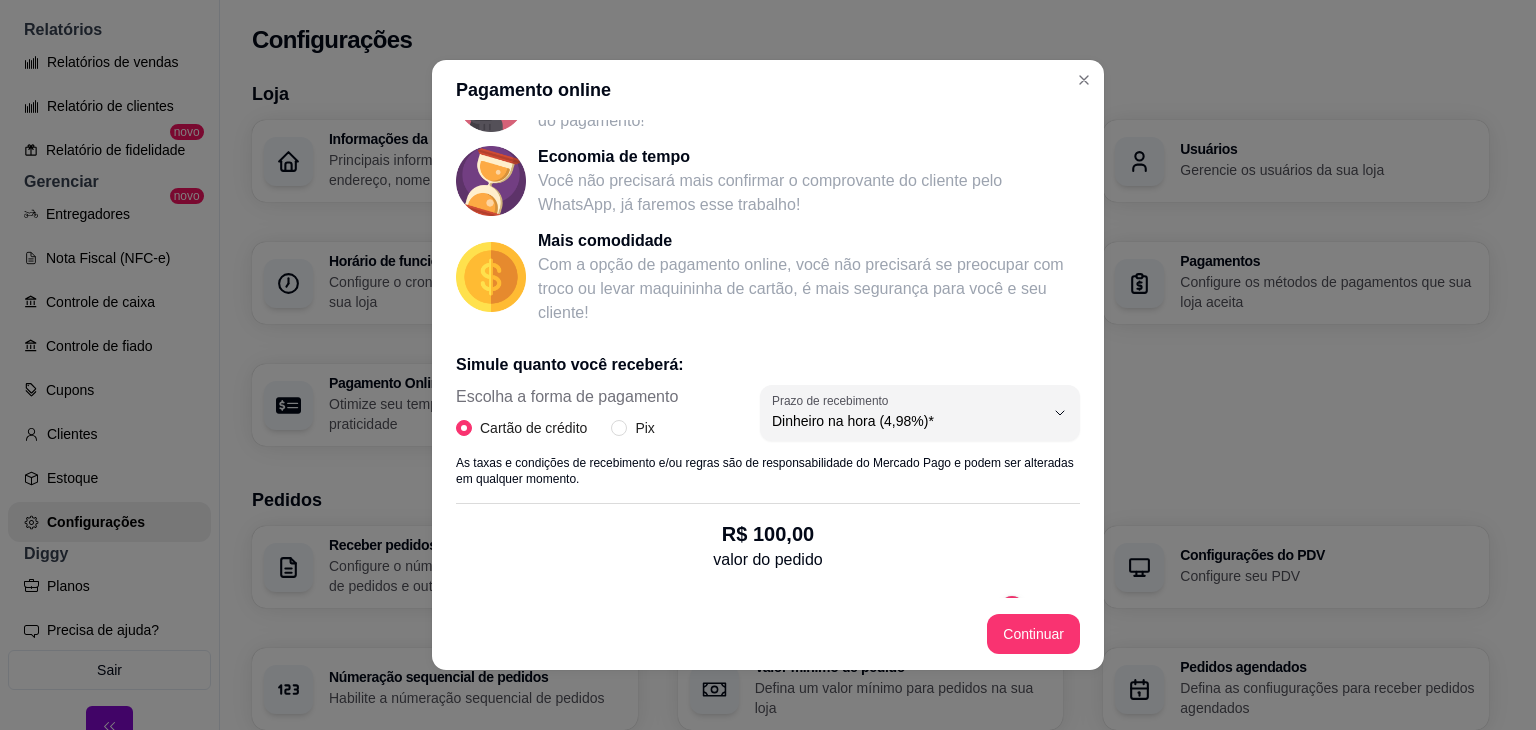 scroll, scrollTop: 327, scrollLeft: 0, axis: vertical 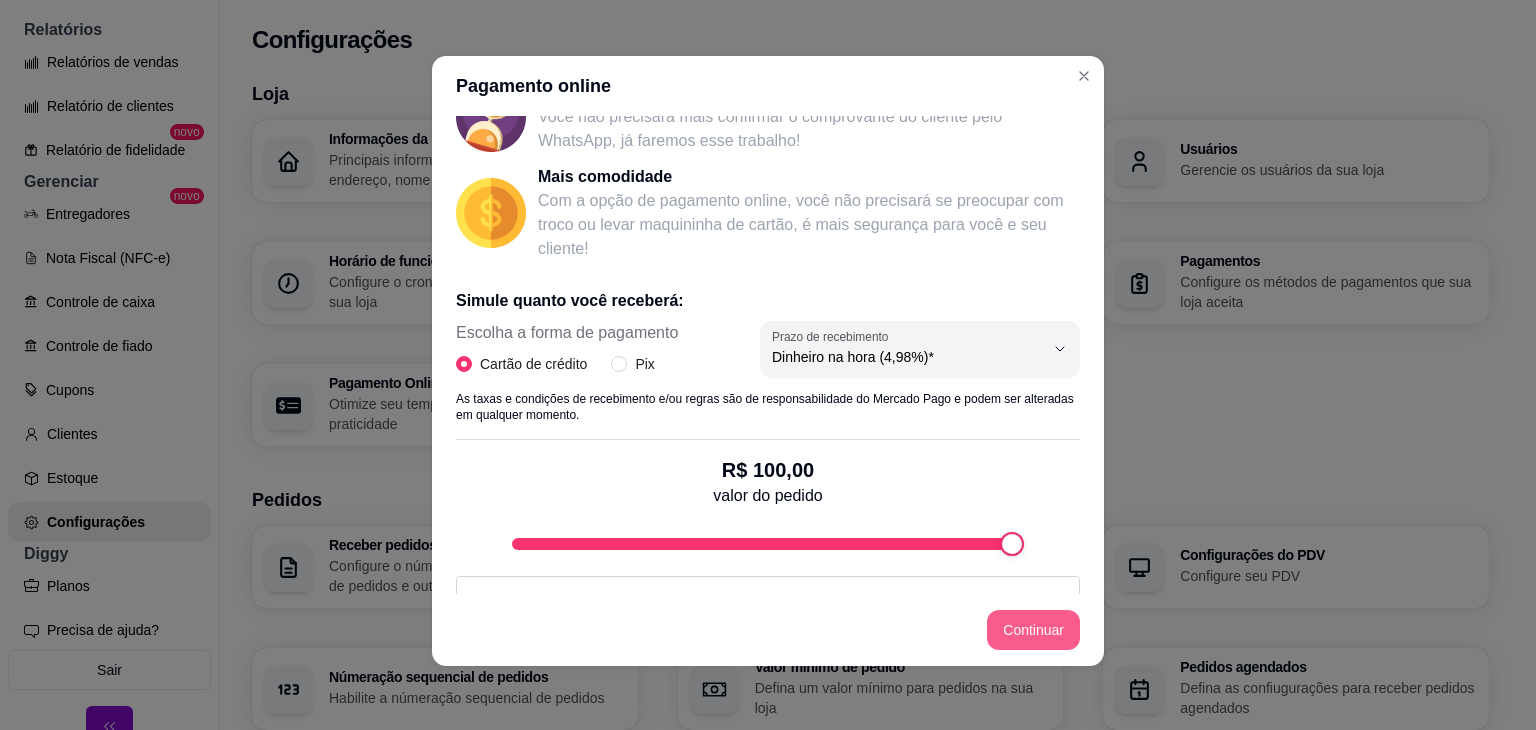 click on "Continuar" at bounding box center [1033, 630] 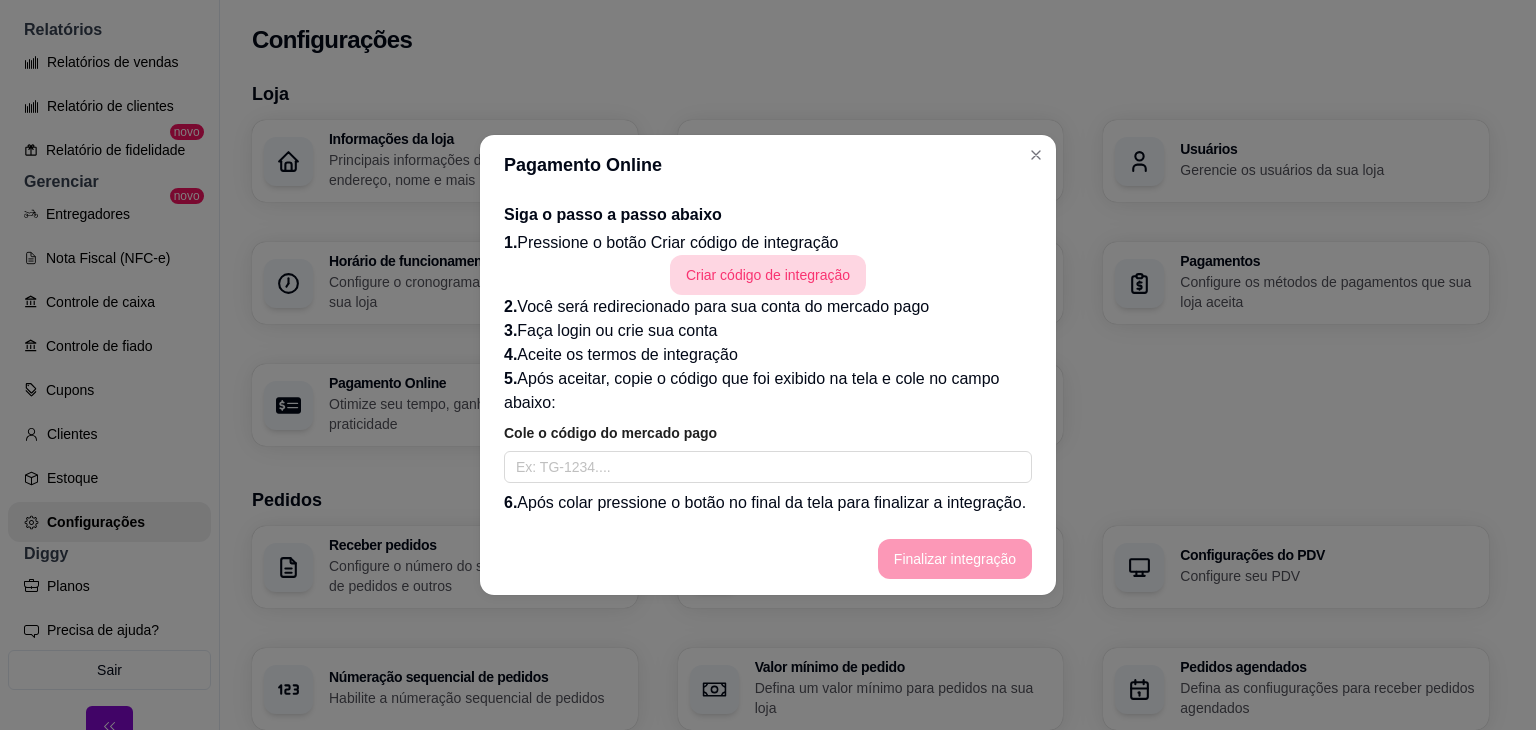click on "Criar código de integração" at bounding box center (768, 275) 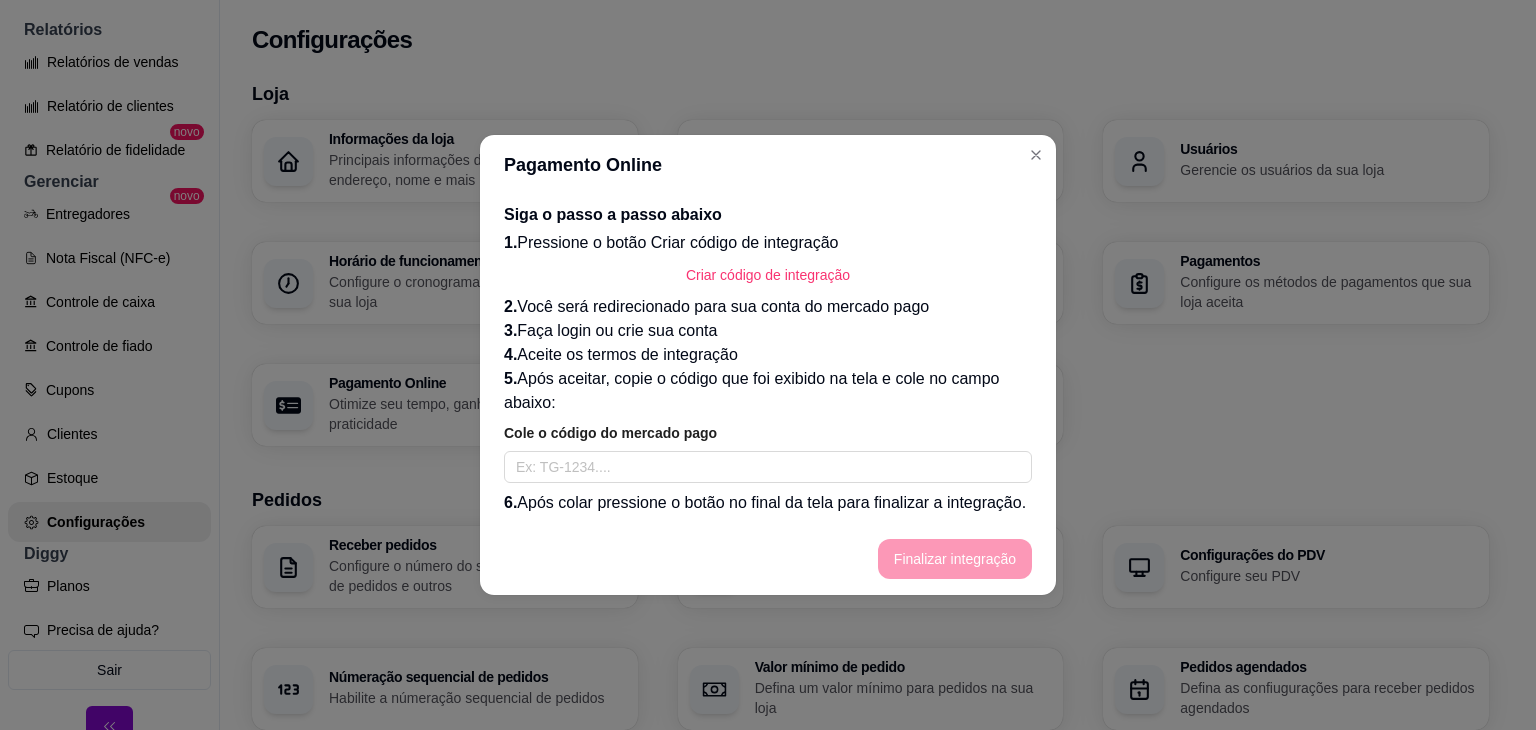 click on "Cole o código do mercado pago" at bounding box center [768, 453] 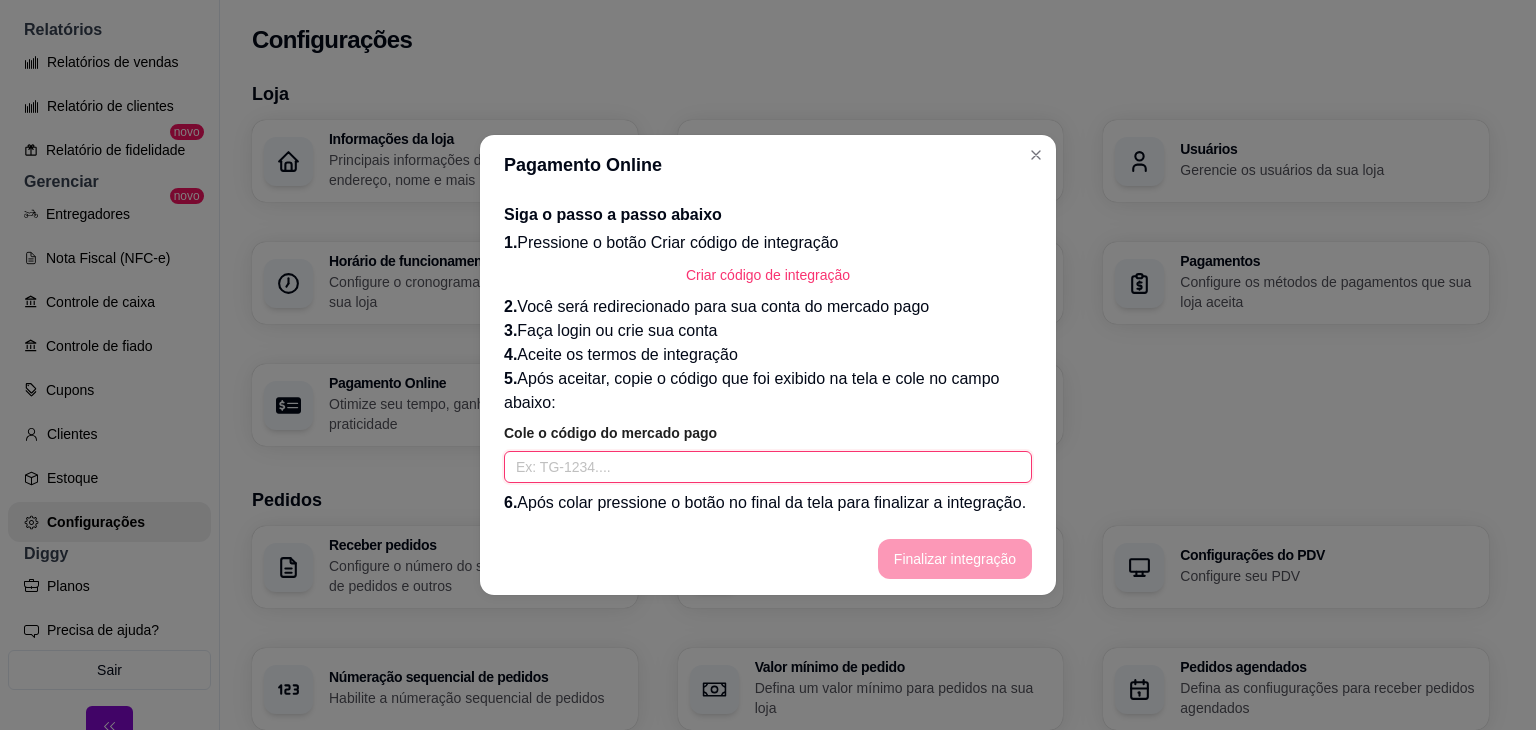 drag, startPoint x: 792, startPoint y: 465, endPoint x: 791, endPoint y: 477, distance: 12.0415945 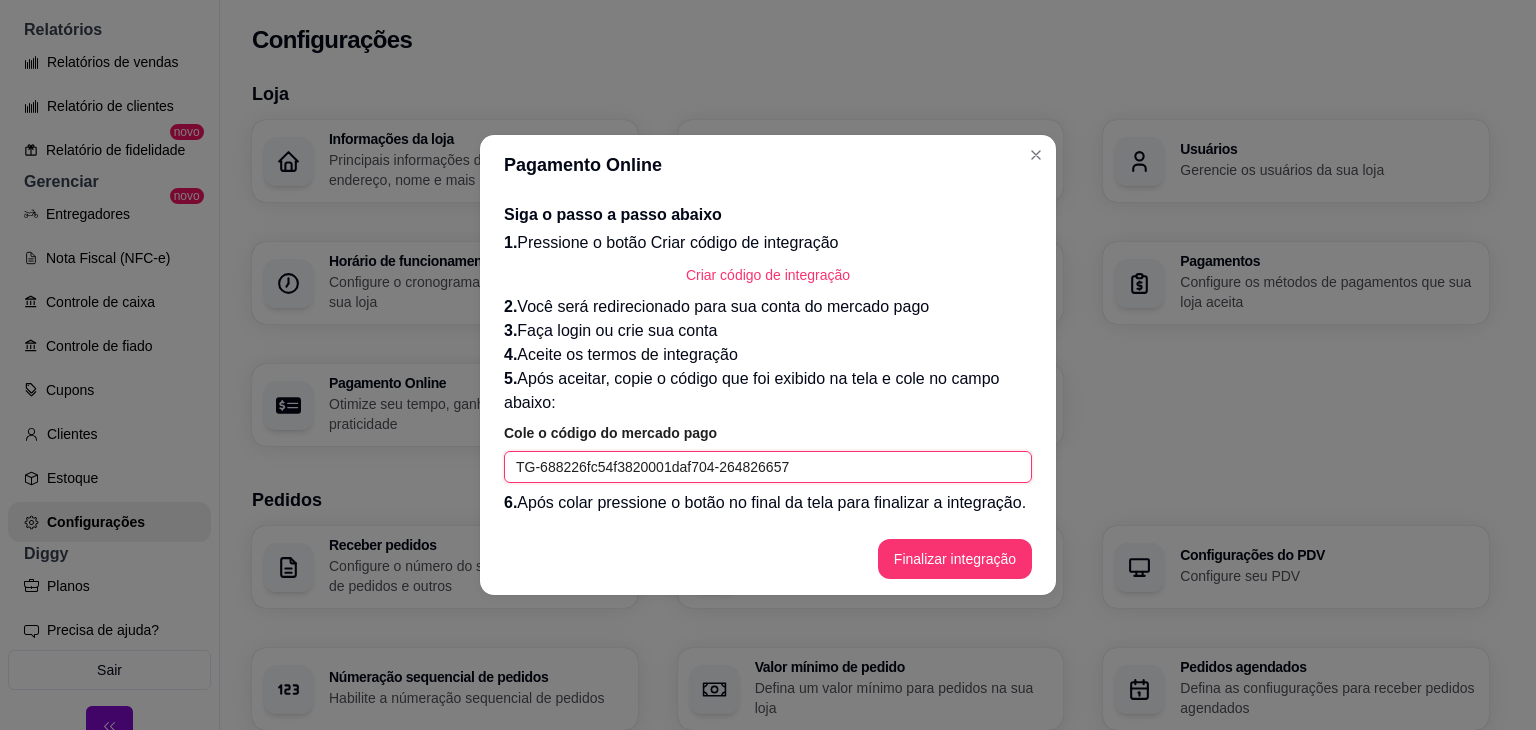 type on "TG-688226fc54f3820001daf704-264826657" 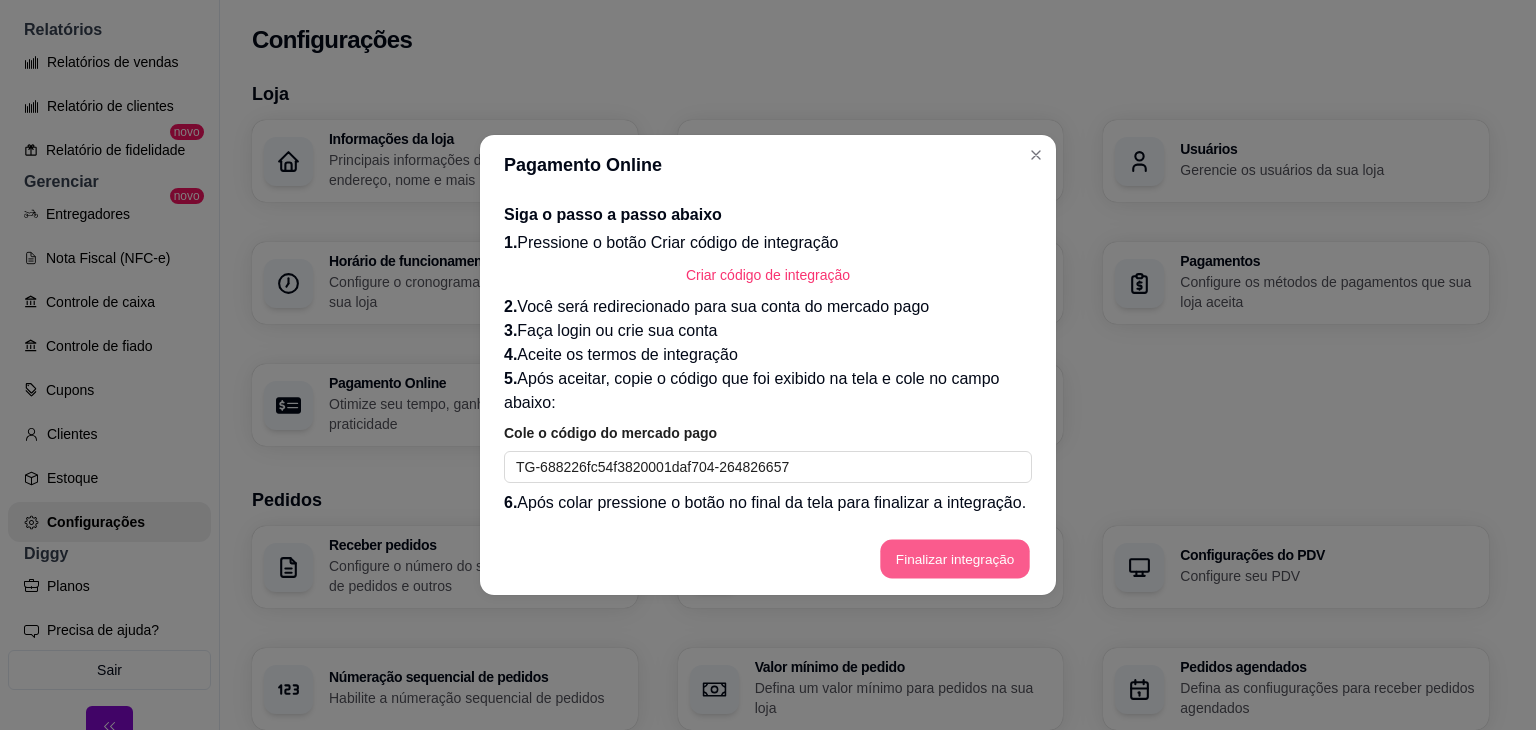 click on "Finalizar integração" at bounding box center (955, 559) 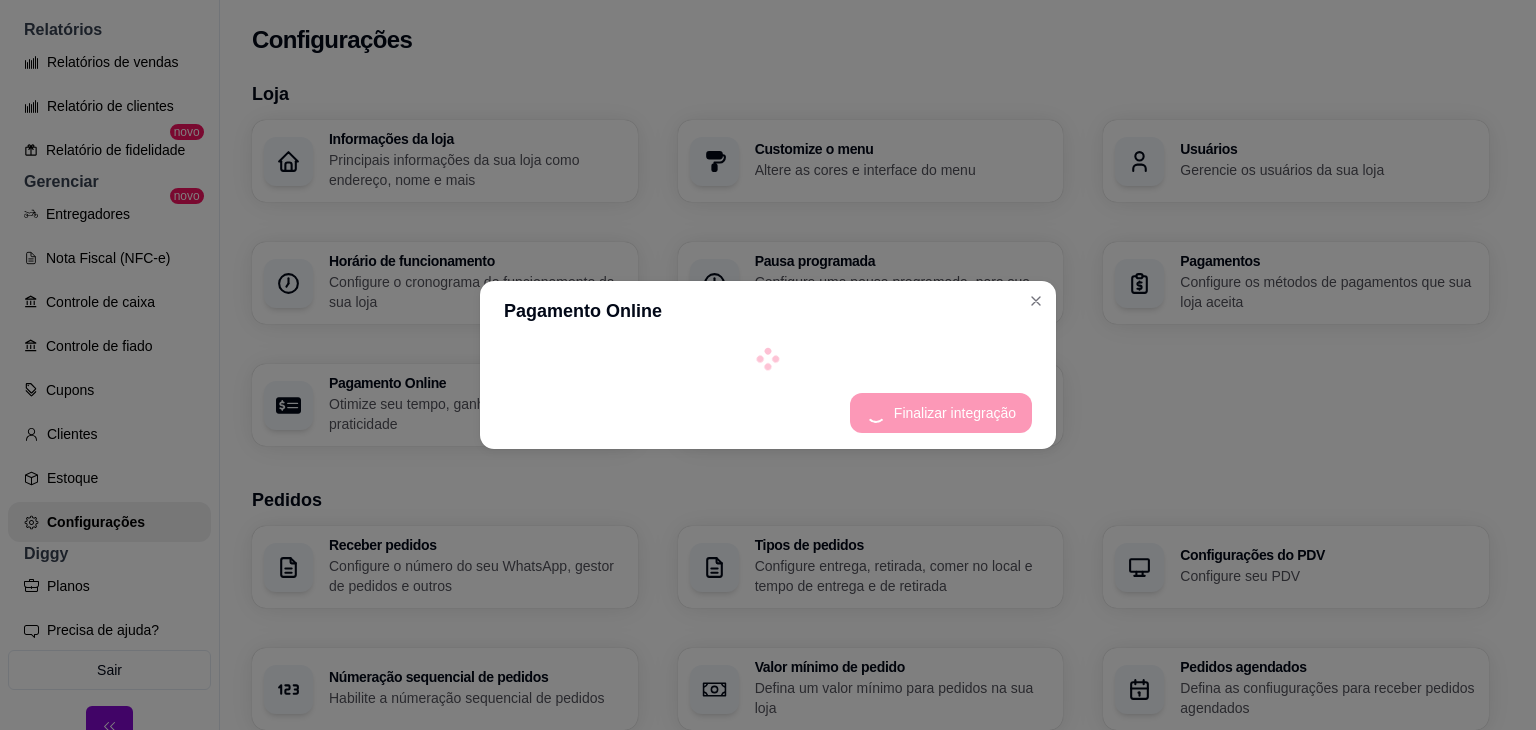 select on "4.98" 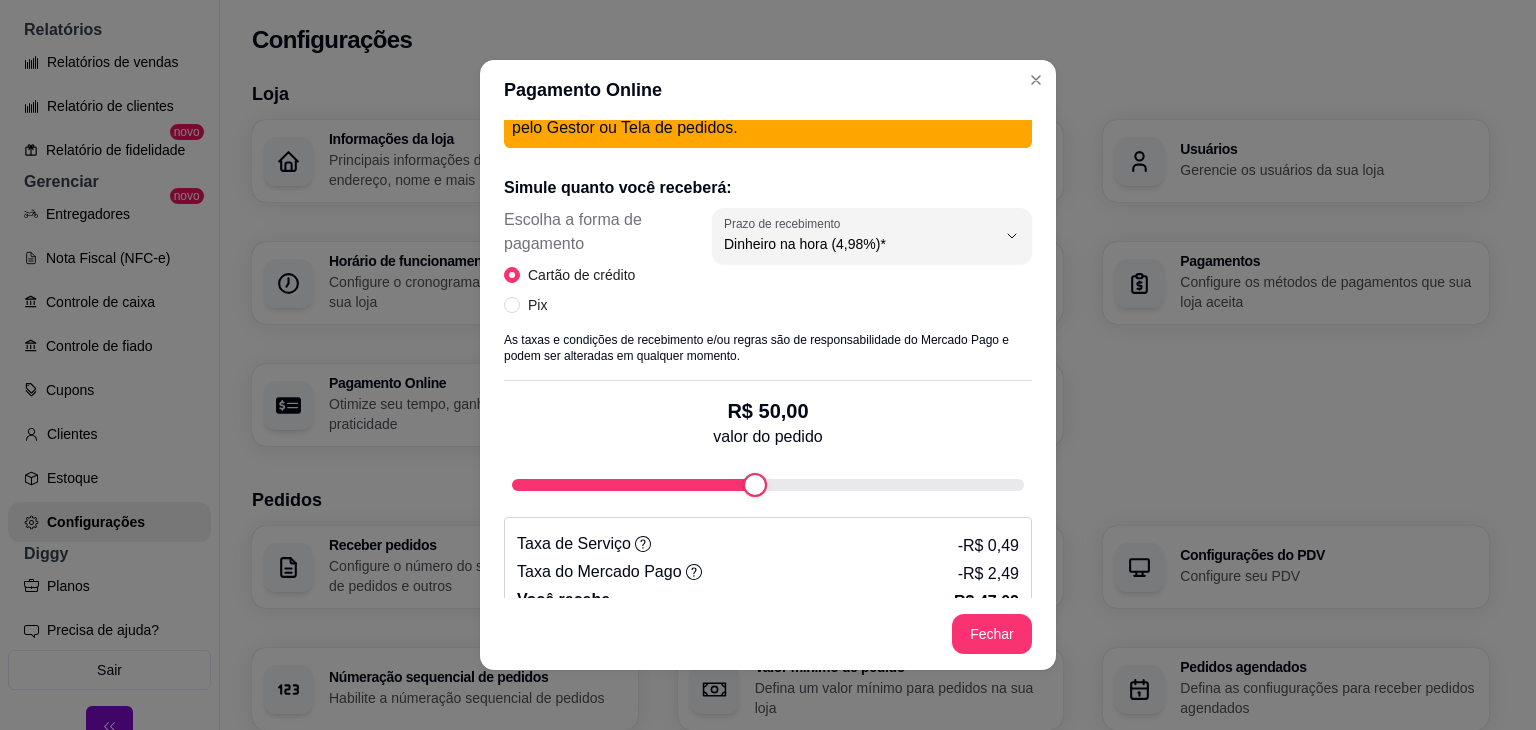 scroll, scrollTop: 500, scrollLeft: 0, axis: vertical 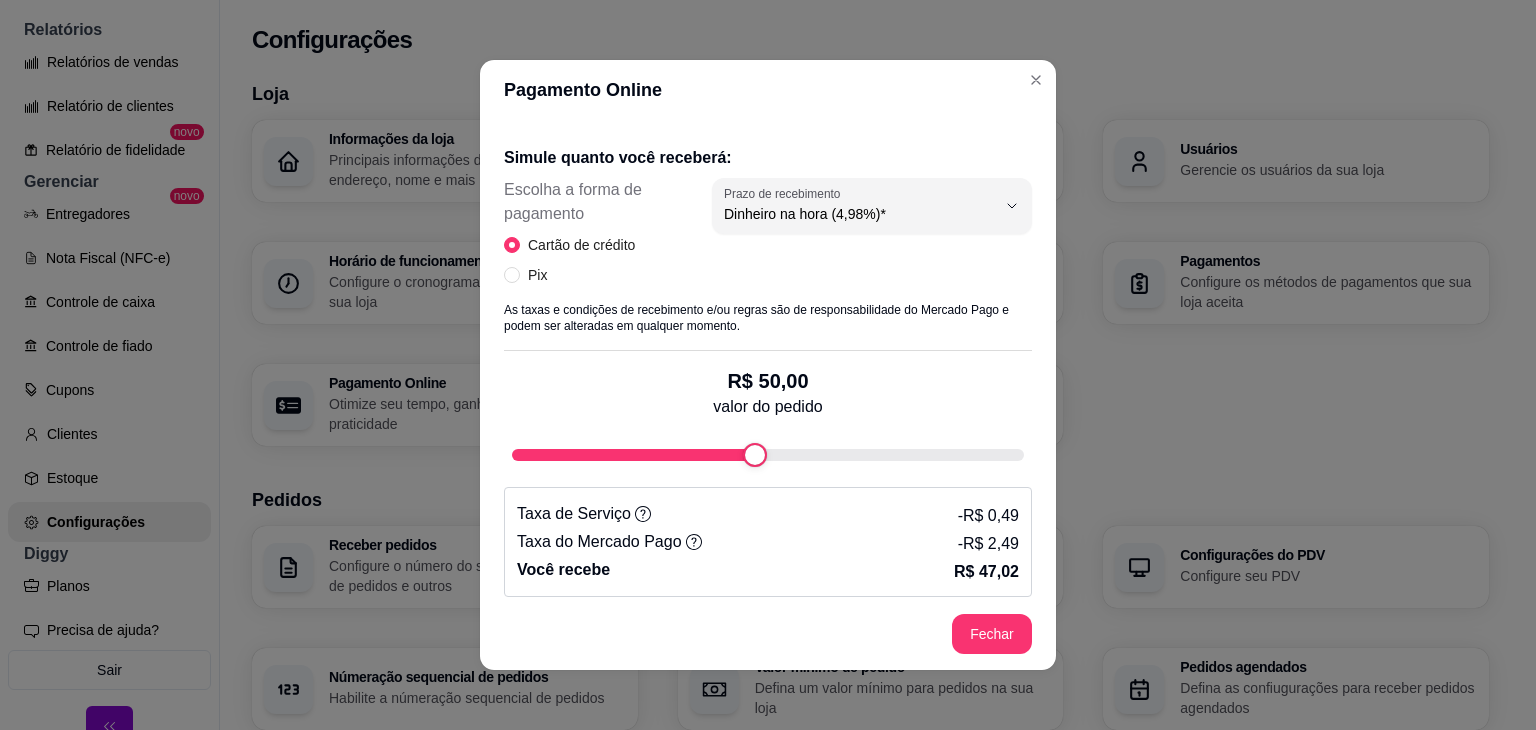 click on "4.98 Prazo de recebimento Dinheiro na hora (4,98%)* Dinheiro em 14 dias (4,49%) Dinheiro em 30 dias (3,98%) Prazo de recebimento Dinheiro na hora (4,98%)*" at bounding box center [872, 240] 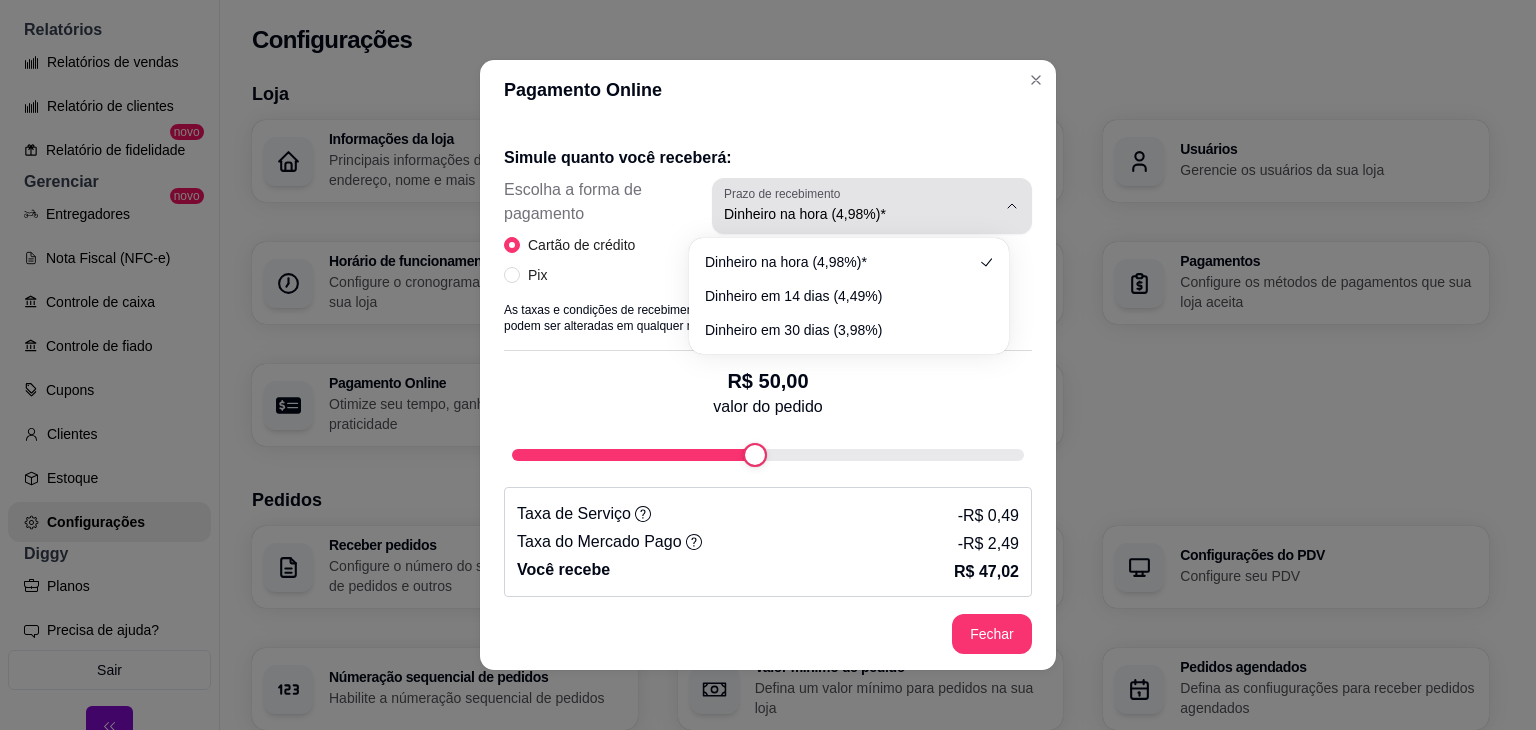 click on "Dinheiro na hora (4,98%)*" at bounding box center (860, 214) 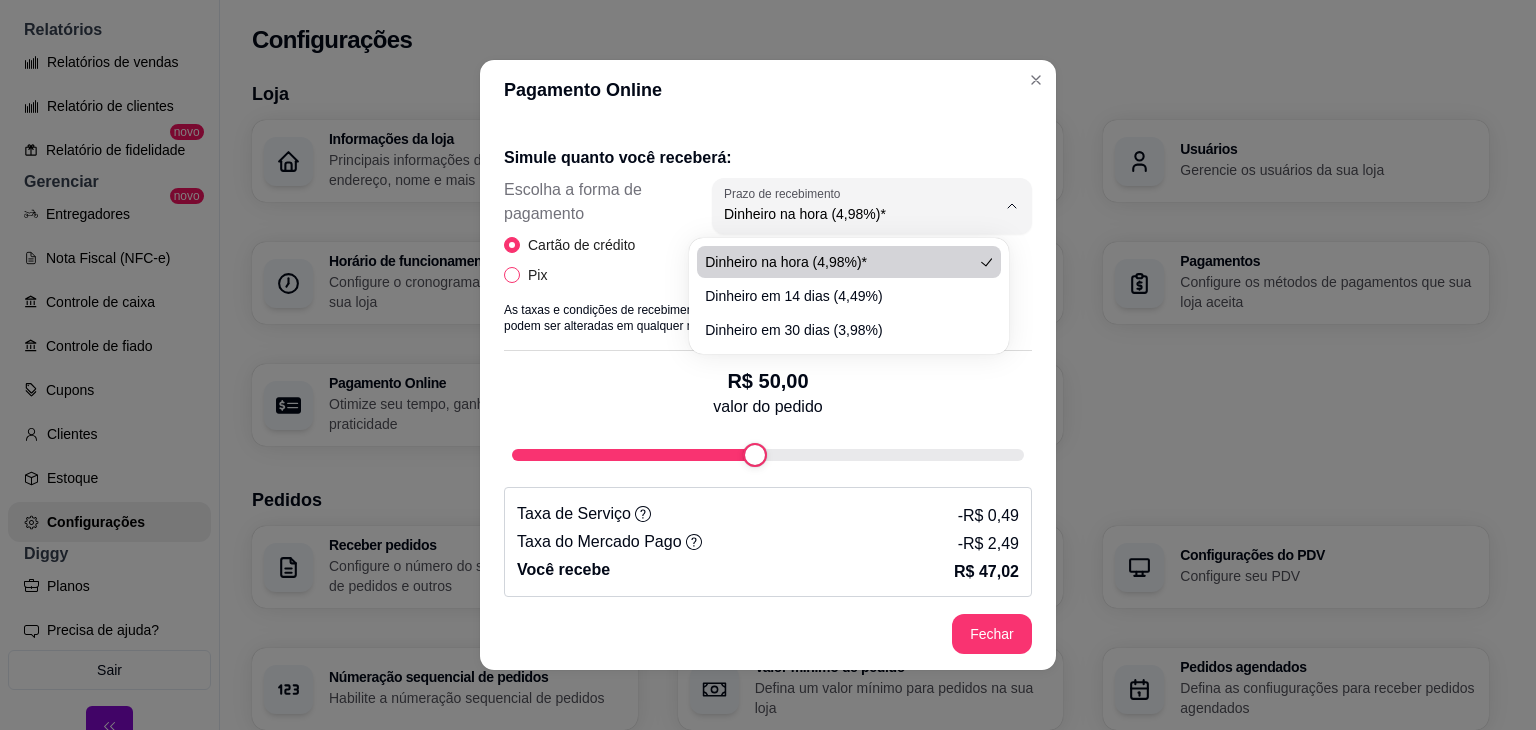 click on "Pix" at bounding box center (537, 275) 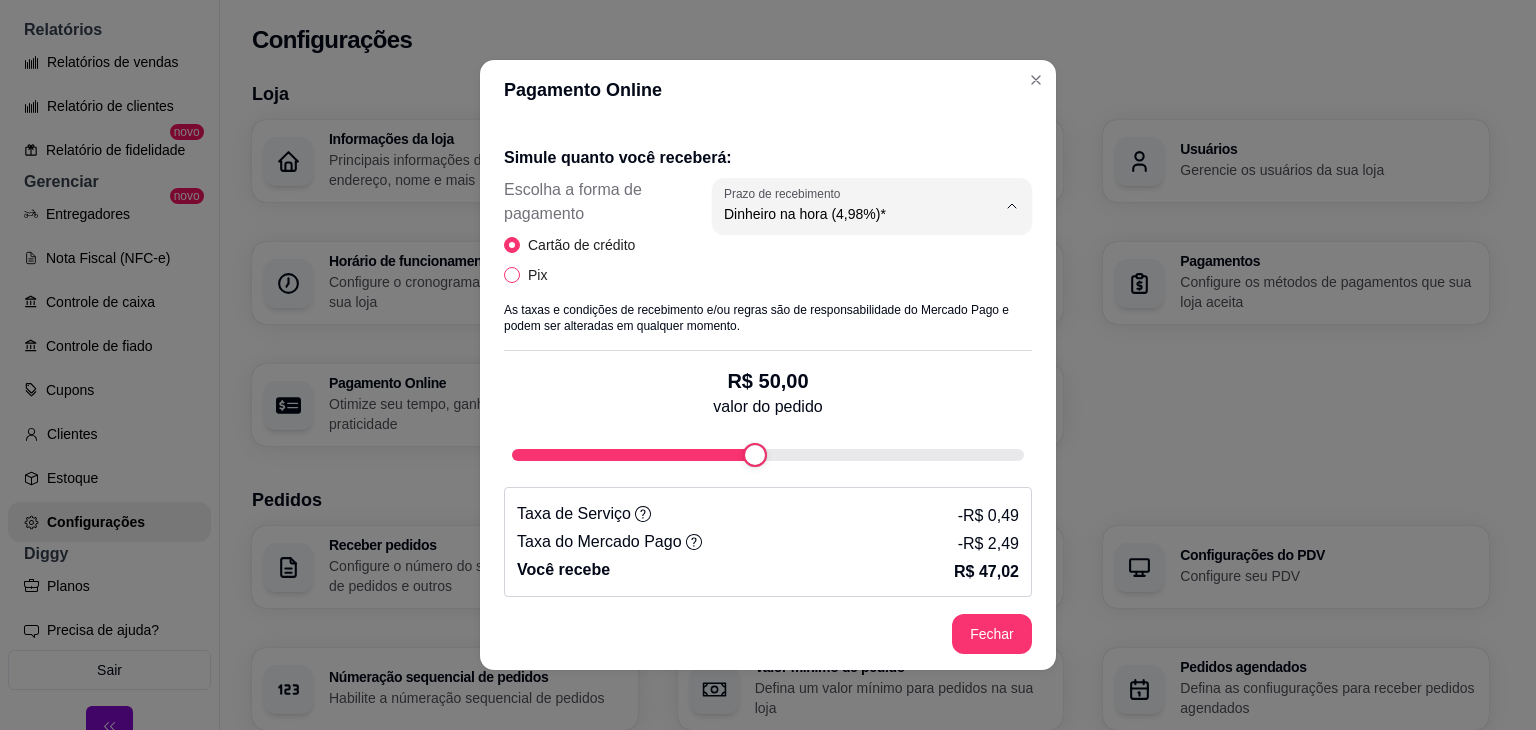 click on "Pix" at bounding box center (512, 275) 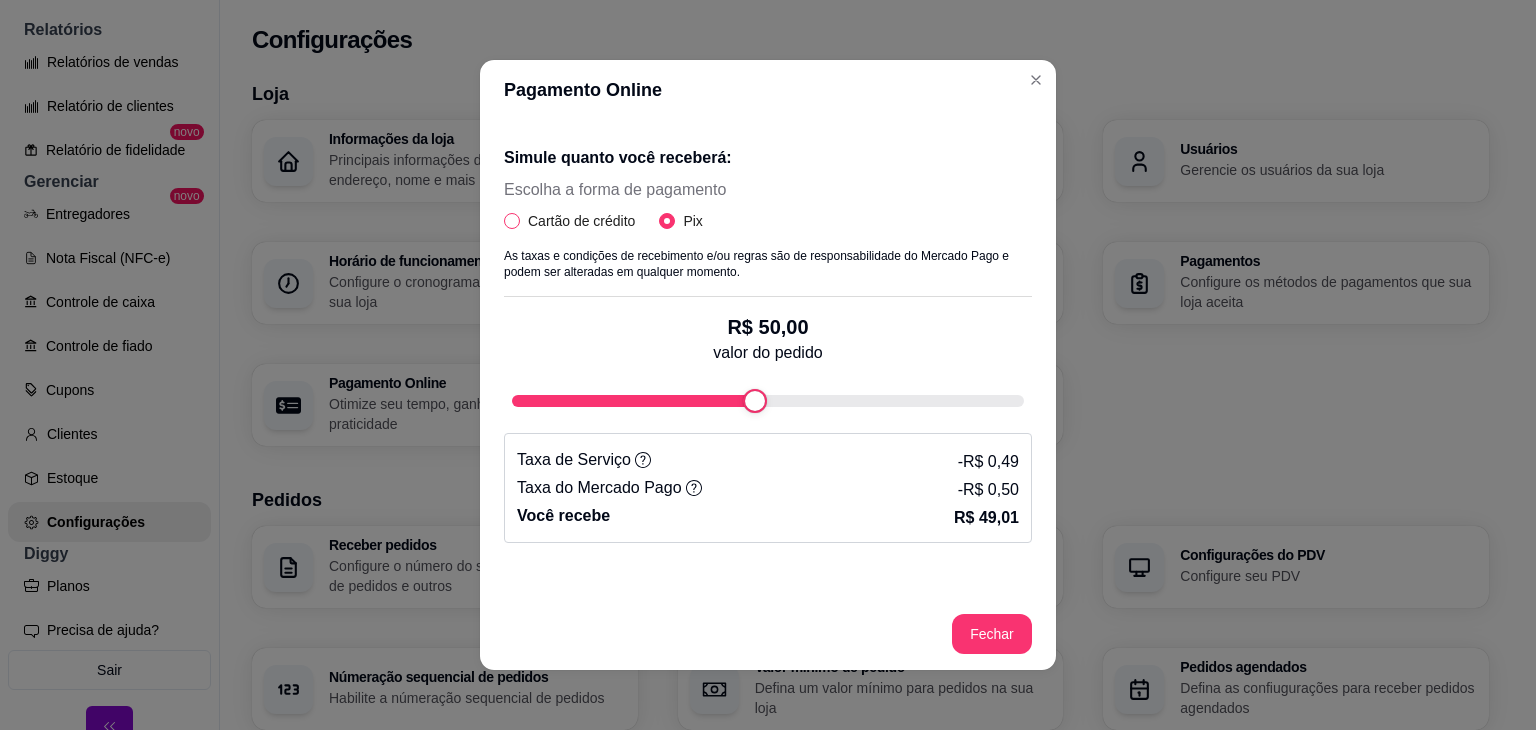 click on "Cartão de crédito" at bounding box center [581, 221] 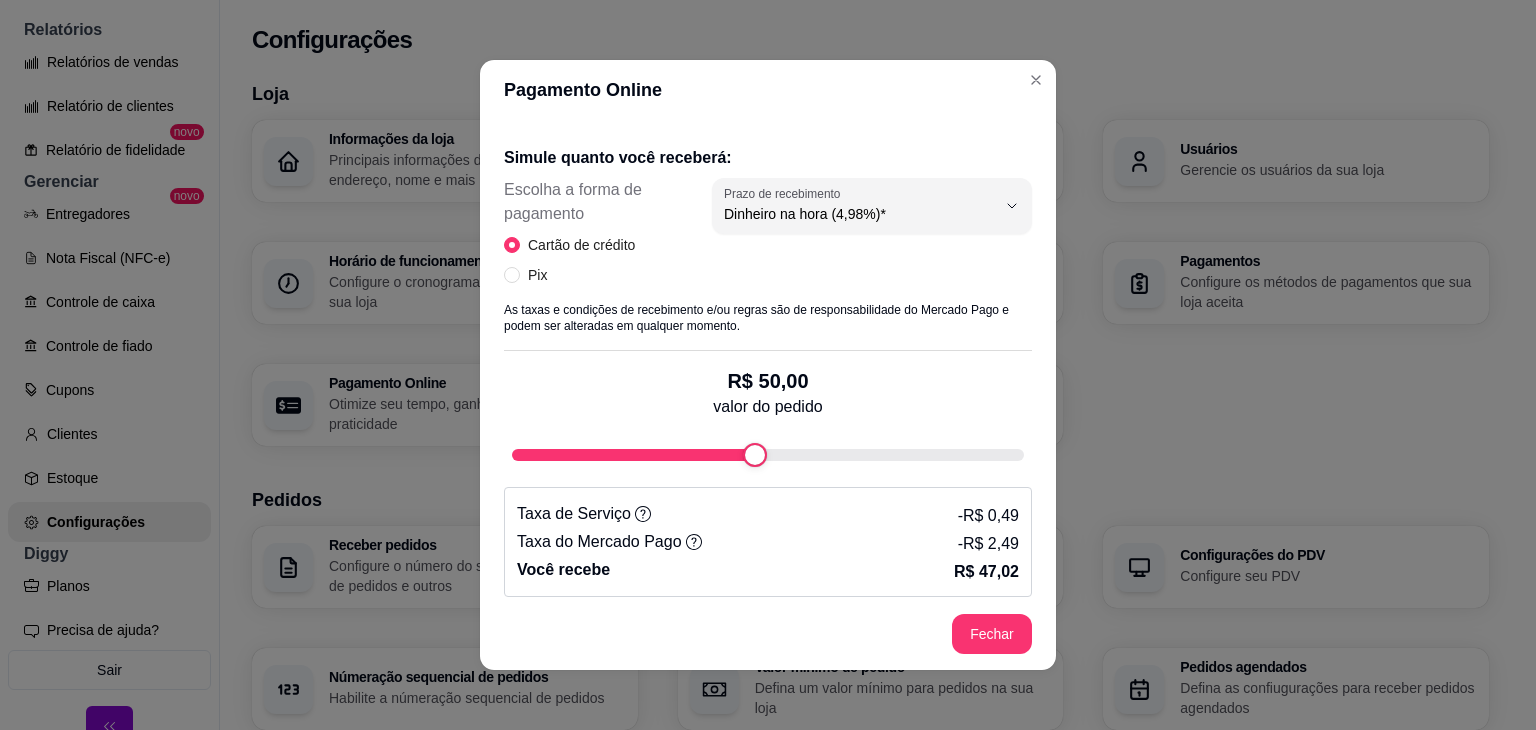scroll, scrollTop: 0, scrollLeft: 0, axis: both 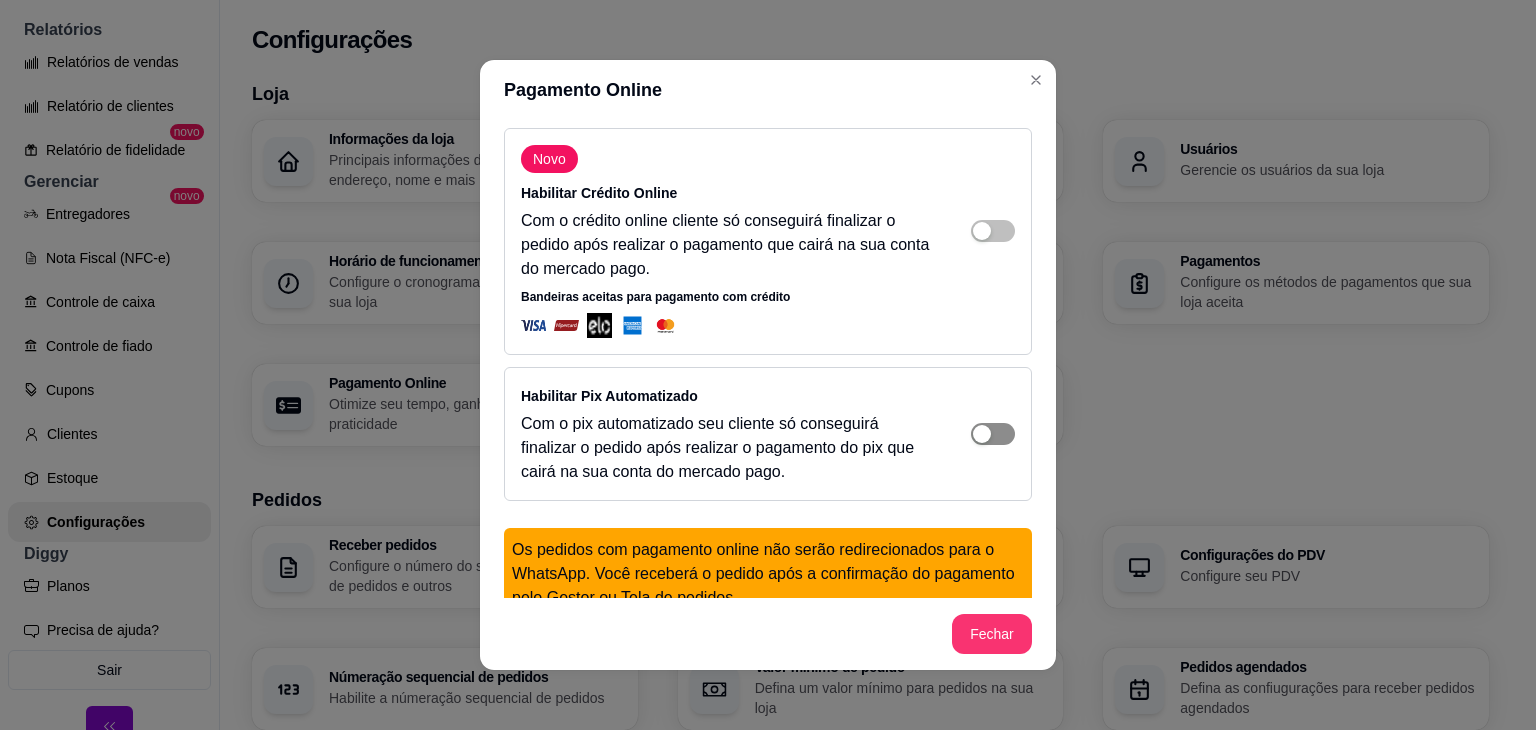 click at bounding box center (982, 231) 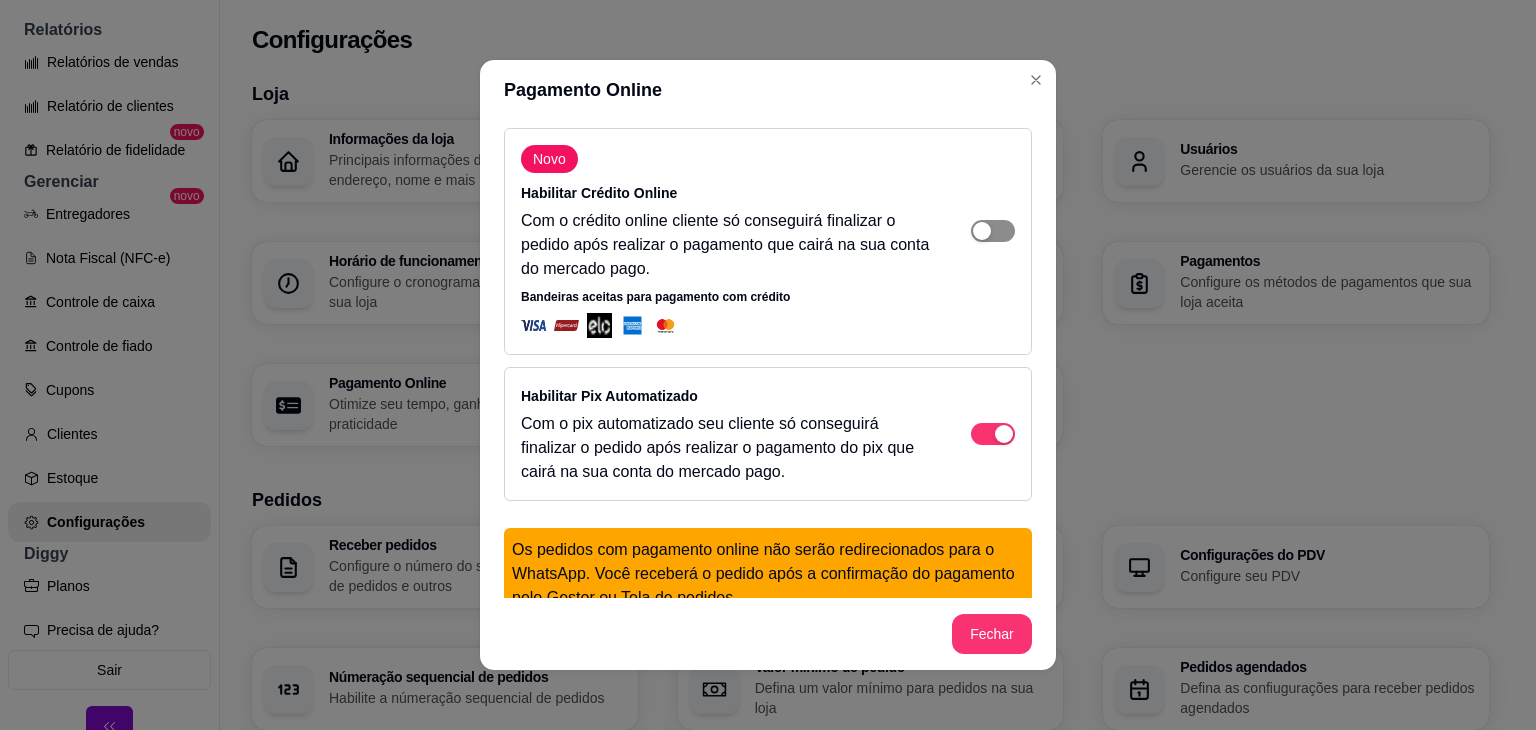 click at bounding box center [982, 231] 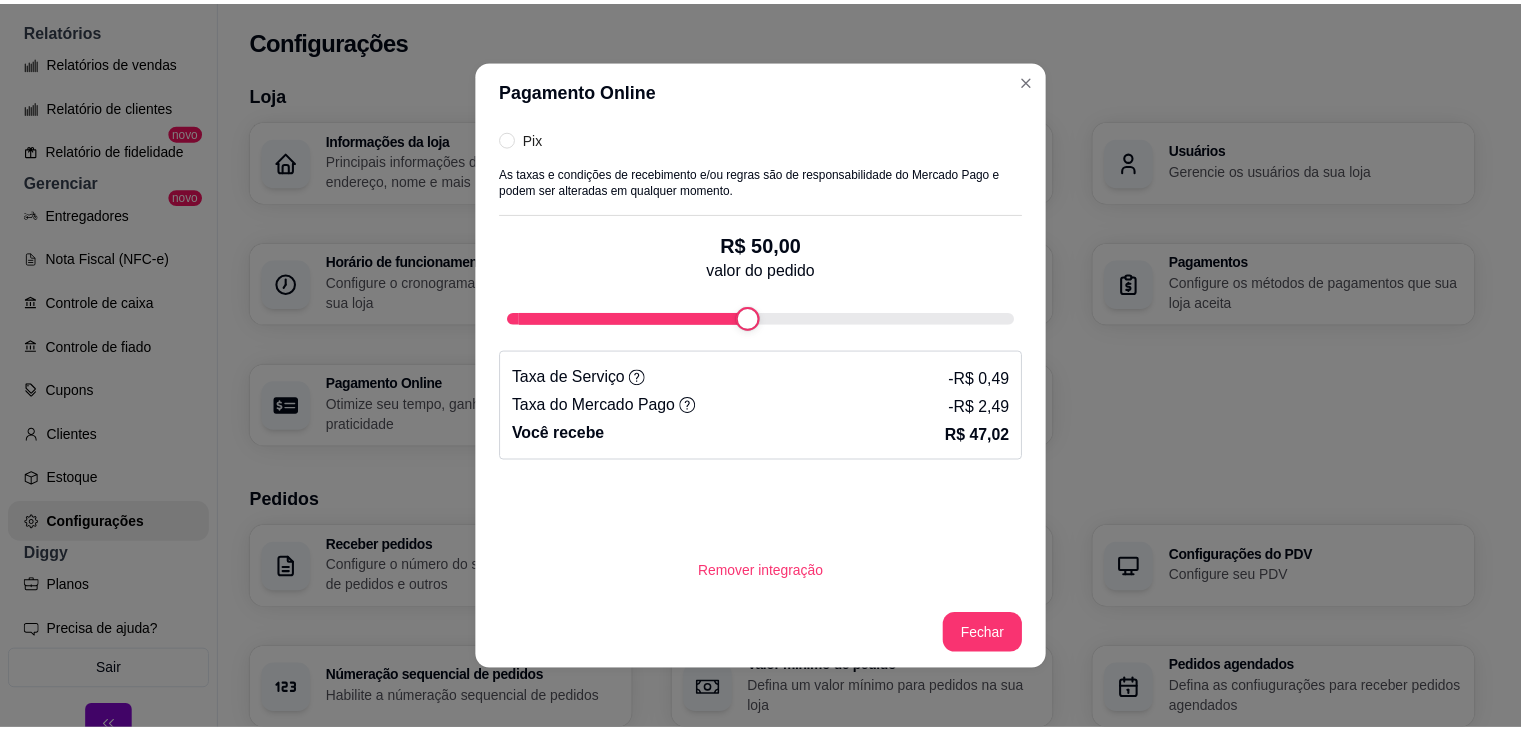 scroll, scrollTop: 638, scrollLeft: 0, axis: vertical 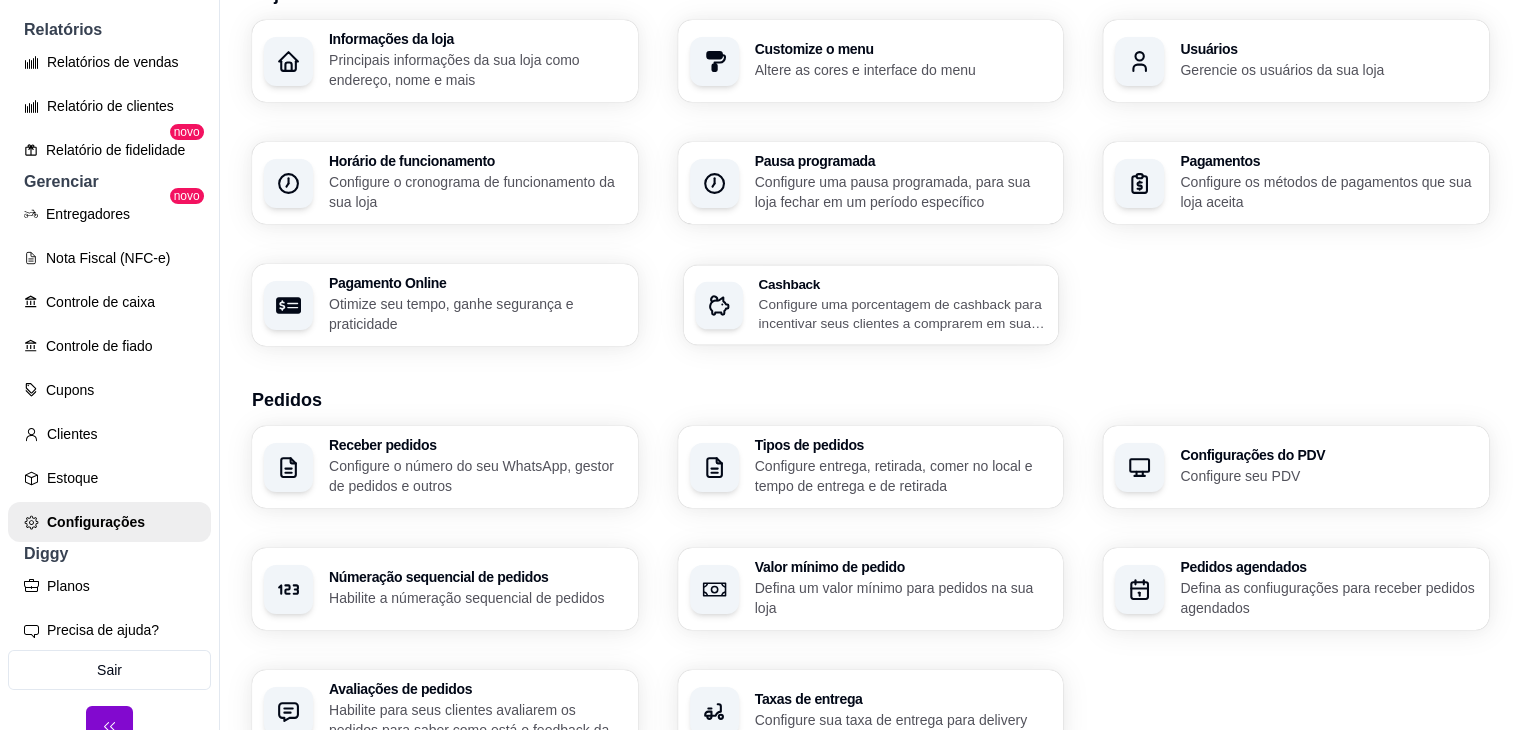 click on "Configure uma porcentagem de cashback para incentivar seus clientes a comprarem em sua loja" at bounding box center [902, 313] 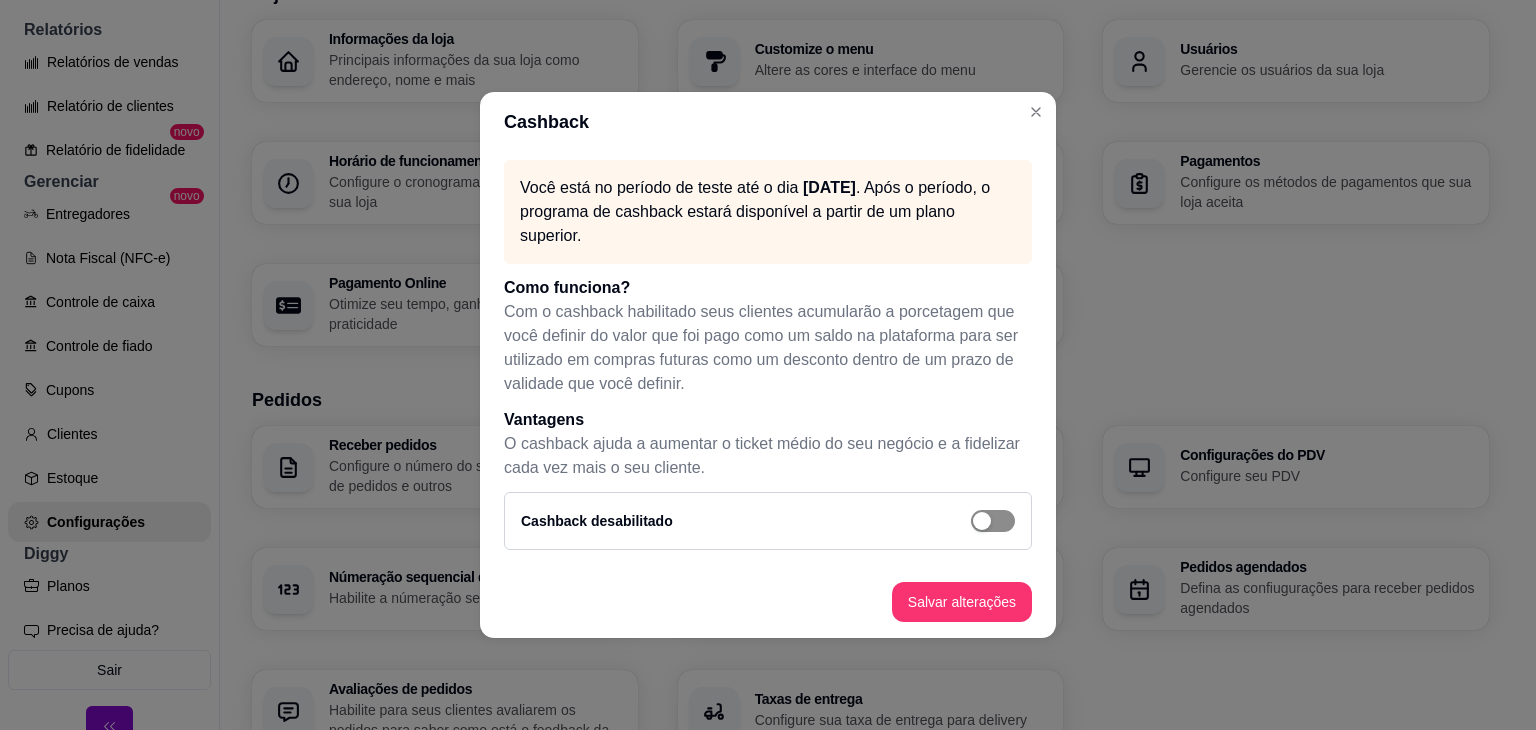 click at bounding box center (982, 521) 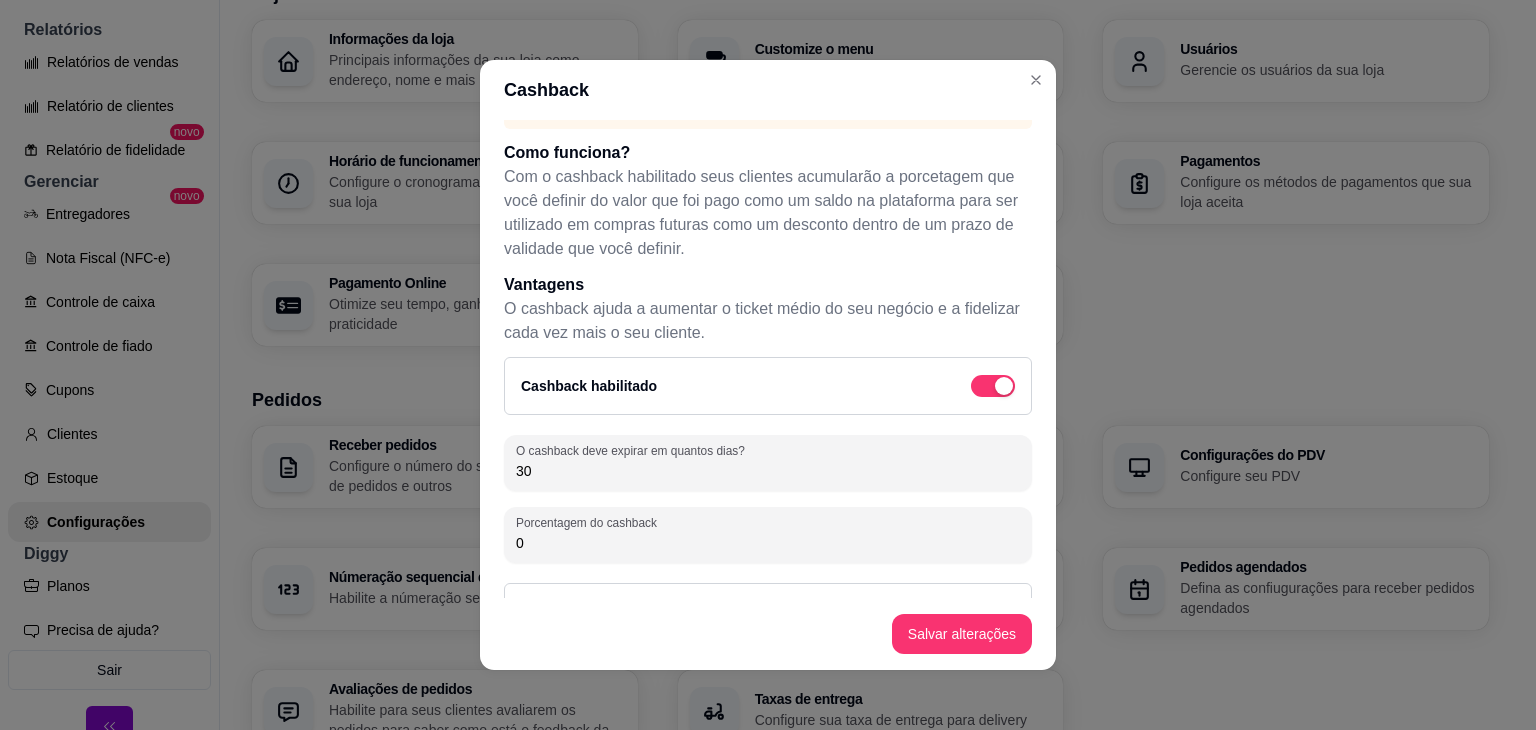 scroll, scrollTop: 177, scrollLeft: 0, axis: vertical 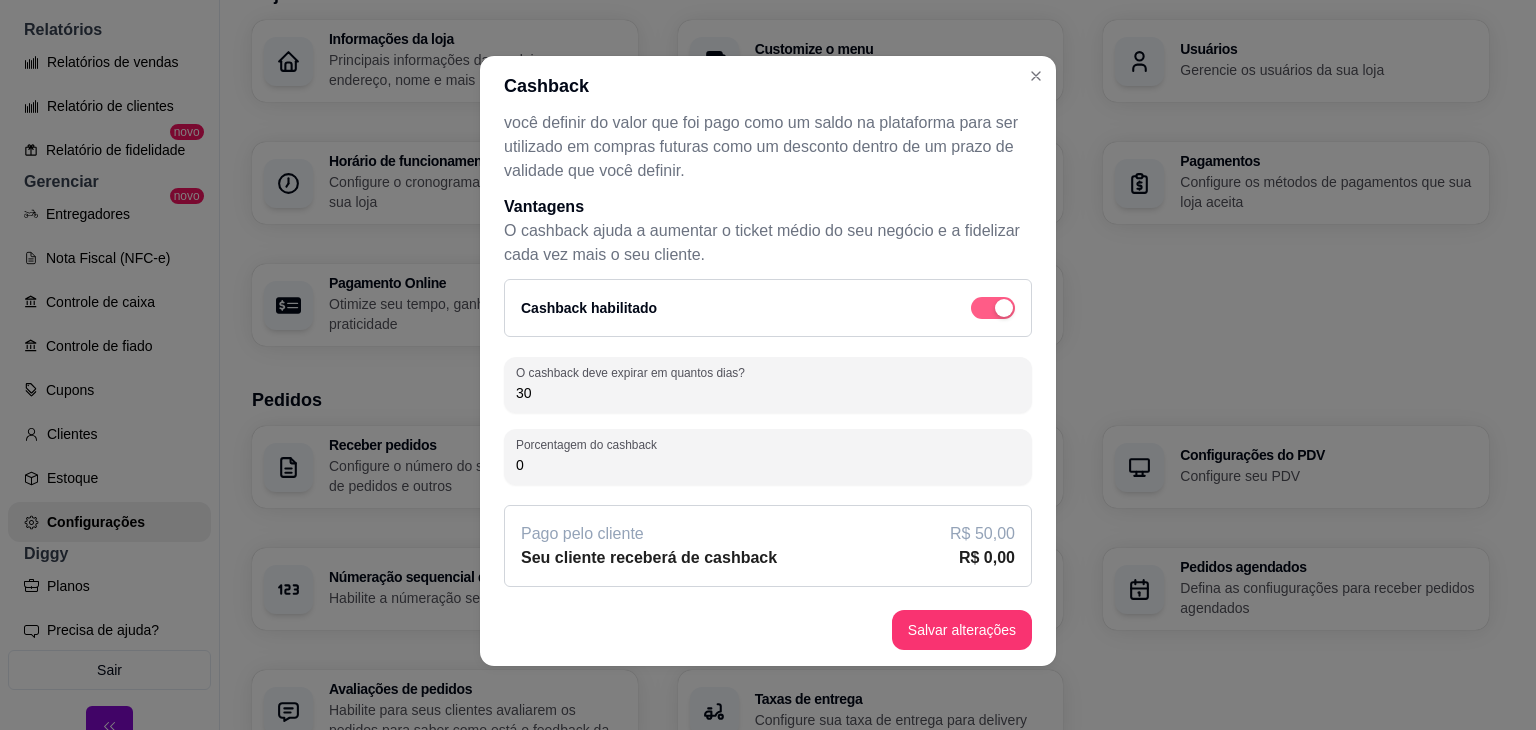 click at bounding box center [993, 308] 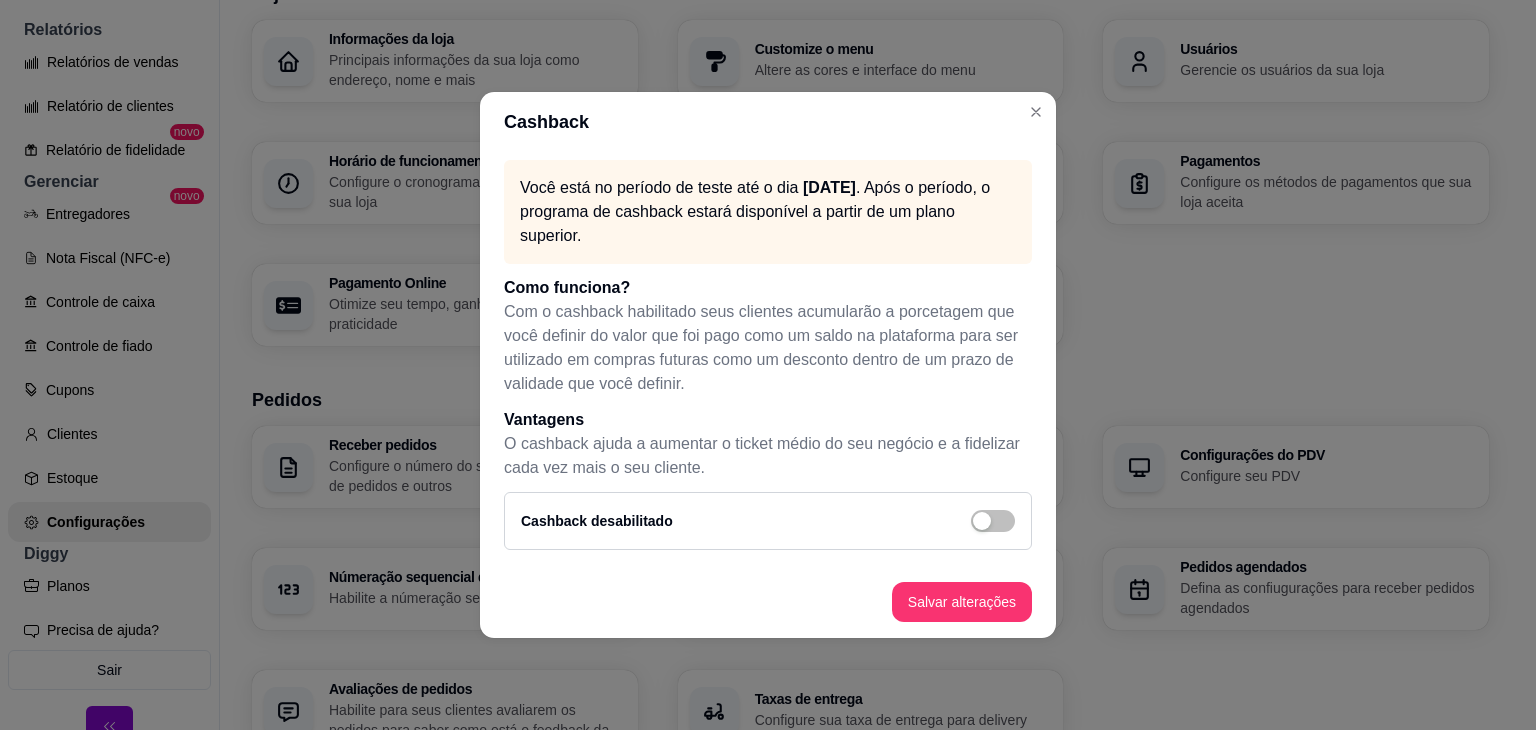 scroll, scrollTop: 0, scrollLeft: 0, axis: both 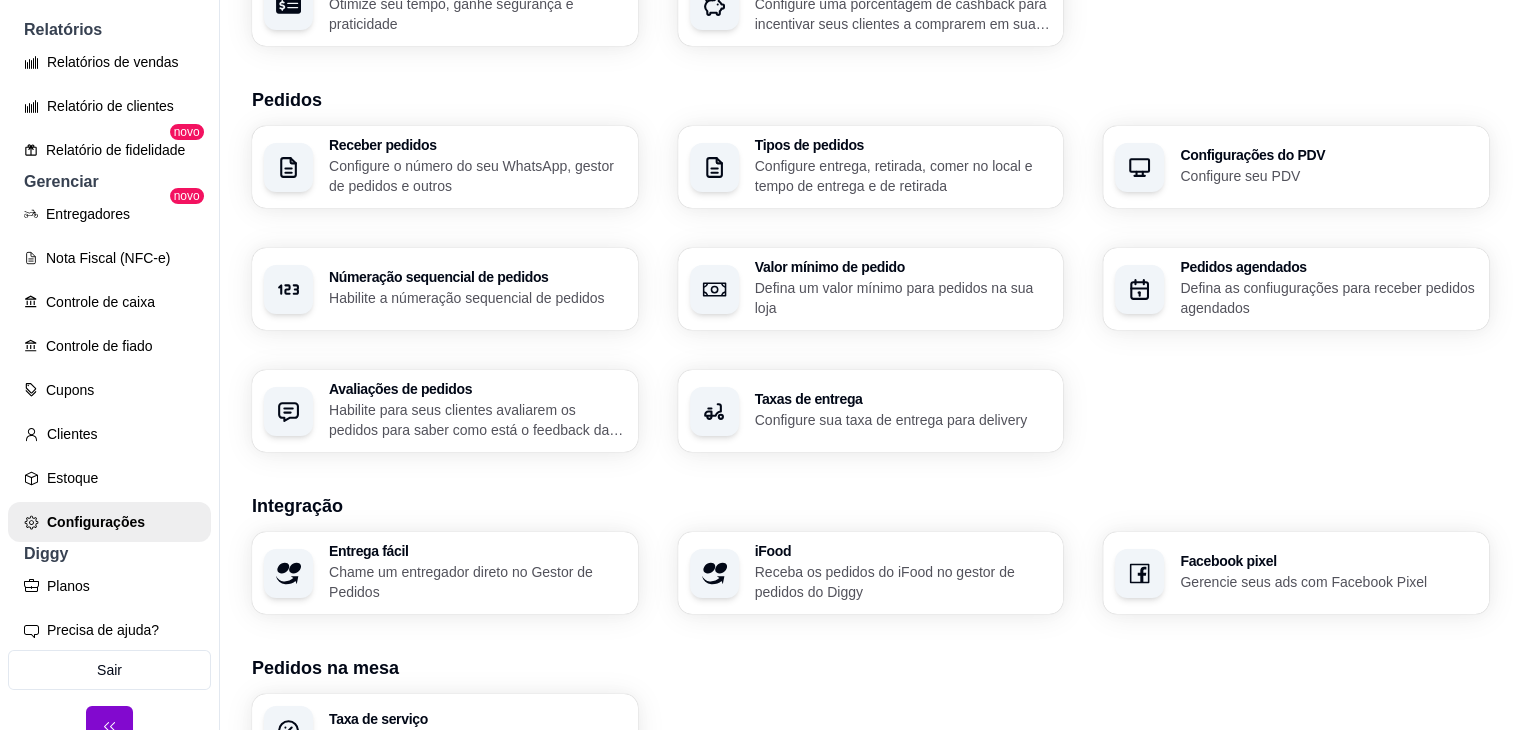 click on "Configure o número do seu WhatsApp, gestor de pedidos e outros" at bounding box center (477, 176) 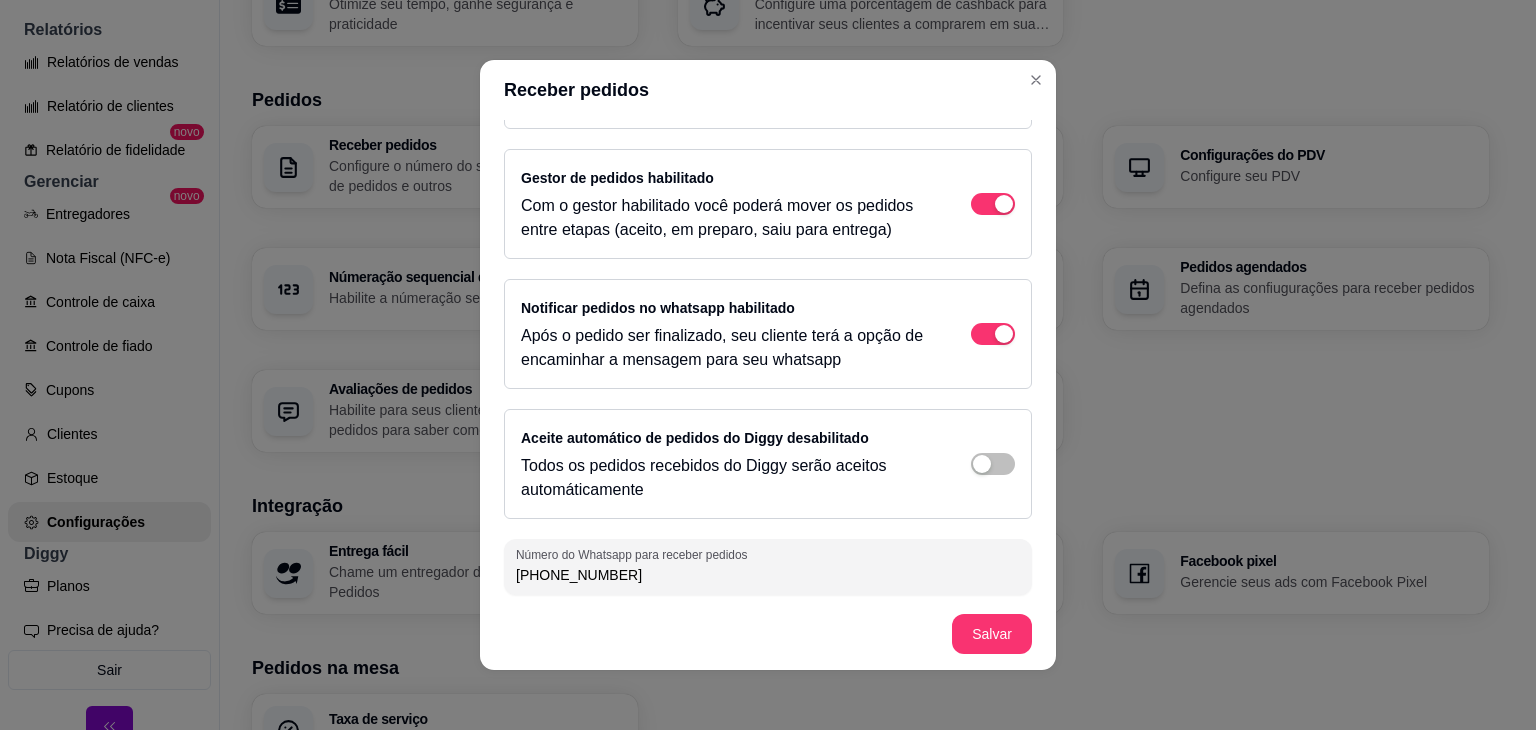 scroll, scrollTop: 112, scrollLeft: 0, axis: vertical 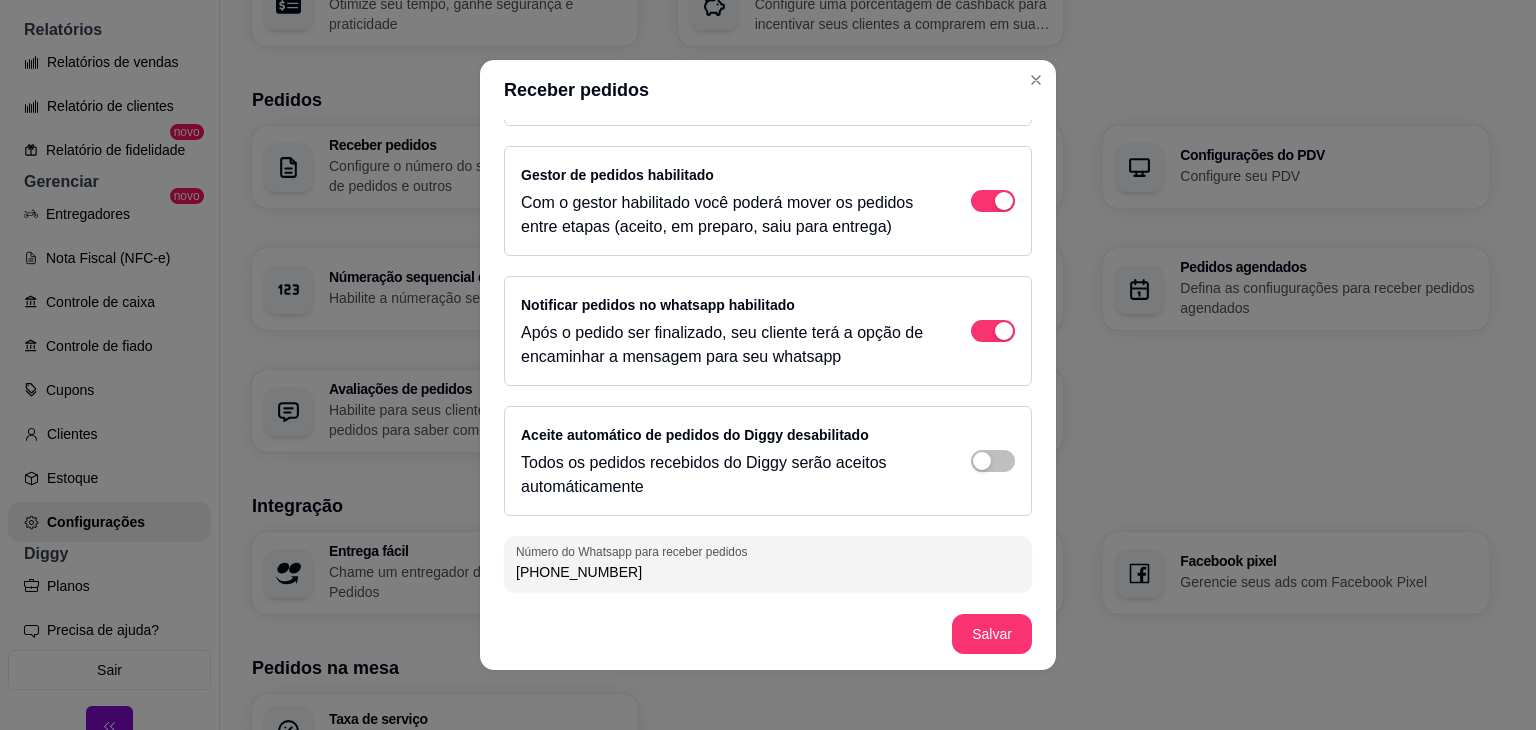 click on "Com o gestor habilitado você poderá mover os pedidos entre etapas (aceito, em preparo, saiu para entrega)" at bounding box center (726, 215) 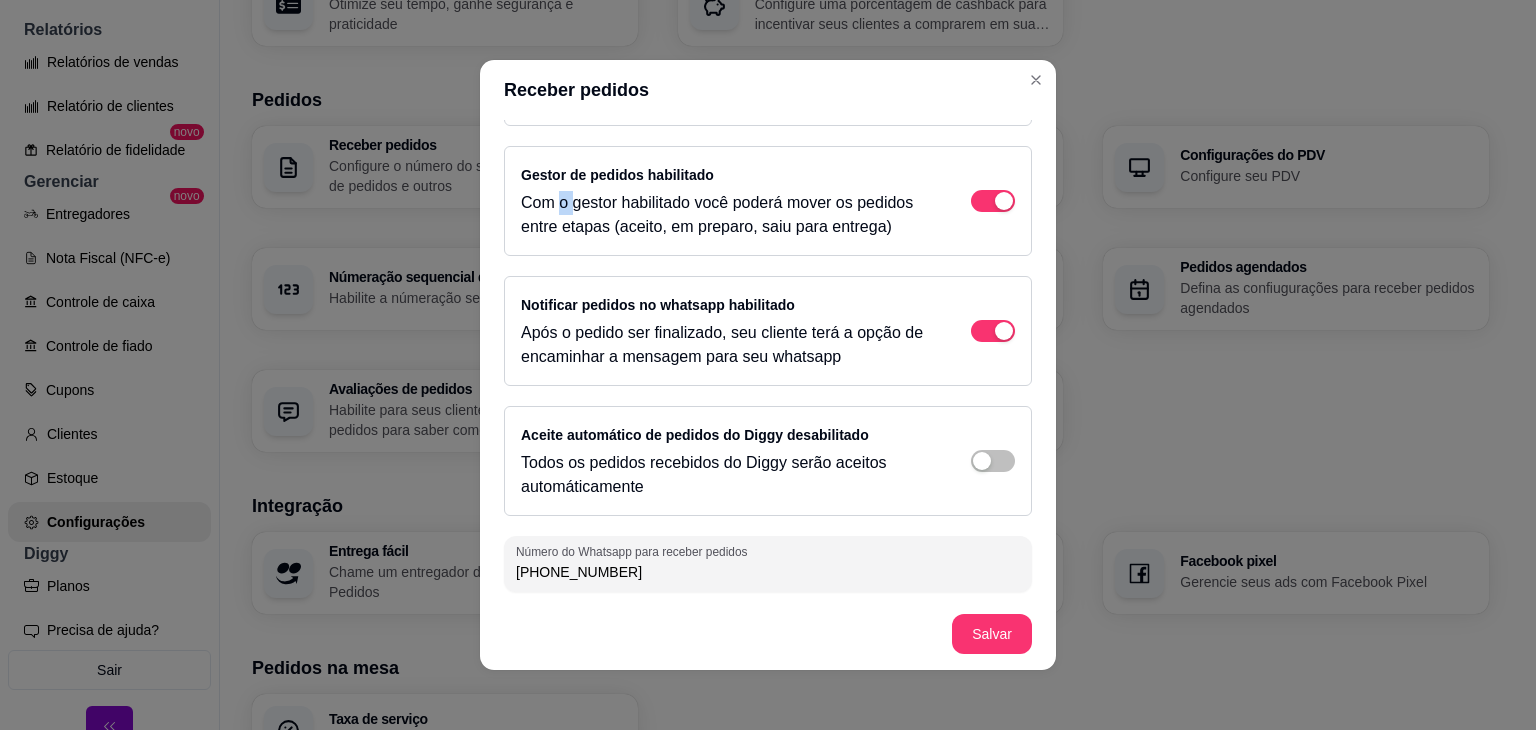 click on "Com o gestor habilitado você poderá mover os pedidos entre etapas (aceito, em preparo, saiu para entrega)" at bounding box center [726, 215] 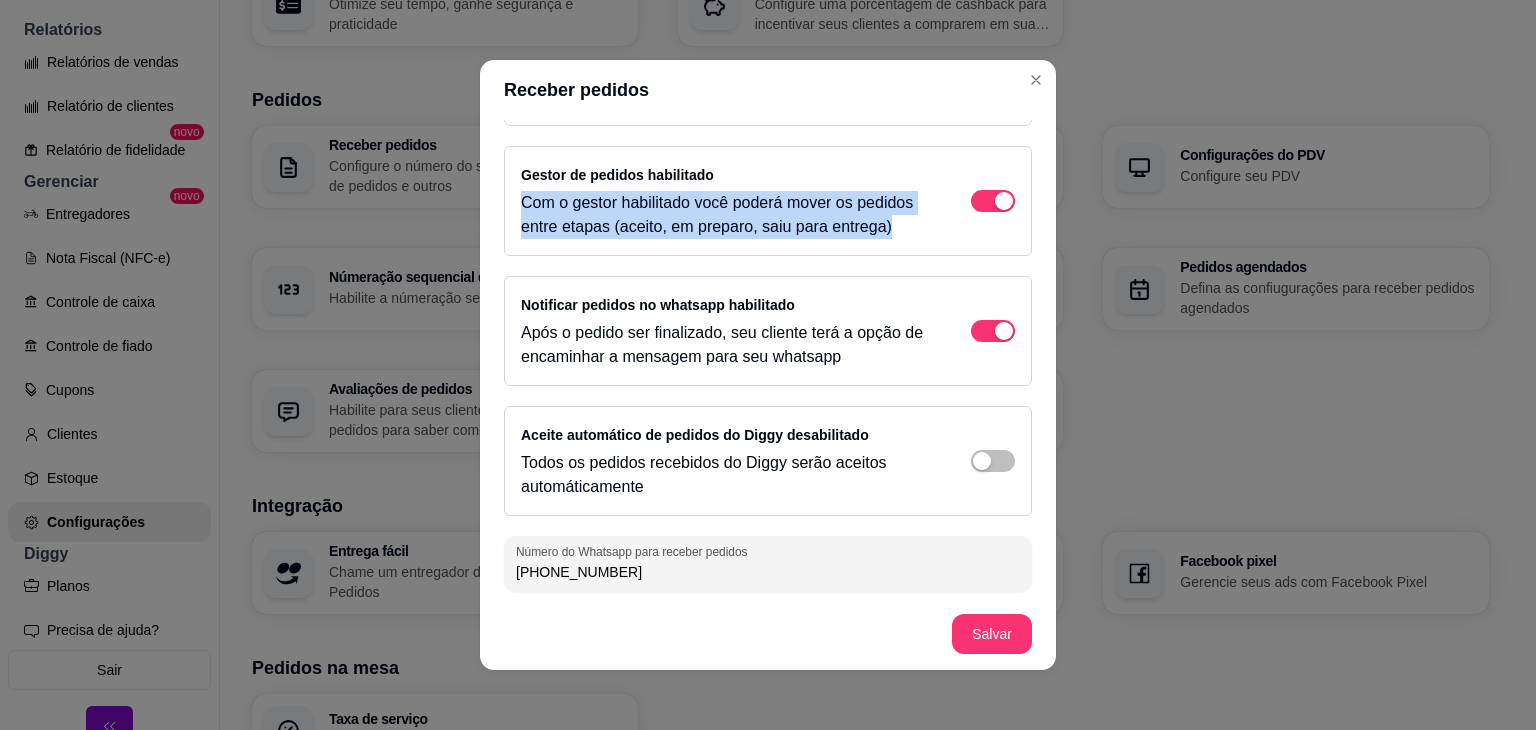 click on "Com o gestor habilitado você poderá mover os pedidos entre etapas (aceito, em preparo, saiu para entrega)" at bounding box center [726, 215] 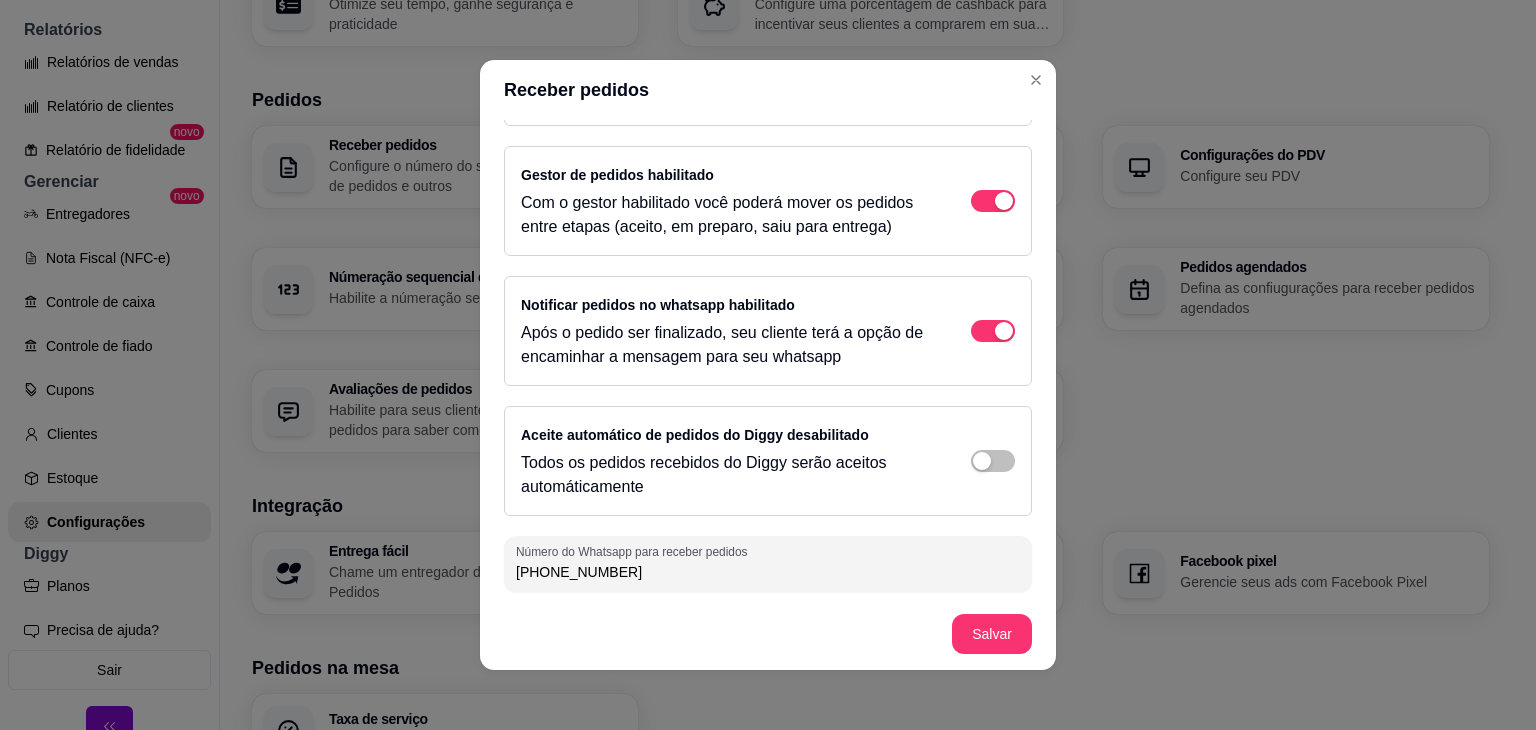 click on "Receber pedidos habilitado Seus clientes poderão realizar pedidos através do seu cardápio digital Gestor de pedidos habilitado Com o gestor habilitado você poderá mover os pedidos entre etapas (aceito, em preparo, saiu para entrega) Notificar pedidos no whatsapp habilitado Após o pedido ser finalizado, seu cliente terá a opção de encaminhar a mensagem para seu whatsapp Aceite automático de pedidos do Diggy desabilitado Todos os pedidos recebidos do Diggy serão aceitos automáticamente Número do Whatsapp para receber pedidos [PHONE_NUMBER]" at bounding box center (768, 304) 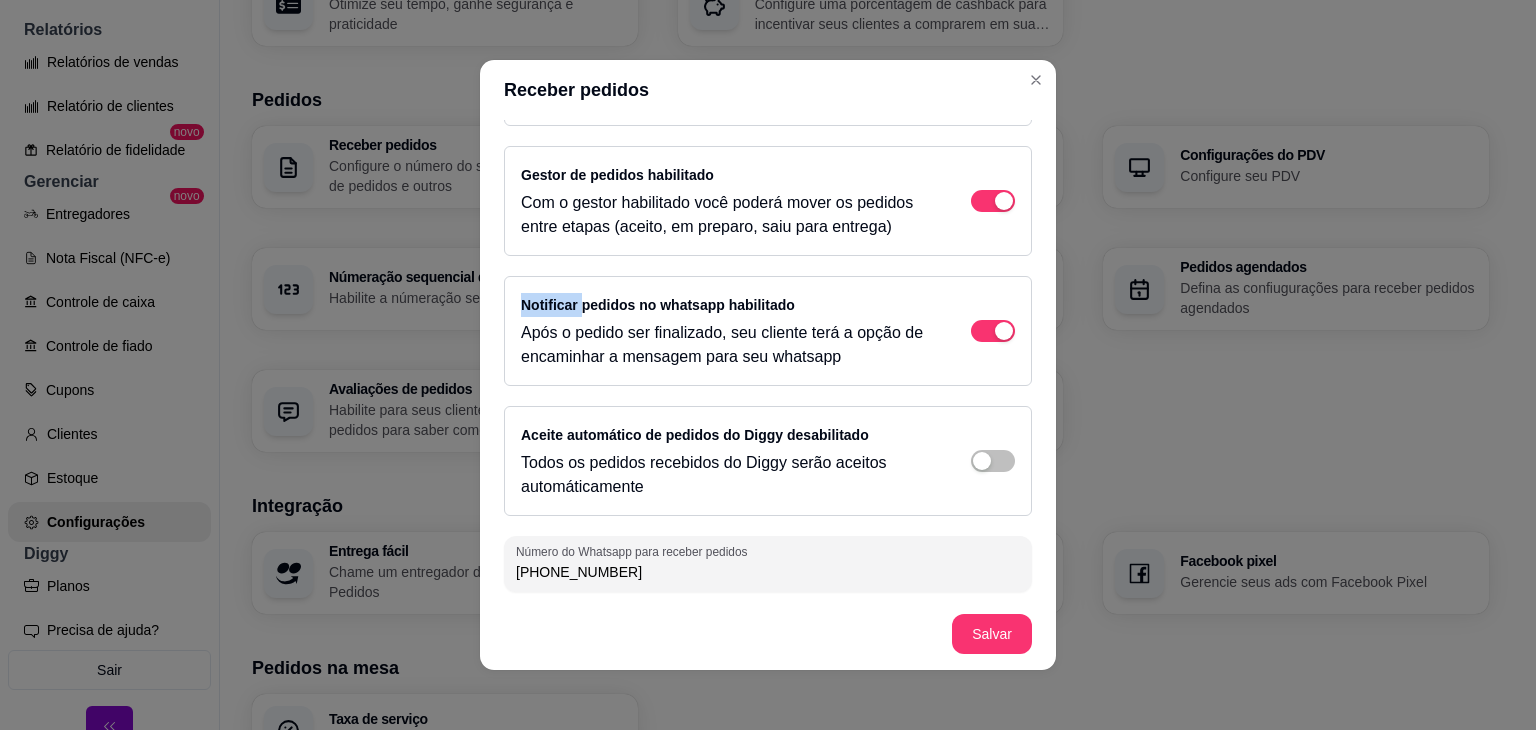 click on "Notificar pedidos no whatsapp habilitado" at bounding box center [658, 305] 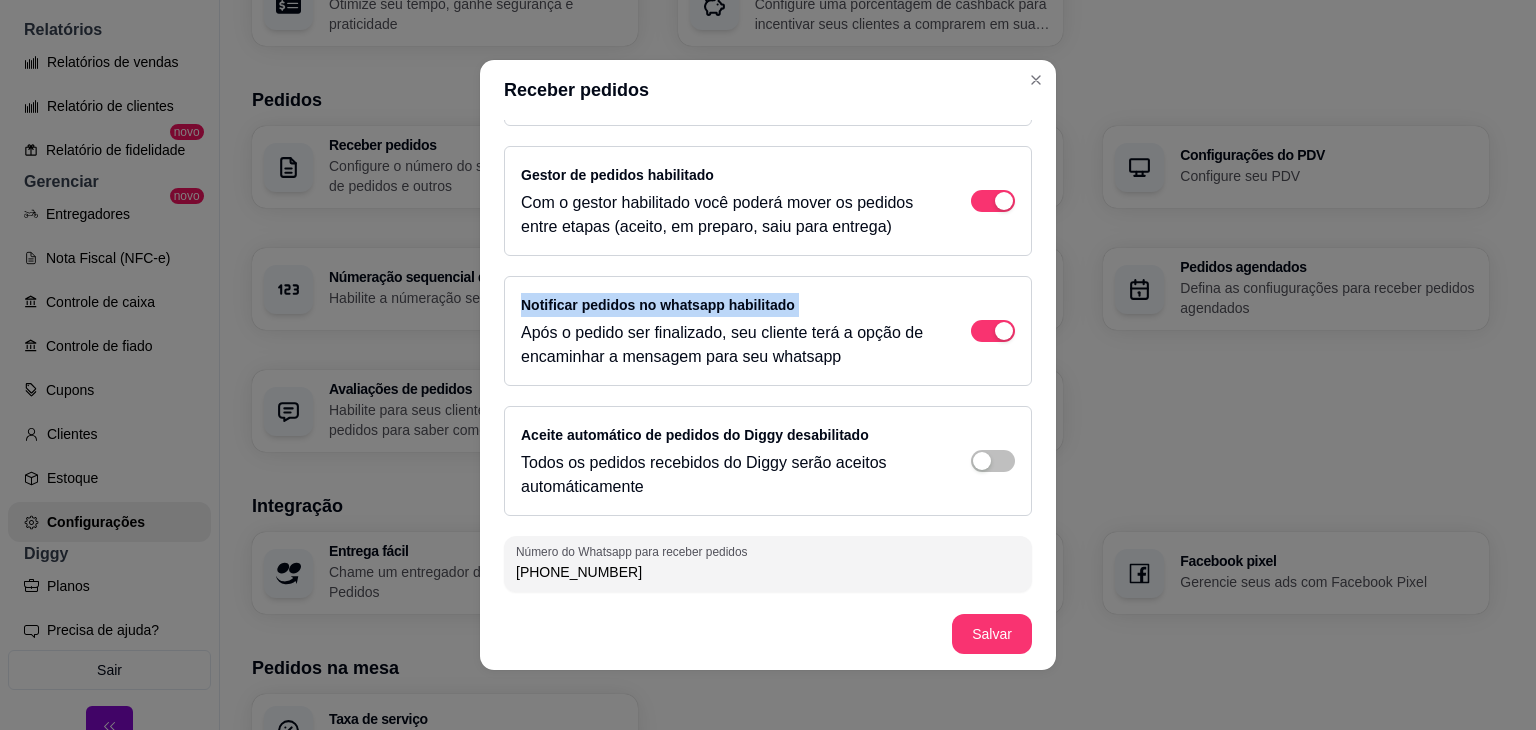 click on "Notificar pedidos no whatsapp habilitado" at bounding box center (658, 305) 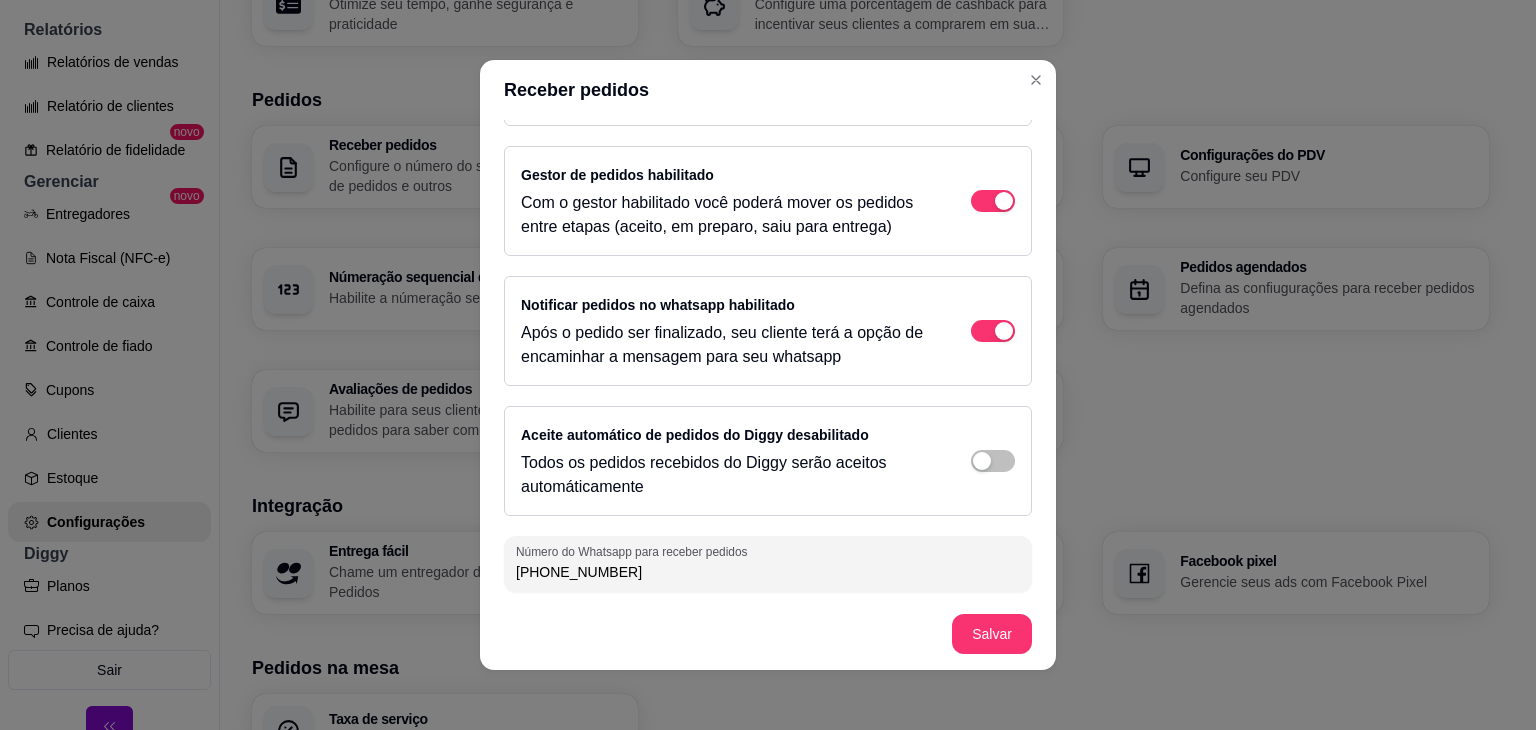 click on "Após o pedido ser finalizado, seu cliente terá a opção de encaminhar a mensagem para seu whatsapp" at bounding box center (726, 345) 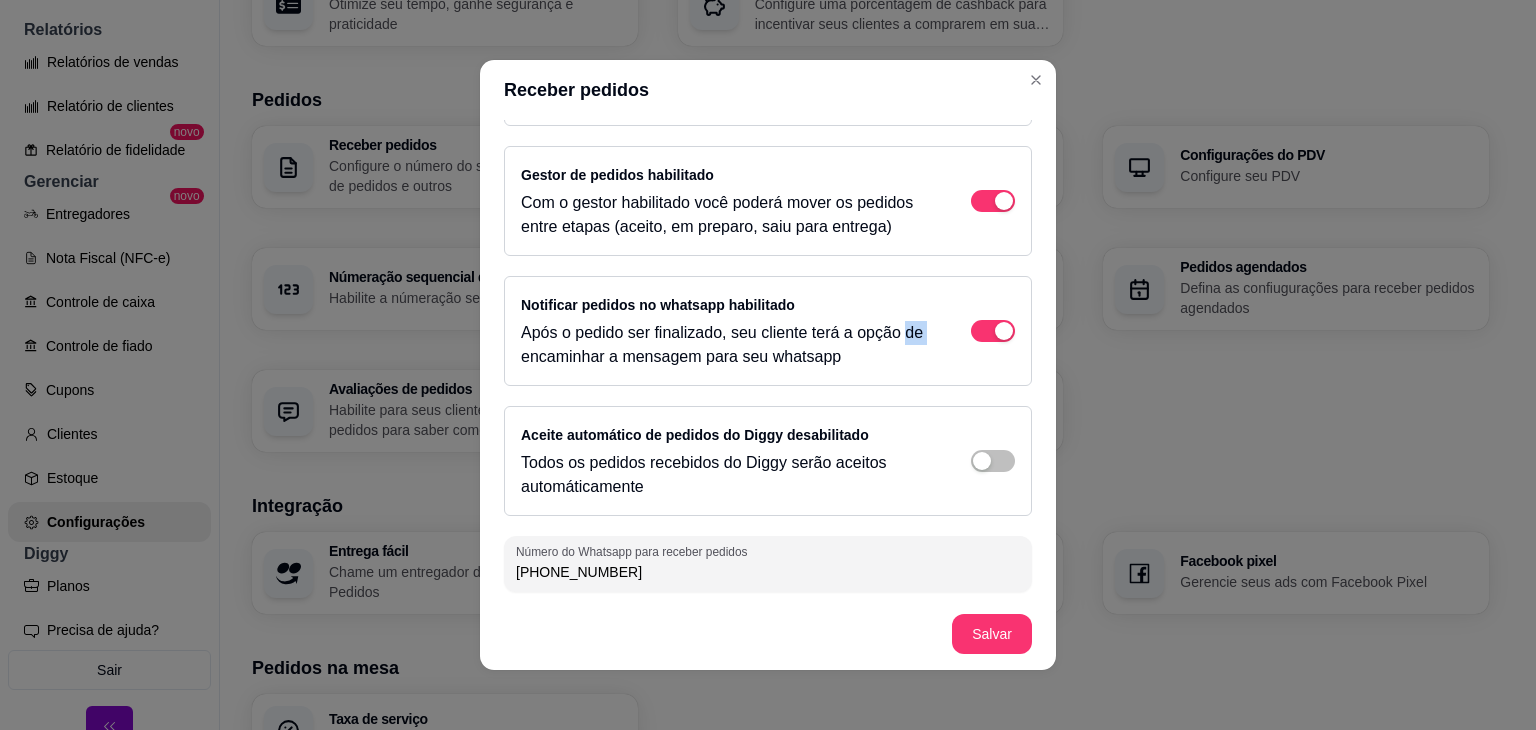 click on "Após o pedido ser finalizado, seu cliente terá a opção de encaminhar a mensagem para seu whatsapp" at bounding box center (726, 345) 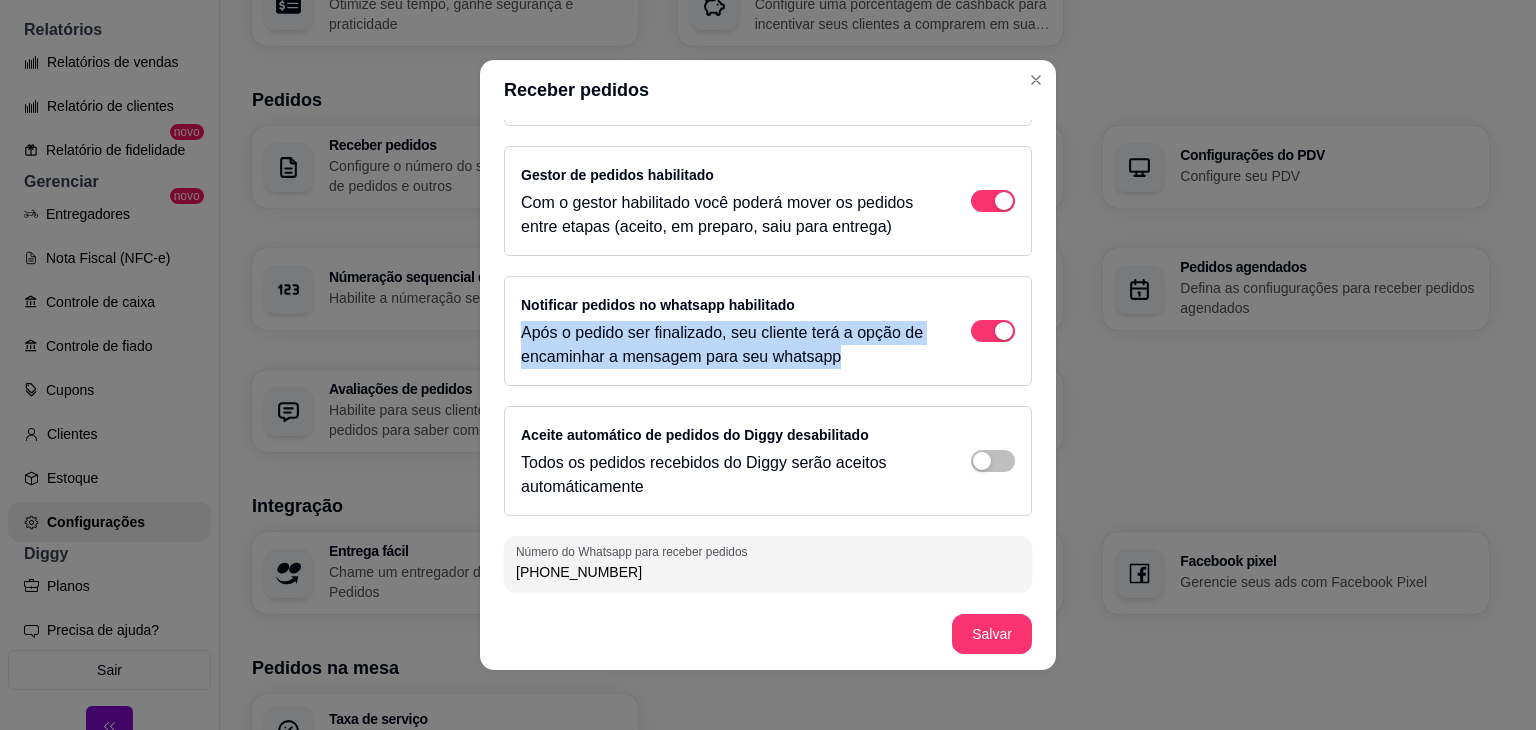 click on "Após o pedido ser finalizado, seu cliente terá a opção de encaminhar a mensagem para seu whatsapp" at bounding box center (726, 345) 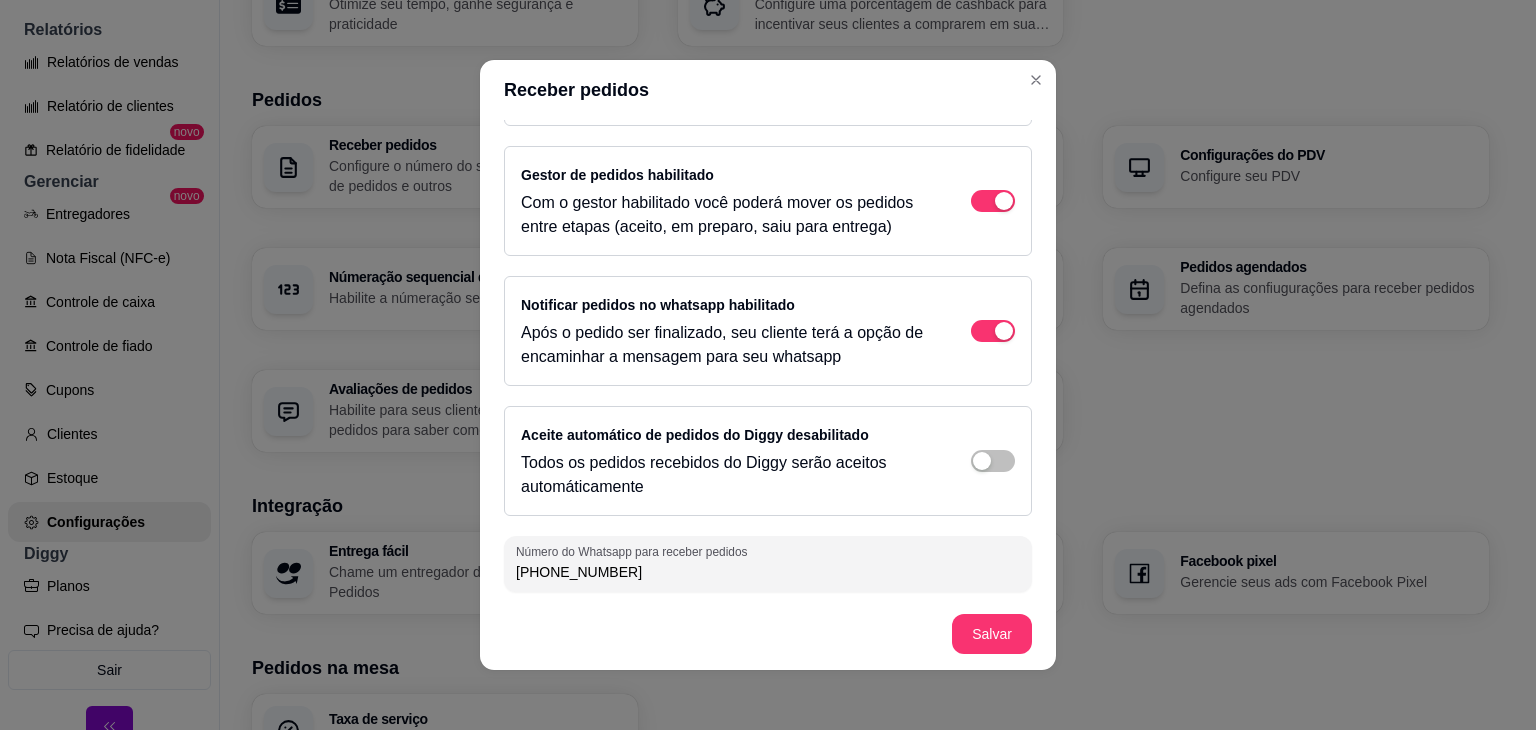 click on "Aceite automático de pedidos do Diggy desabilitado" at bounding box center (695, 435) 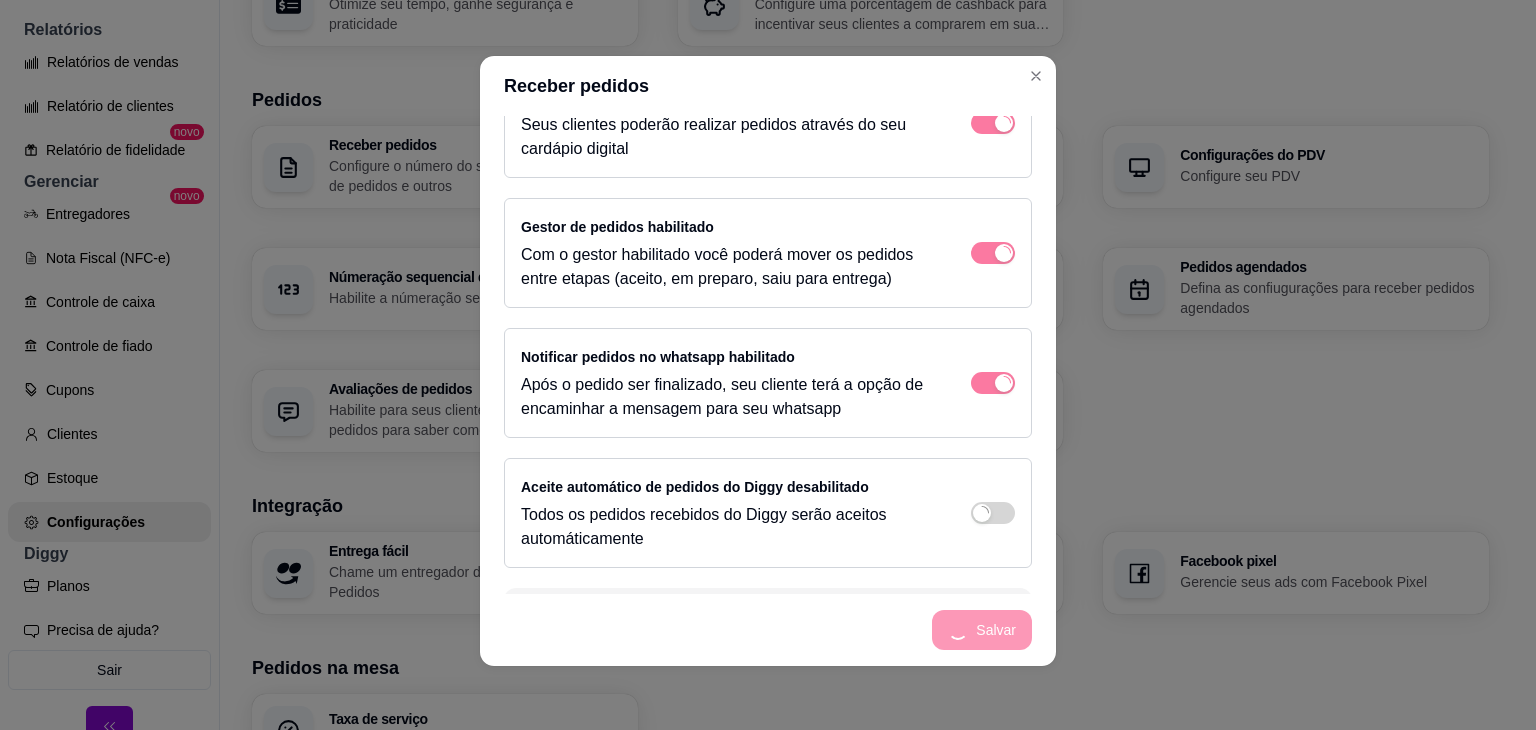 scroll, scrollTop: 0, scrollLeft: 0, axis: both 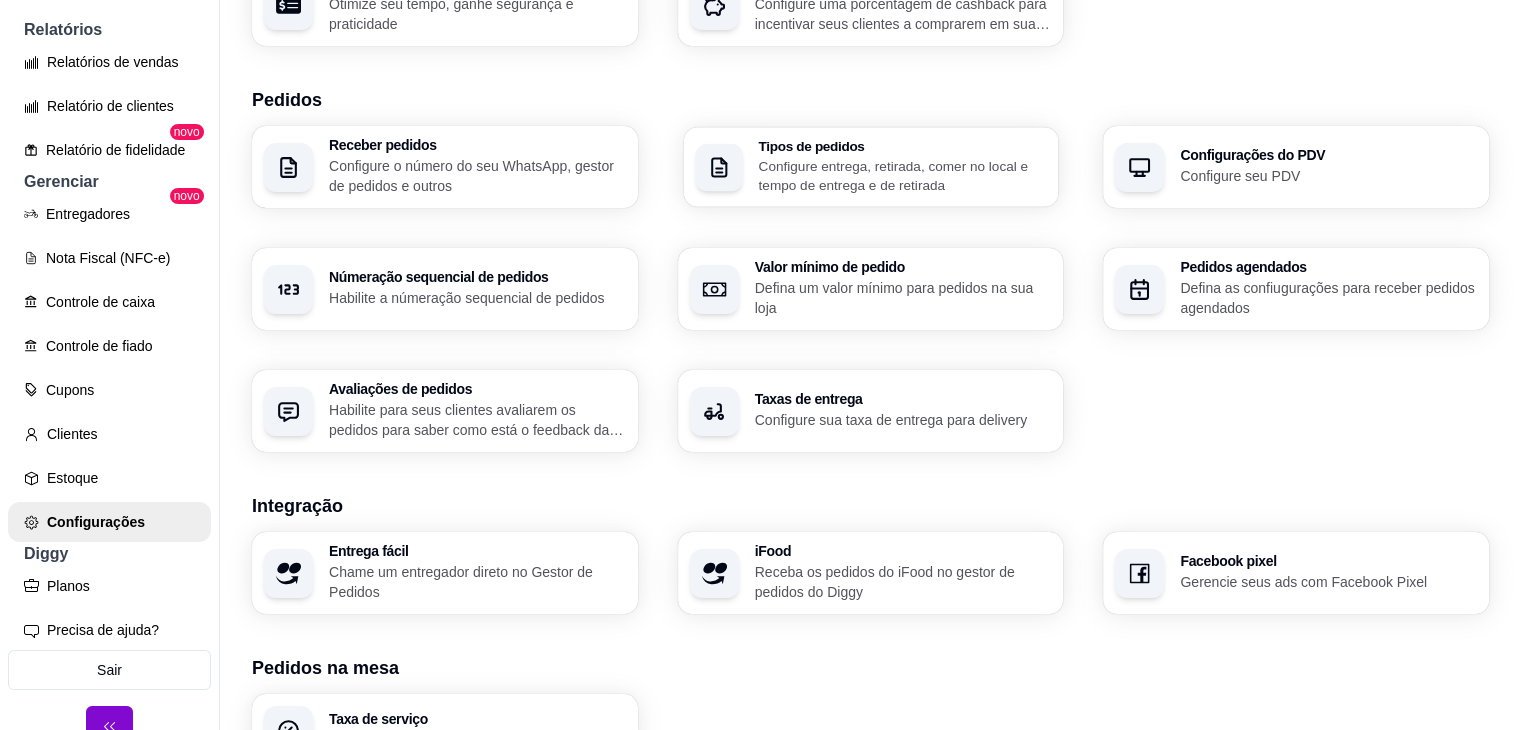 click on "Configure entrega, retirada, comer no local e tempo de entrega e de retirada" at bounding box center [902, 175] 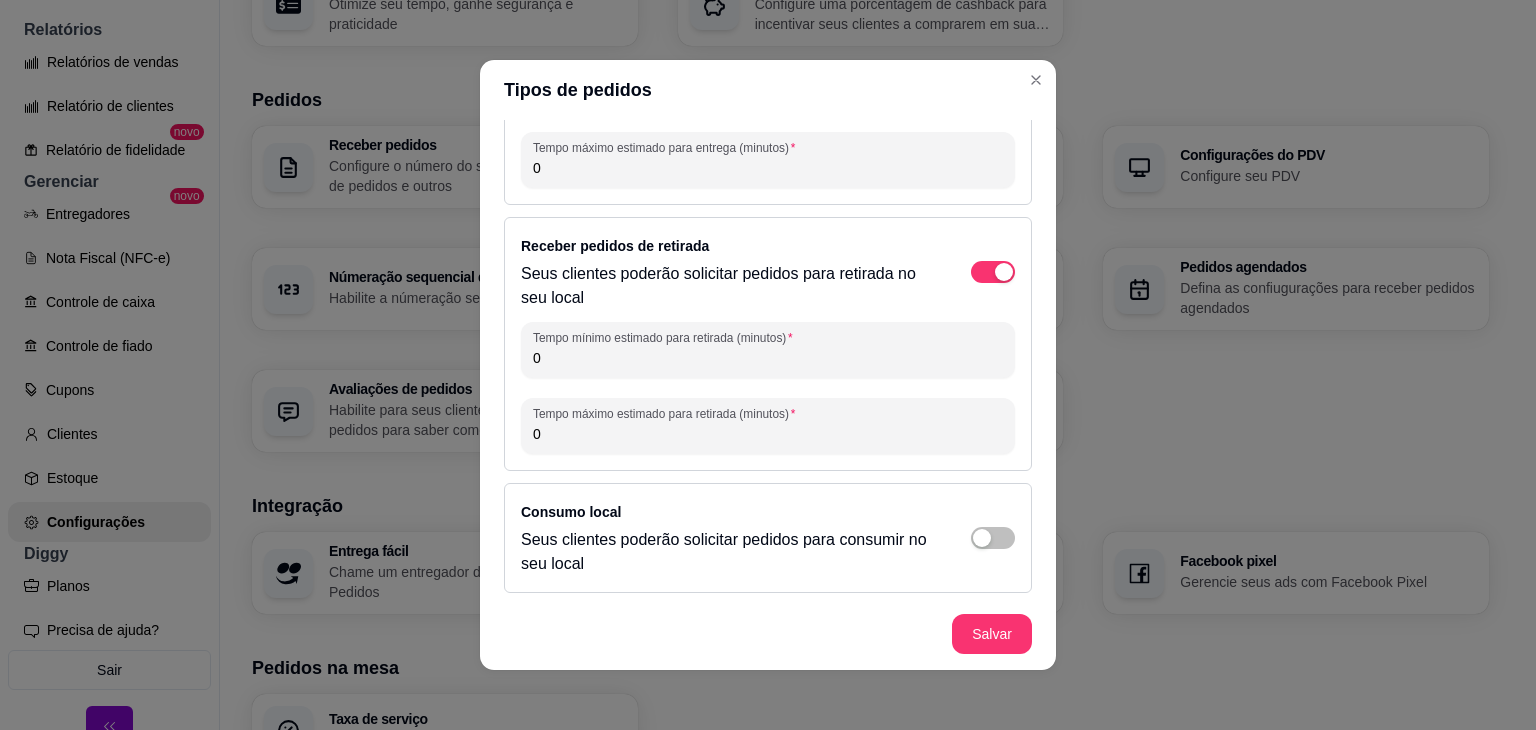 scroll, scrollTop: 155, scrollLeft: 0, axis: vertical 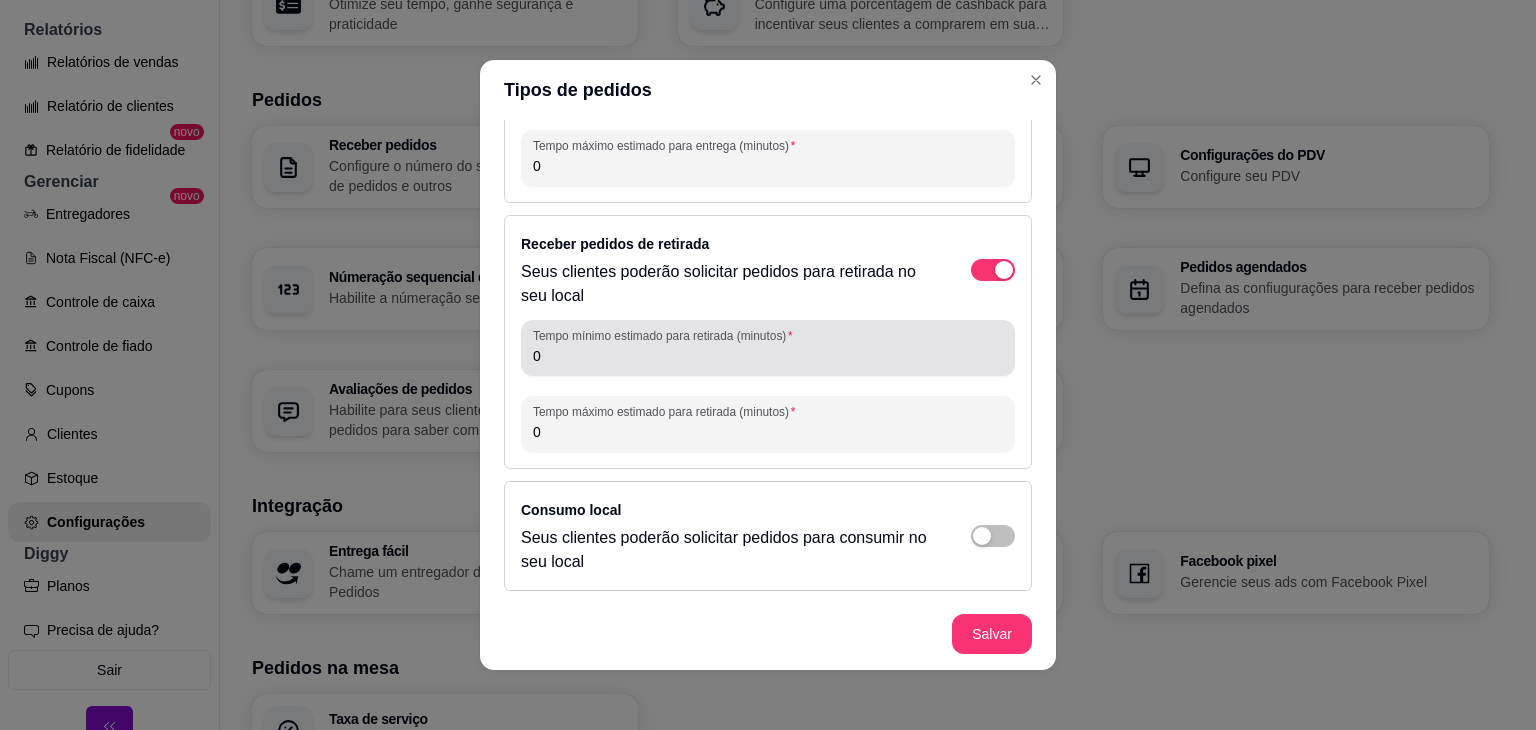 click on "0" at bounding box center [768, 348] 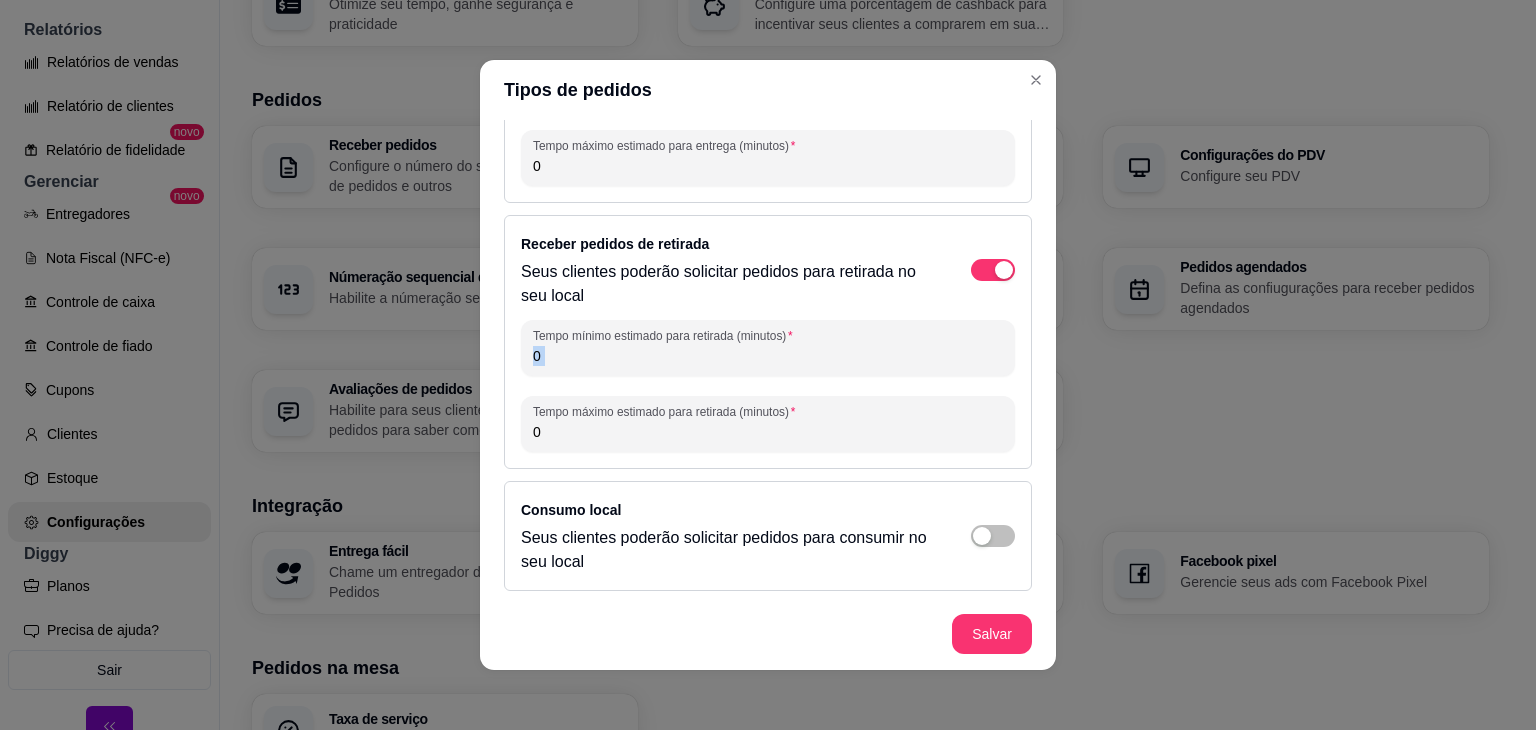click on "0" at bounding box center [768, 348] 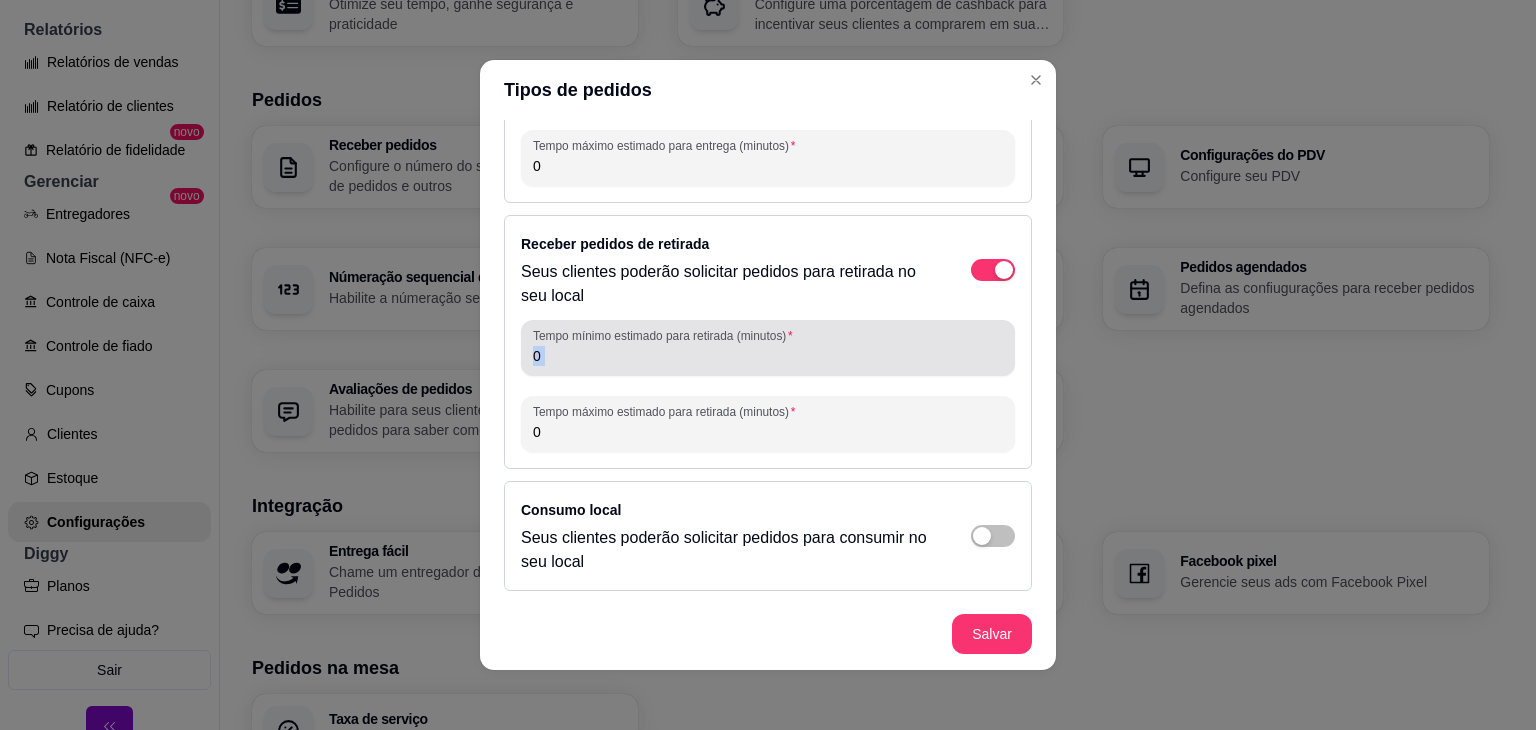 click on "0" at bounding box center (768, 348) 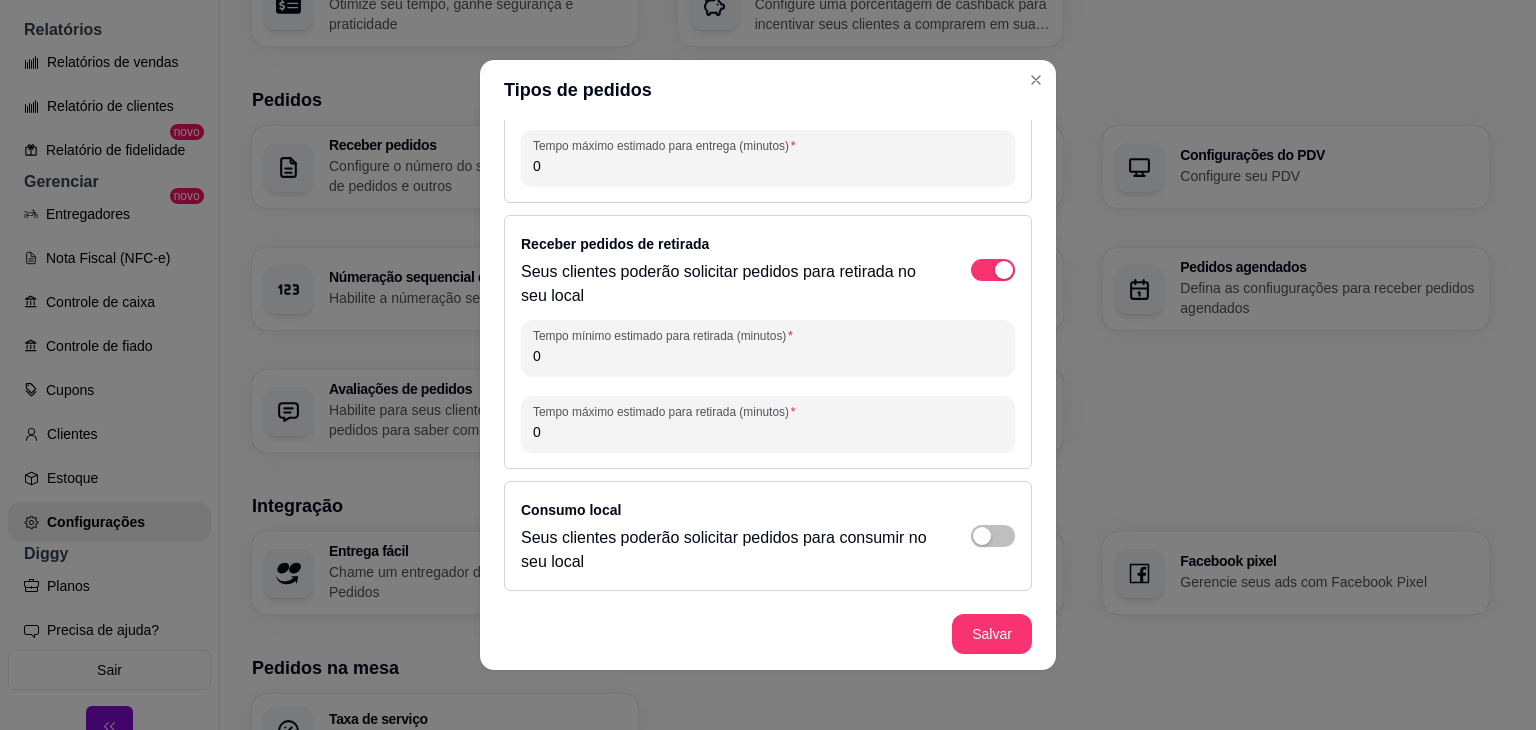 click on "0" at bounding box center [768, 348] 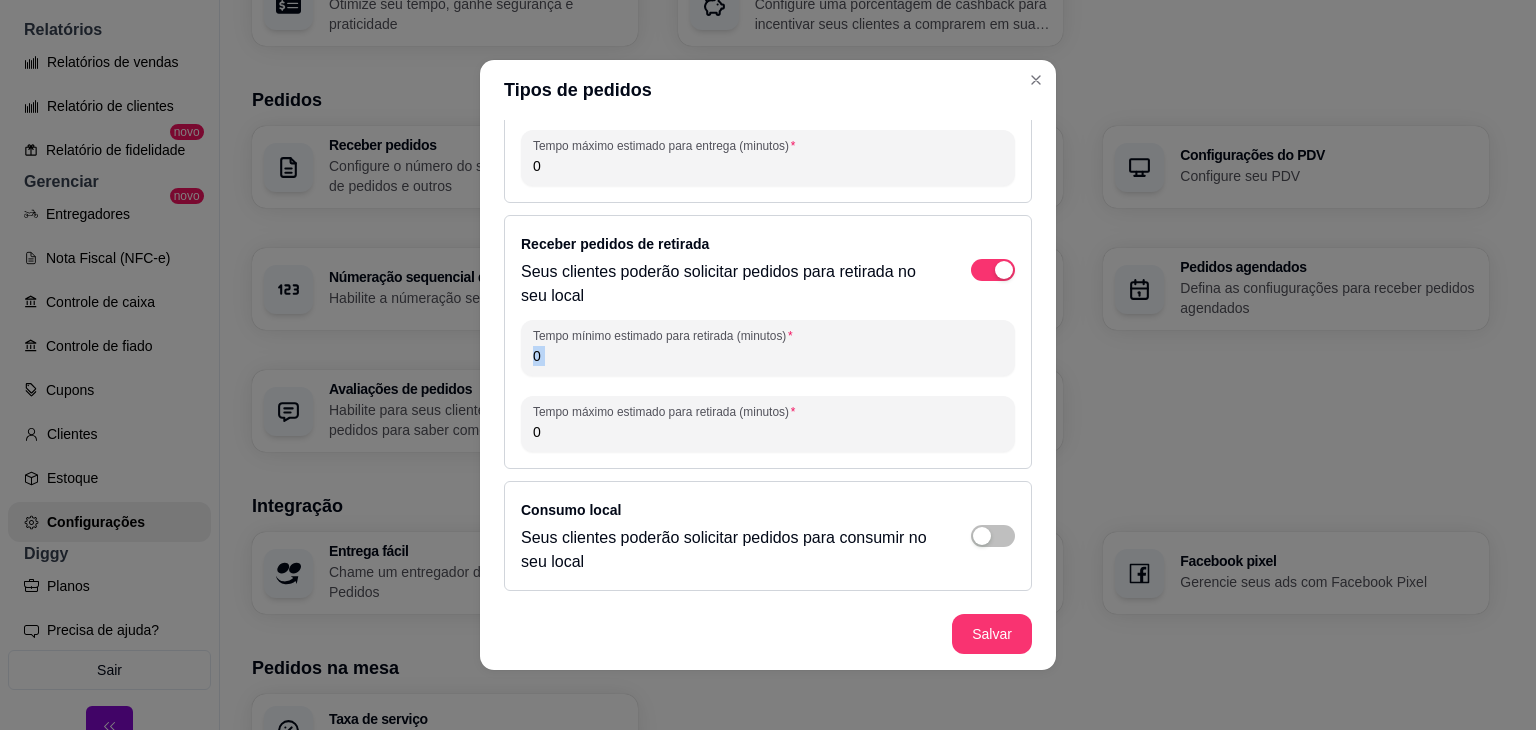click on "0" at bounding box center [768, 348] 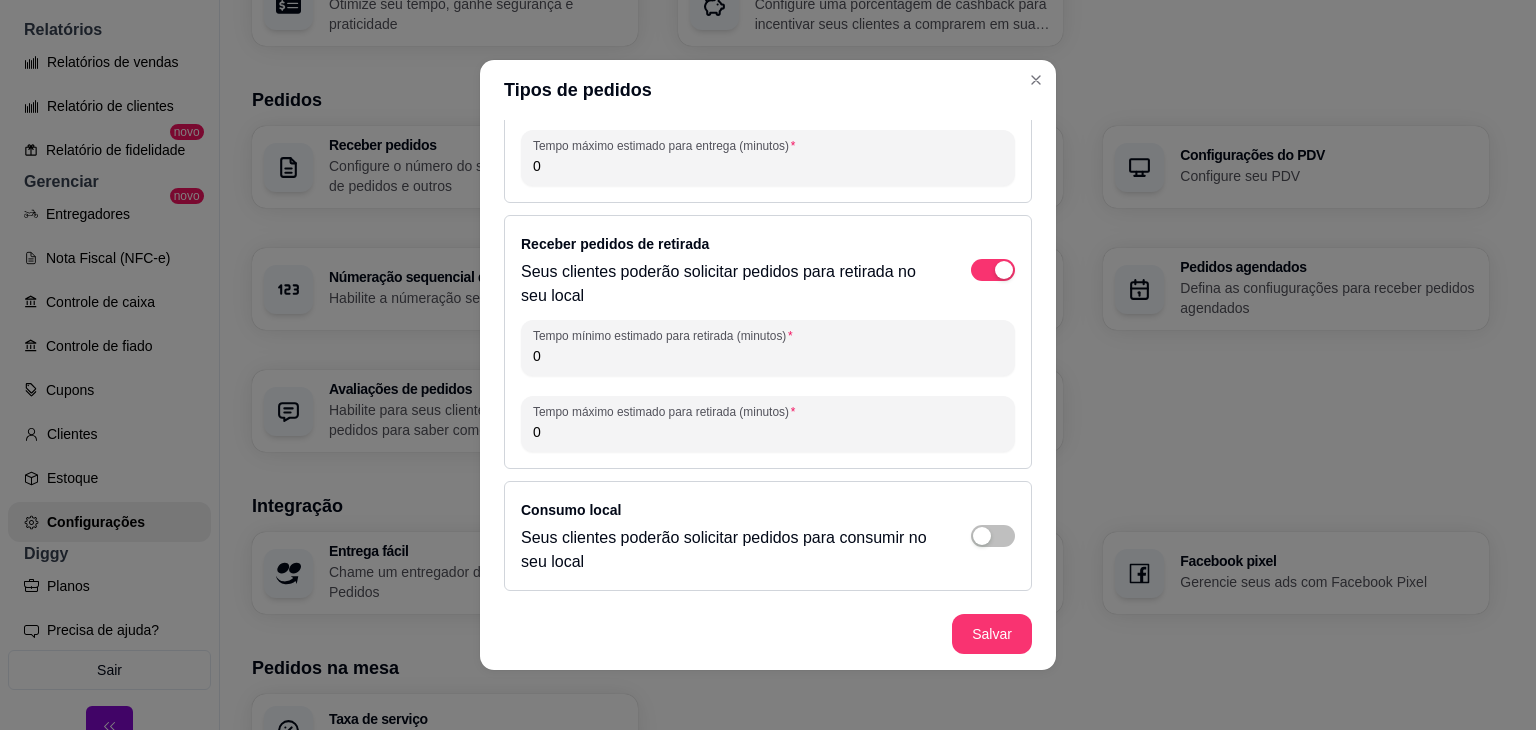 click on "0" at bounding box center (768, 348) 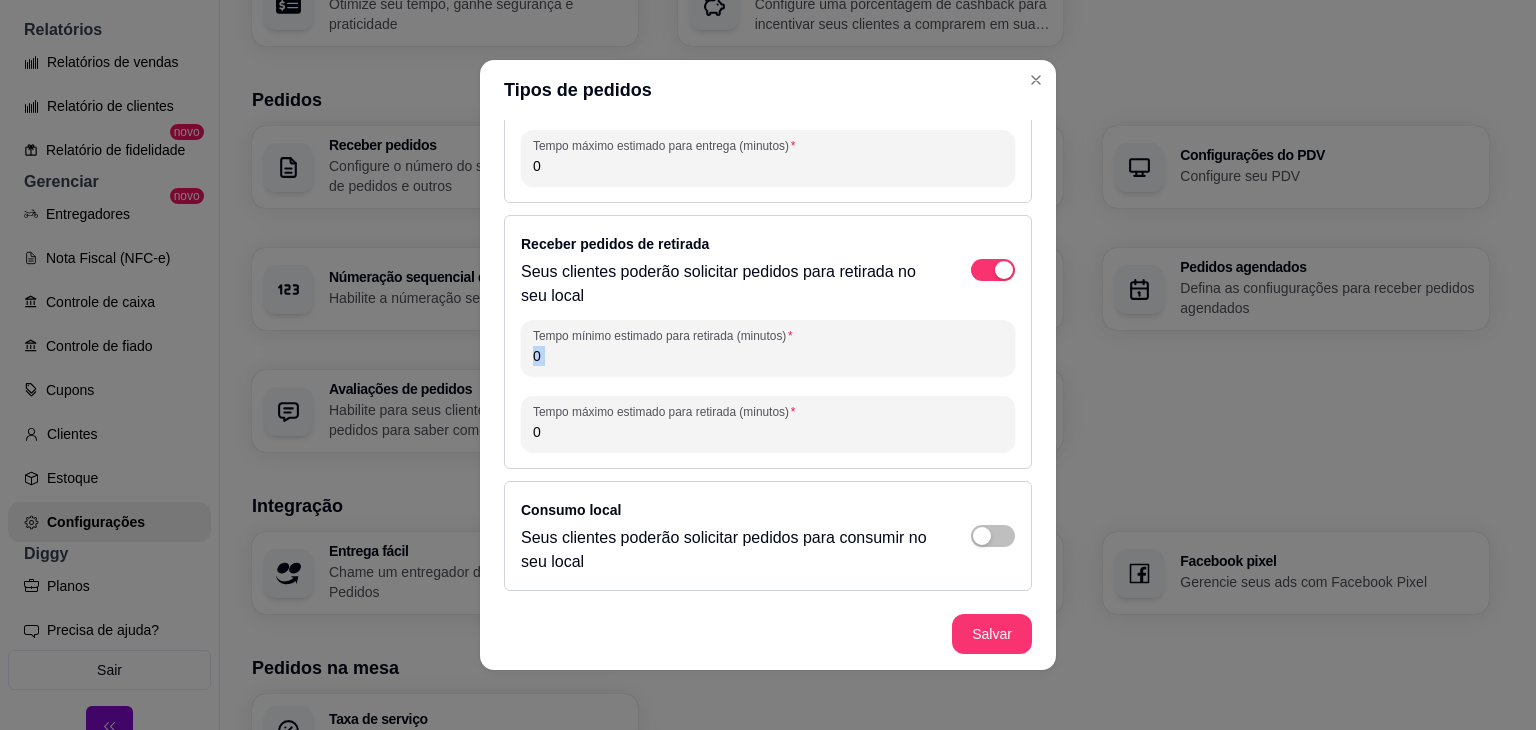 click on "0" at bounding box center [768, 348] 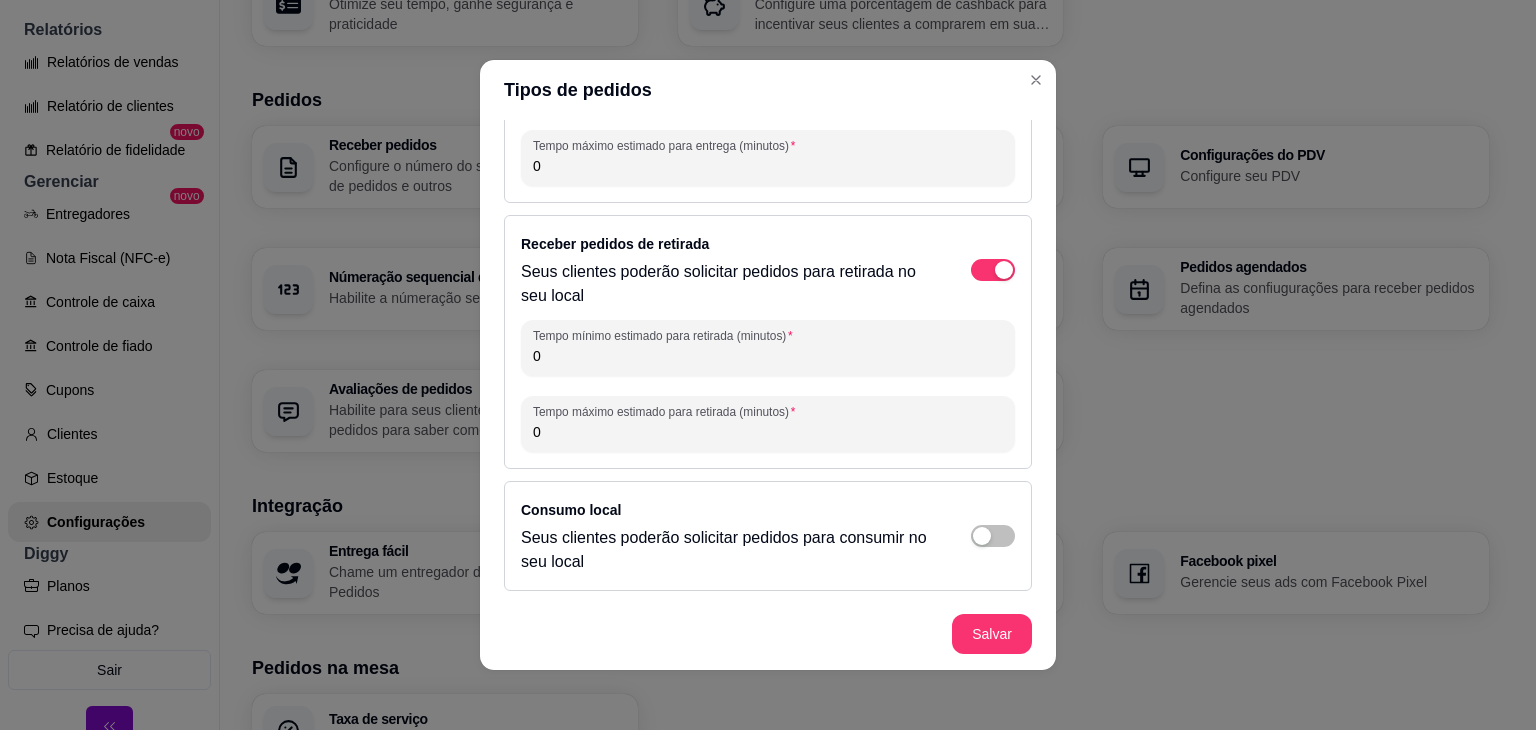 click on "0" at bounding box center (768, 348) 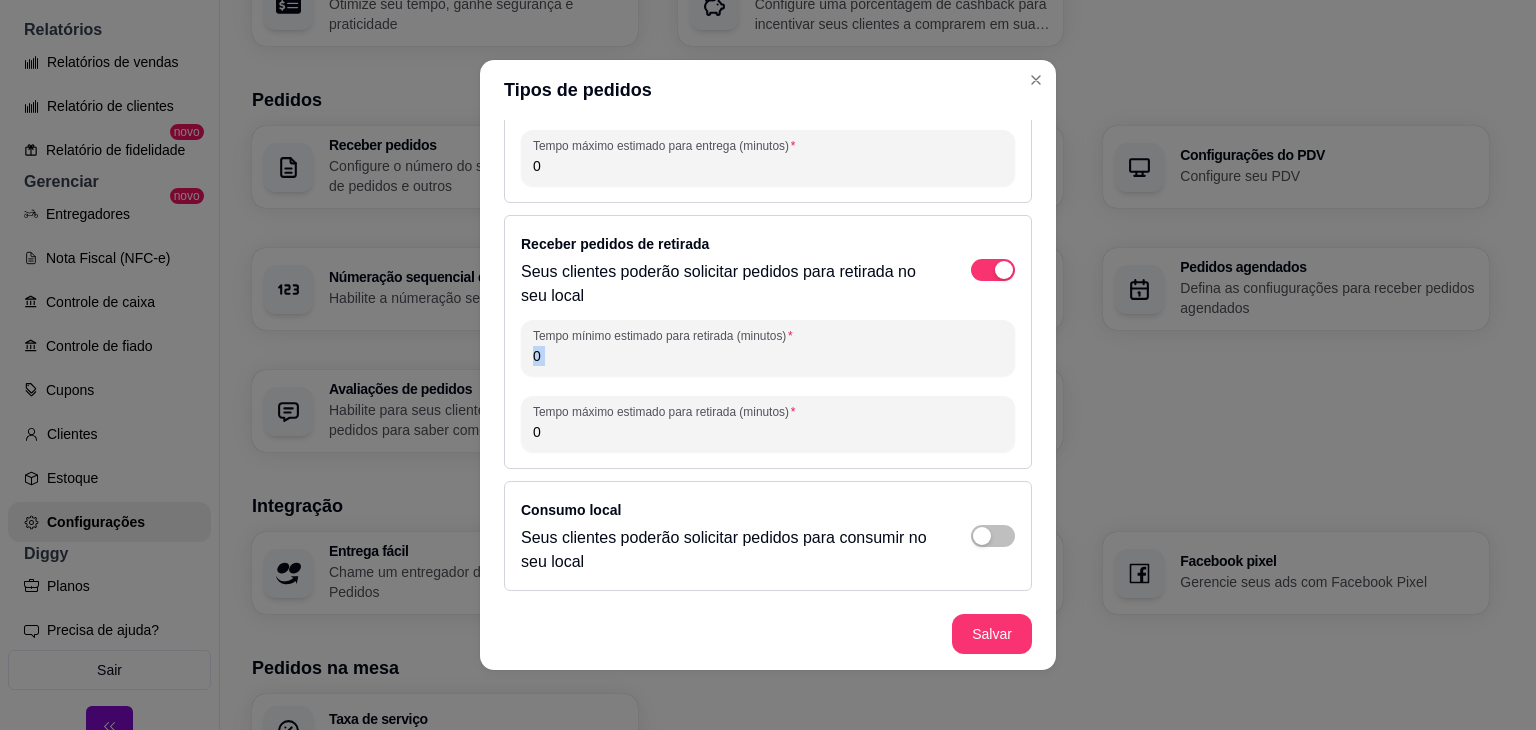 click on "0" at bounding box center [768, 348] 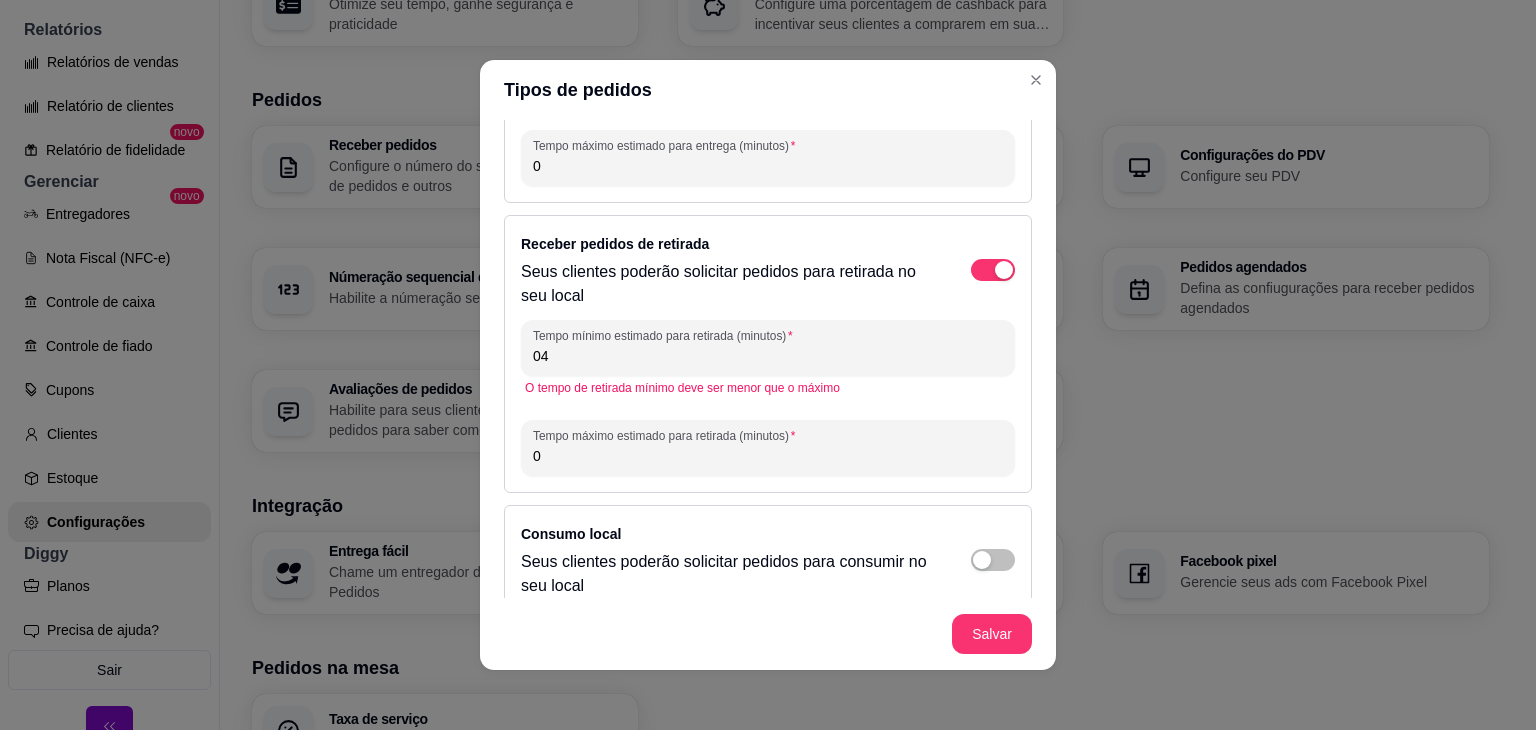 type on "0" 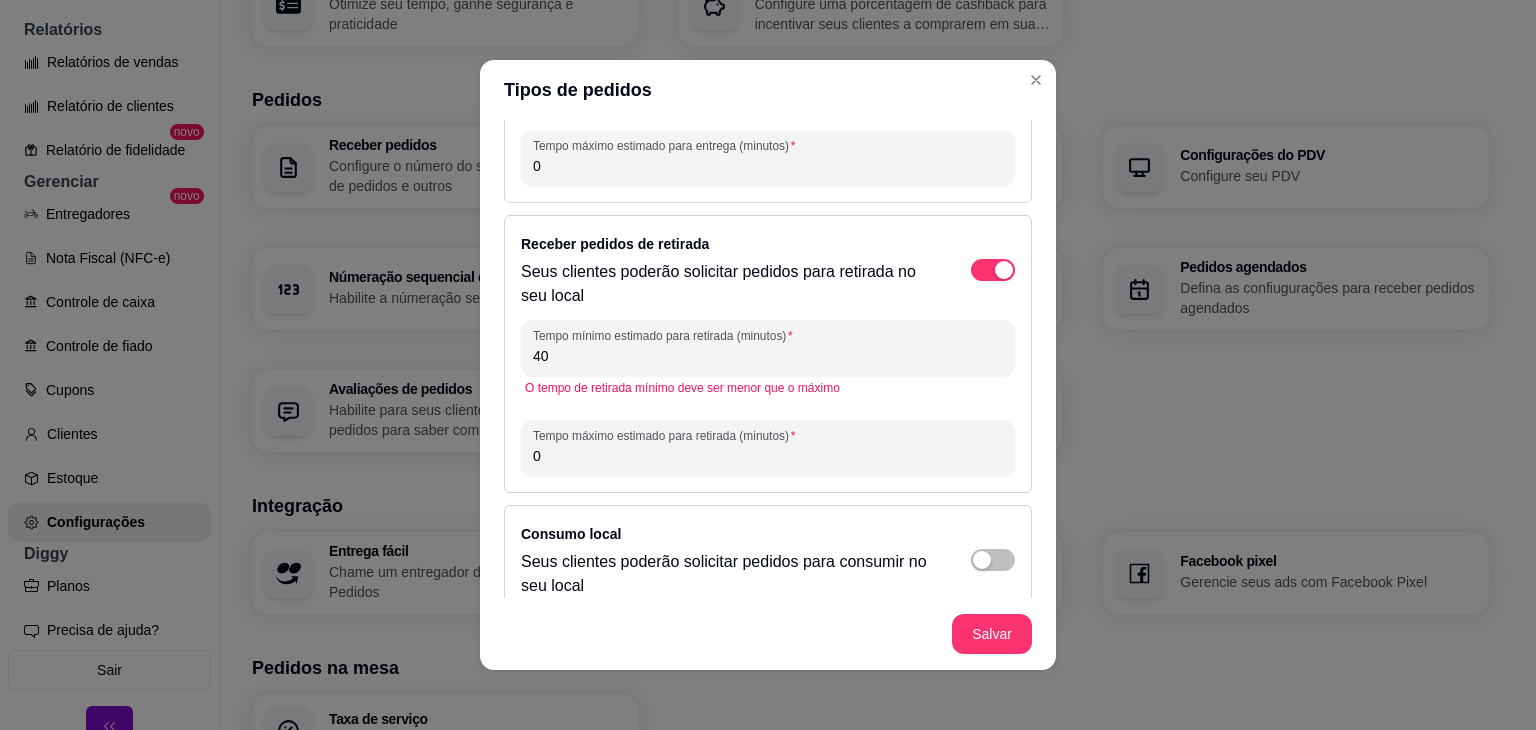 type on "40" 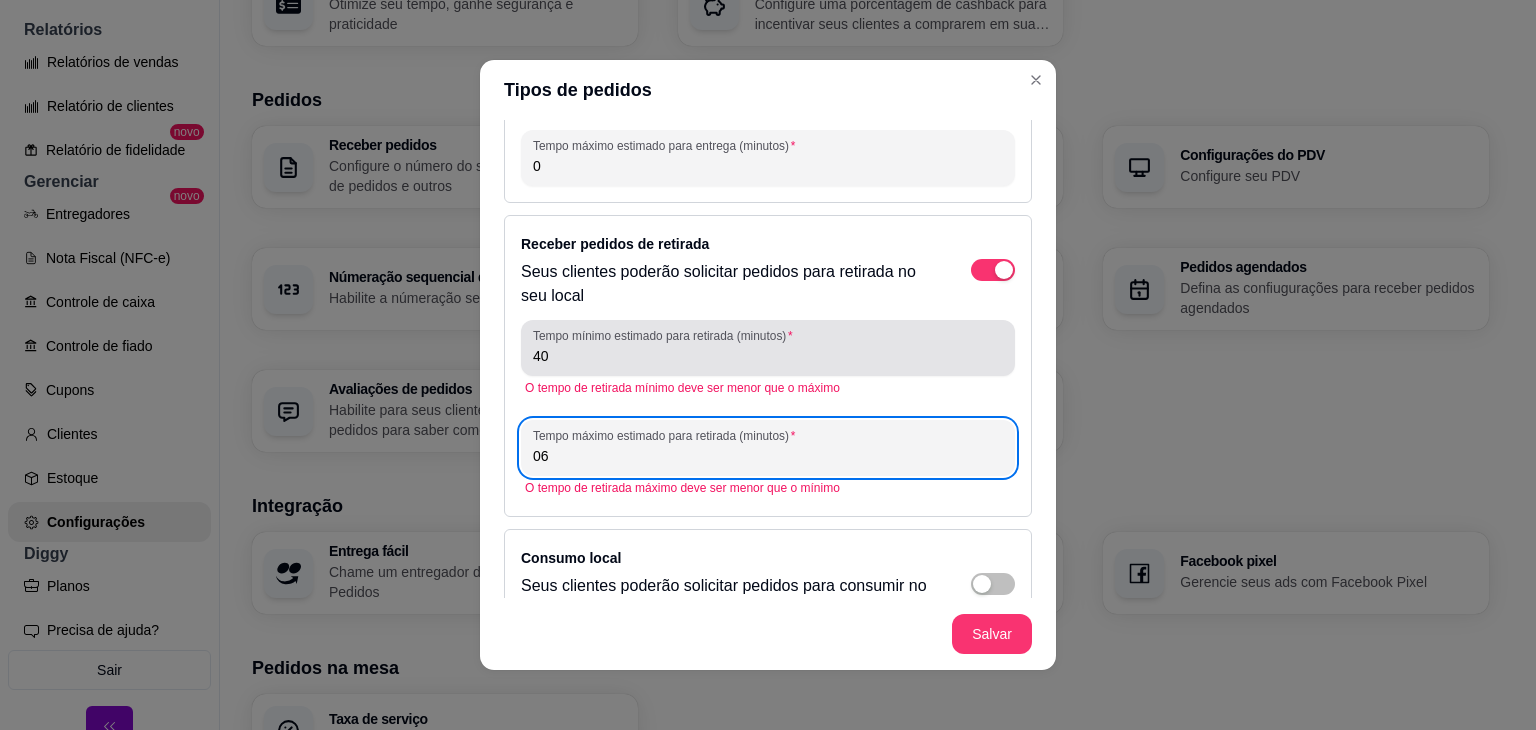 type on "0" 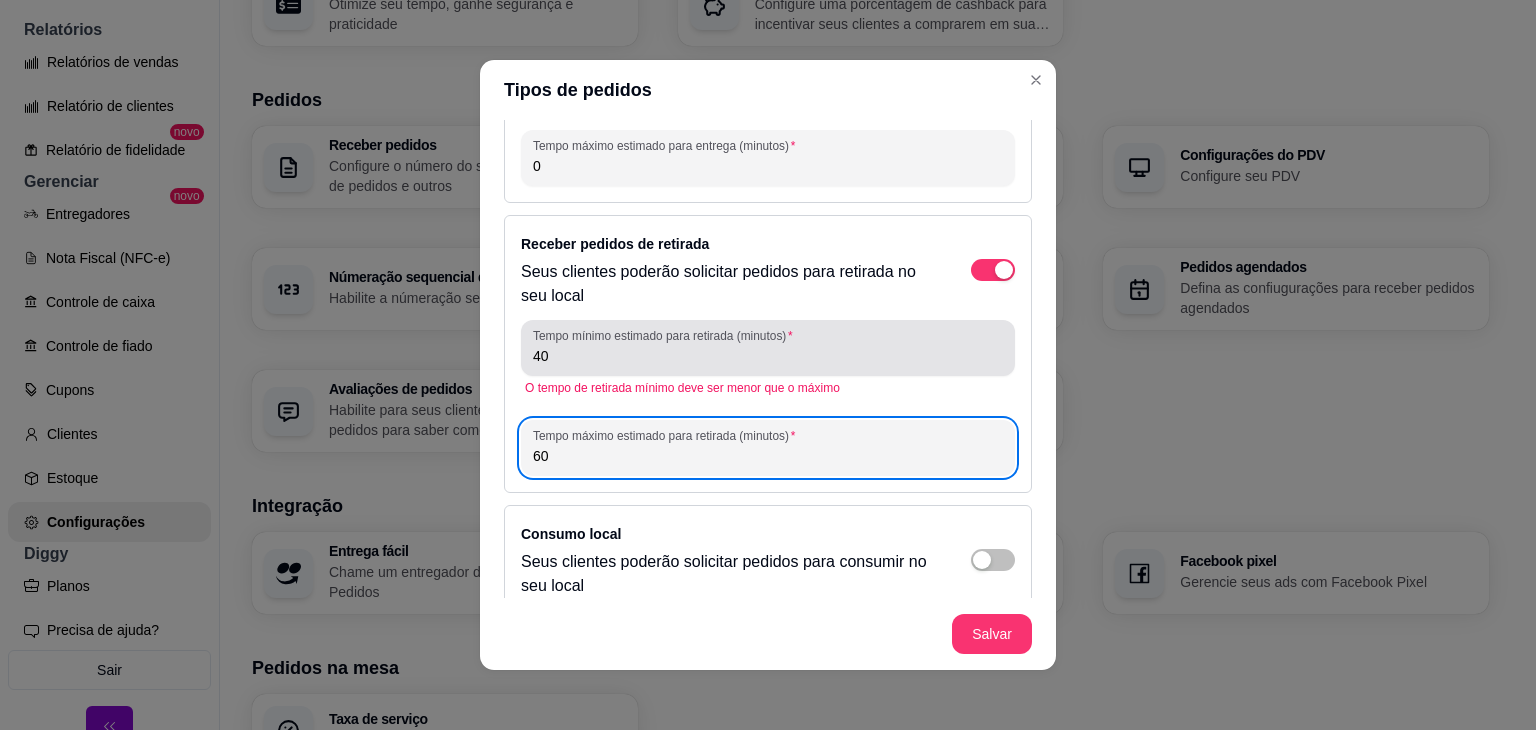type on "60" 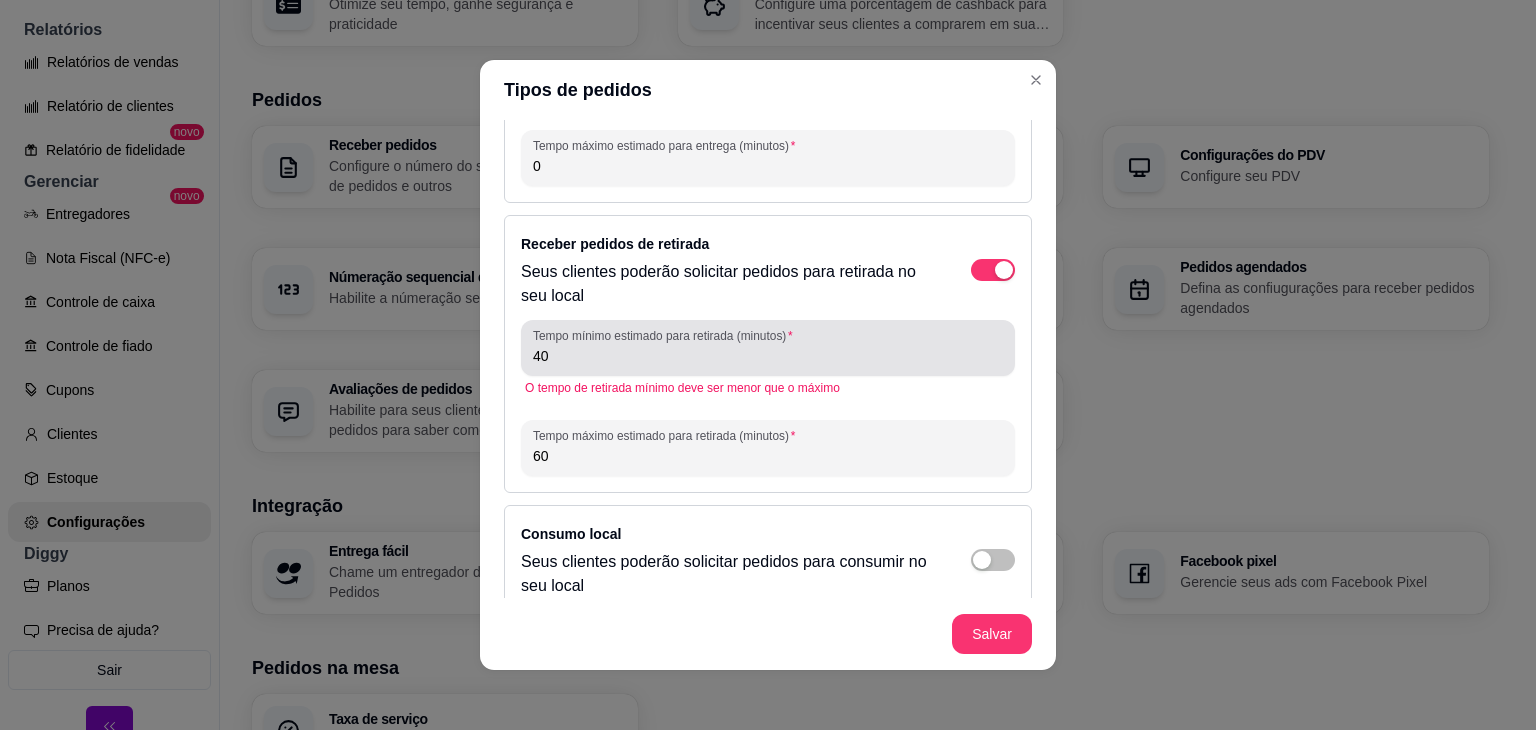 click on "40" at bounding box center (768, 356) 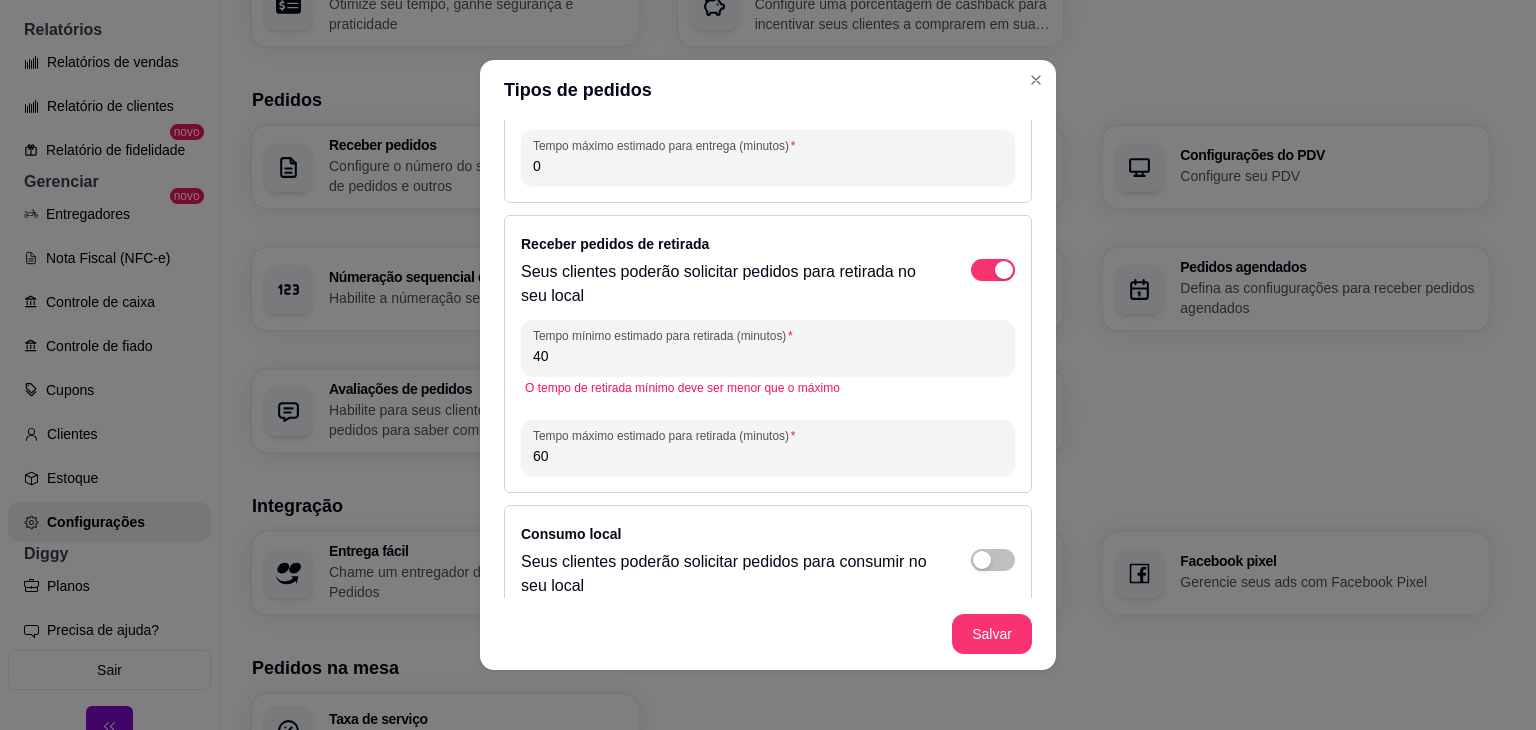 click on "Seus clientes poderão solicitar pedidos para retirada no seu local" at bounding box center (726, 284) 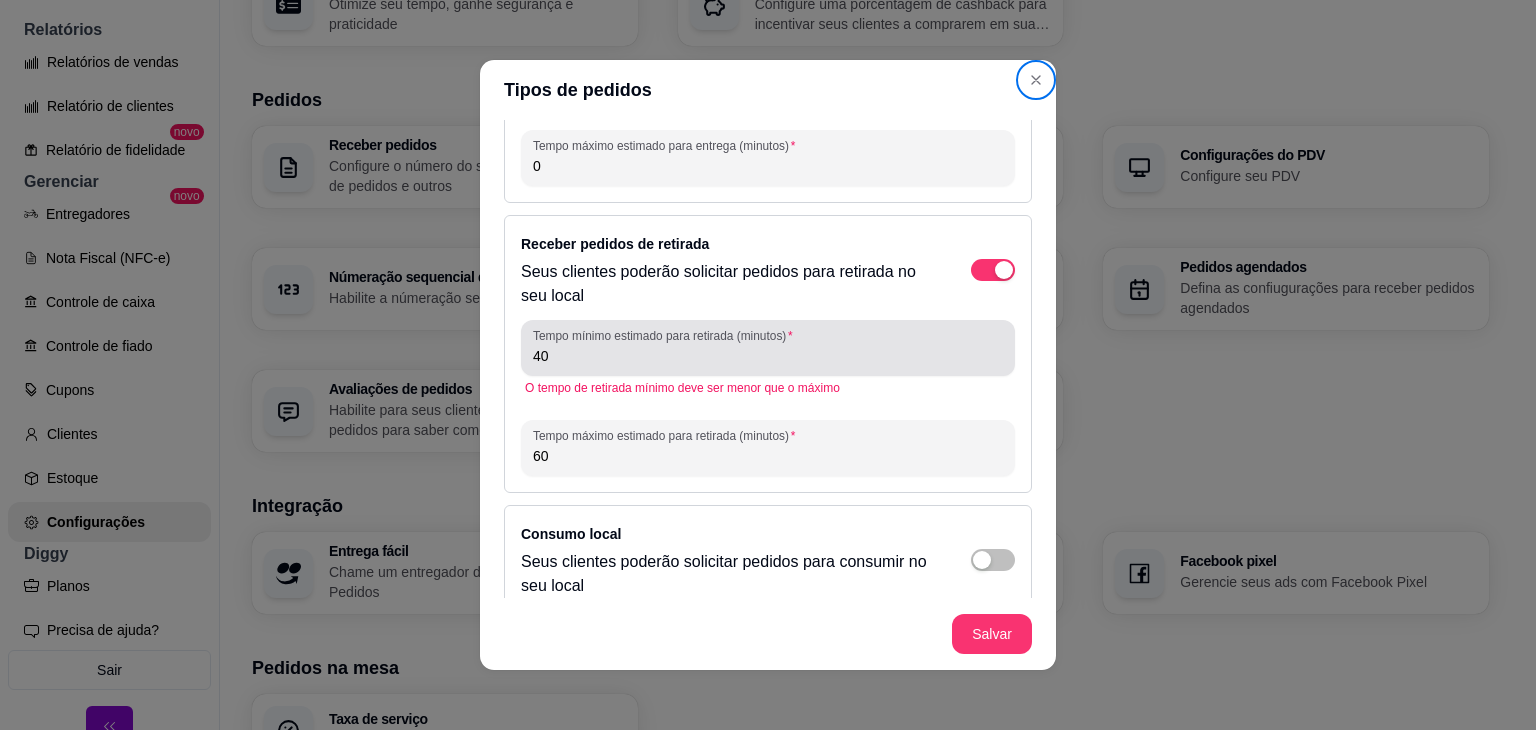 type 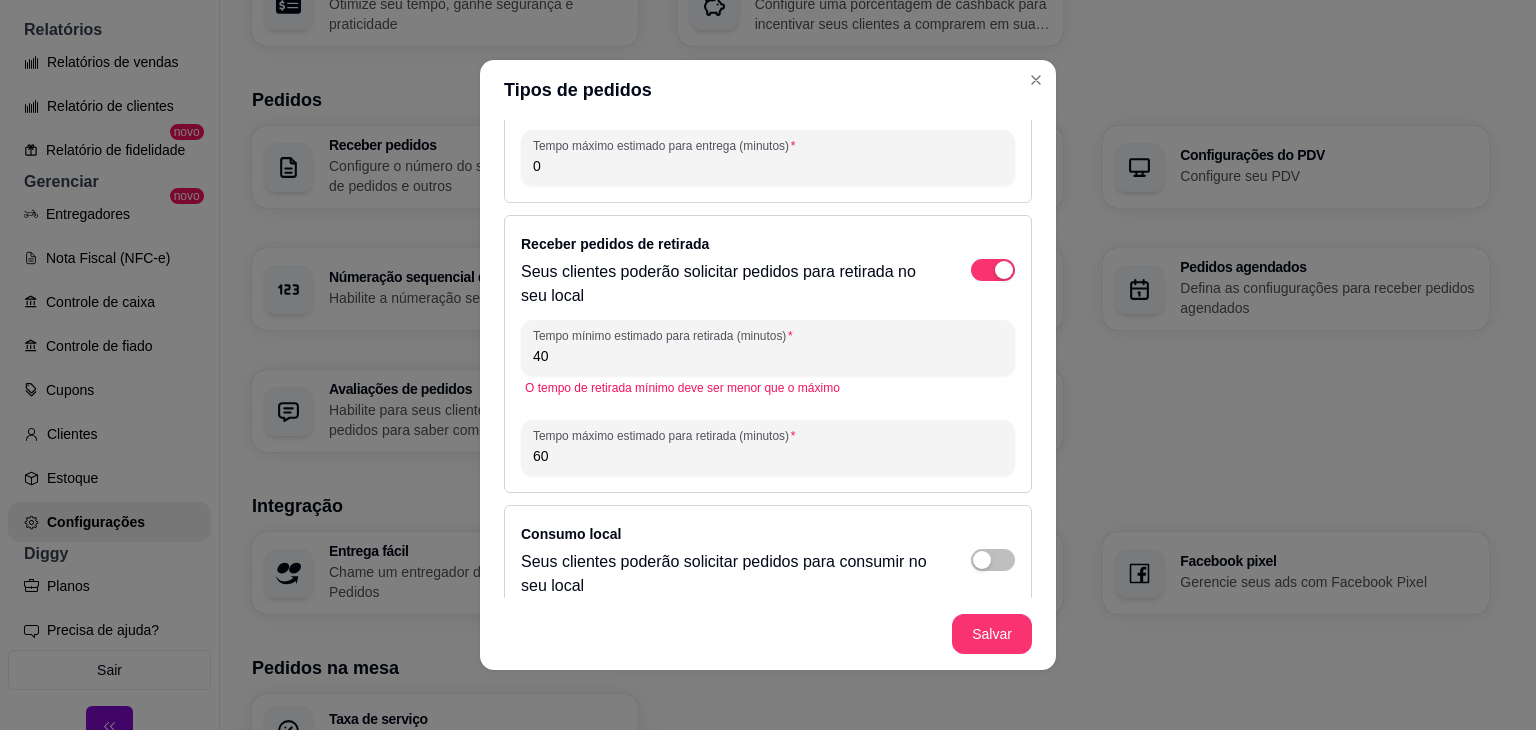 click on "40" at bounding box center (768, 356) 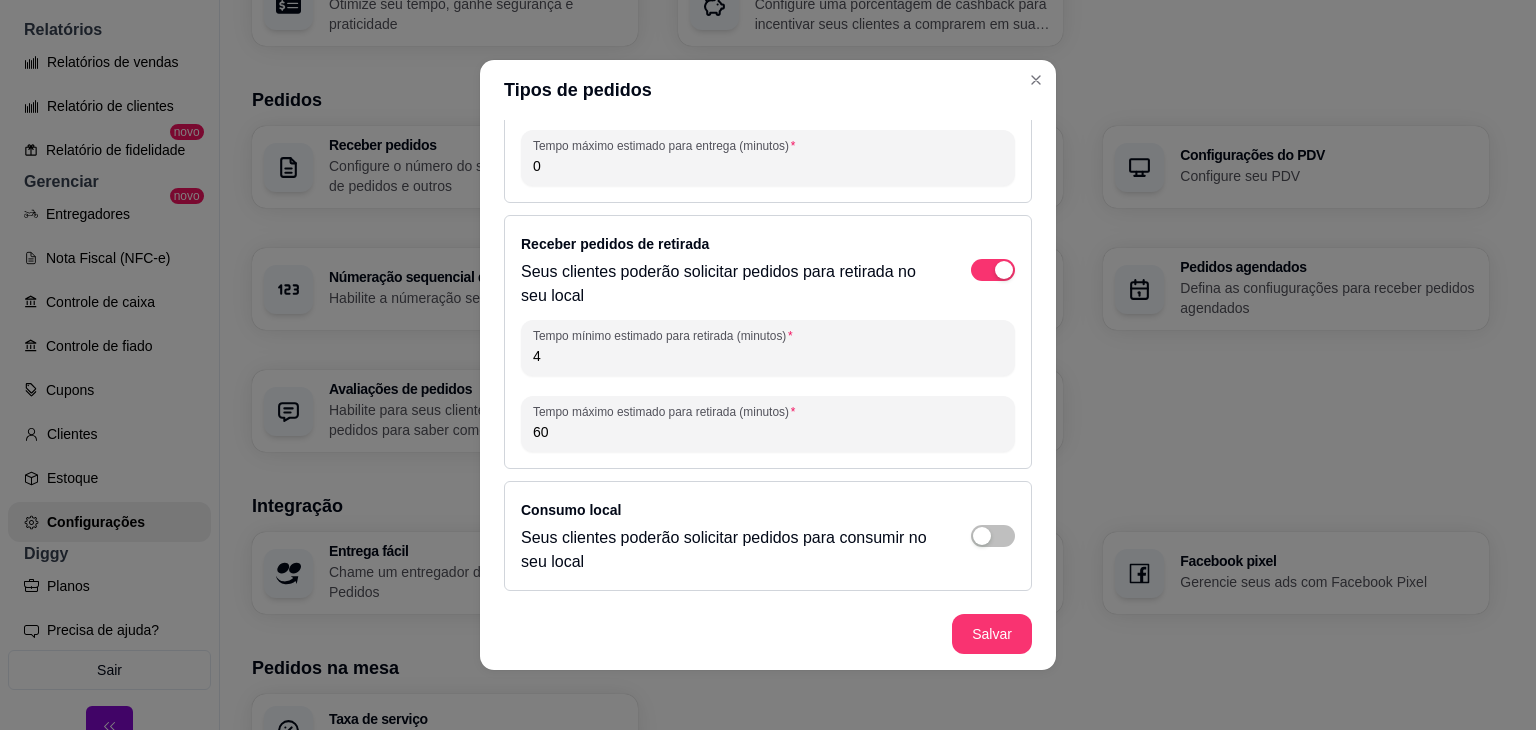 type on "40" 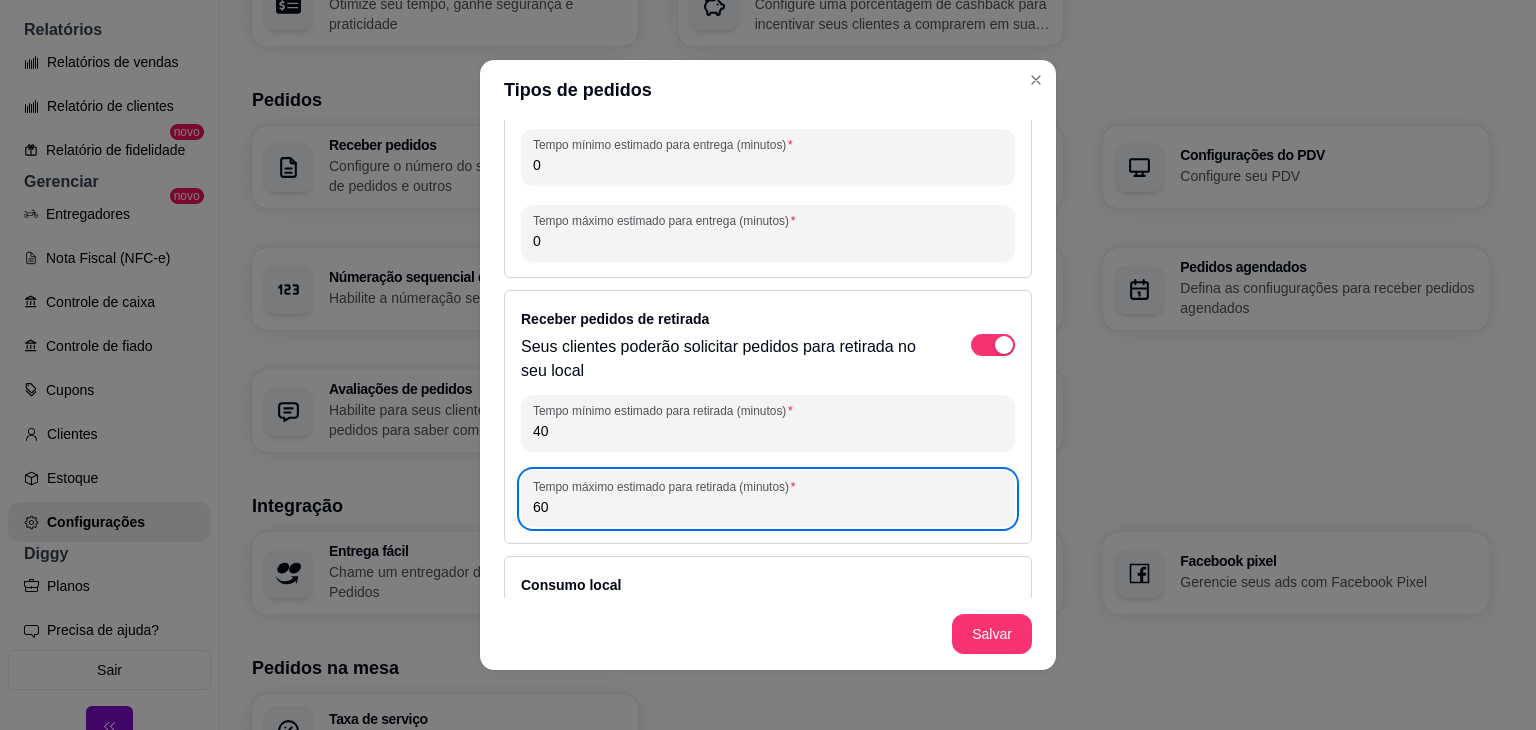 scroll, scrollTop: 0, scrollLeft: 0, axis: both 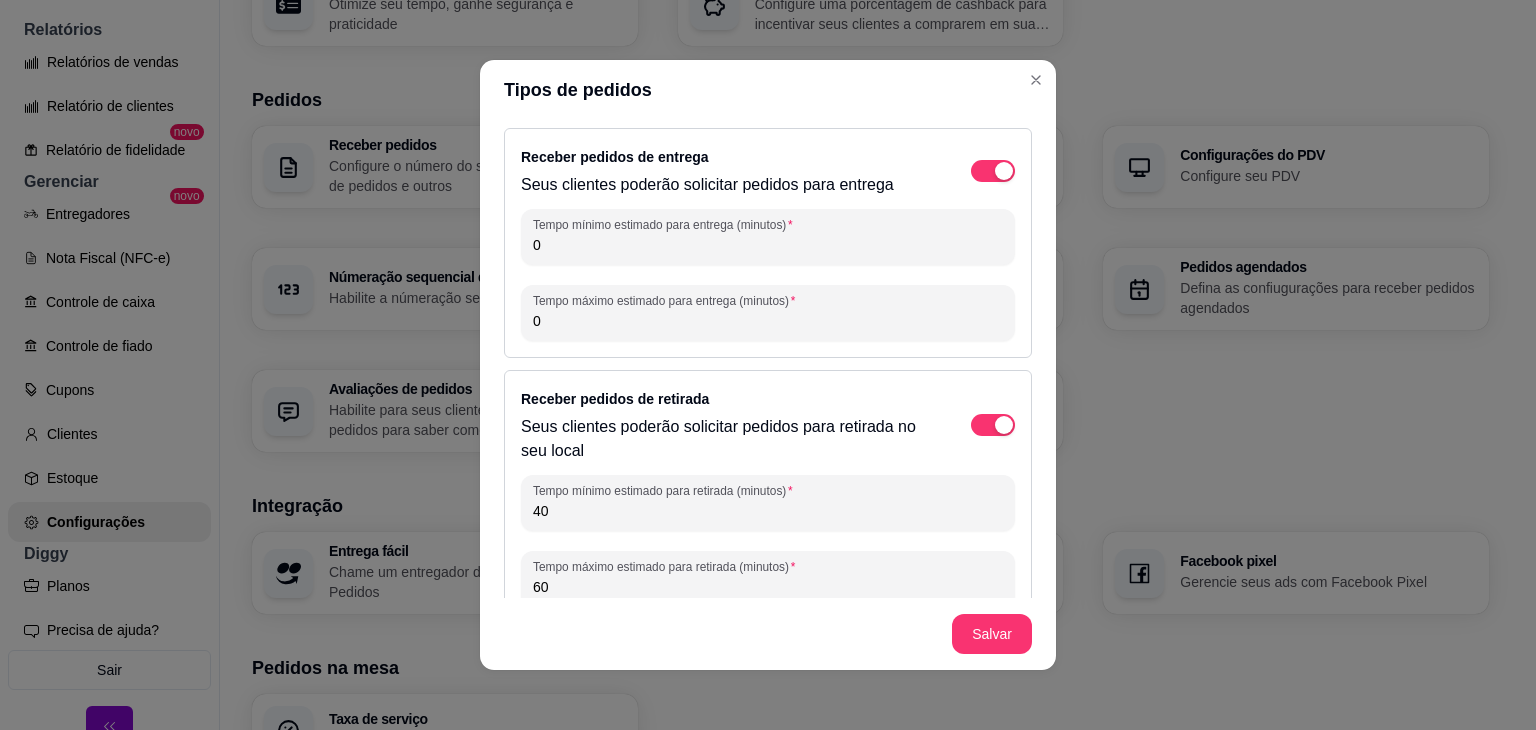 click on "0" at bounding box center [768, 245] 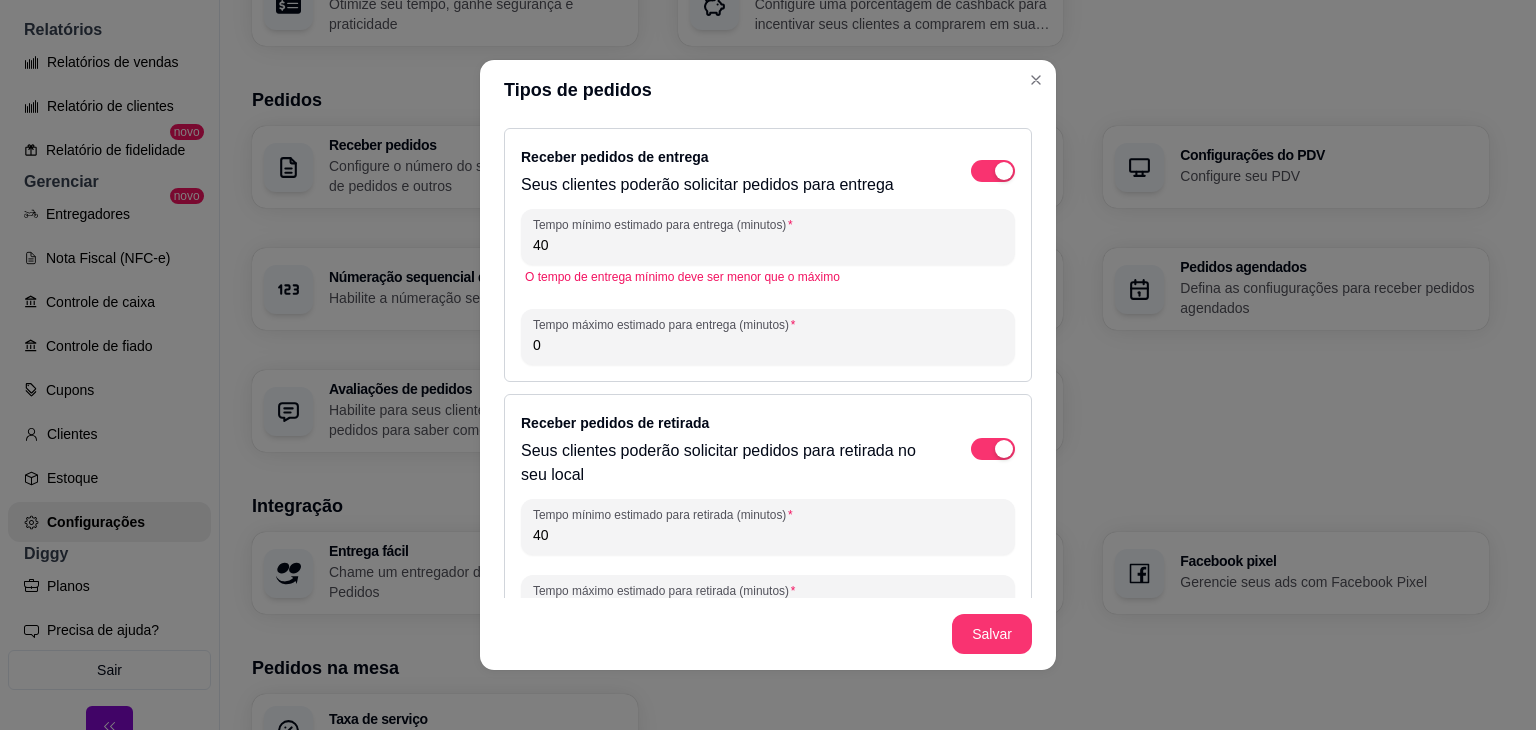 type on "40" 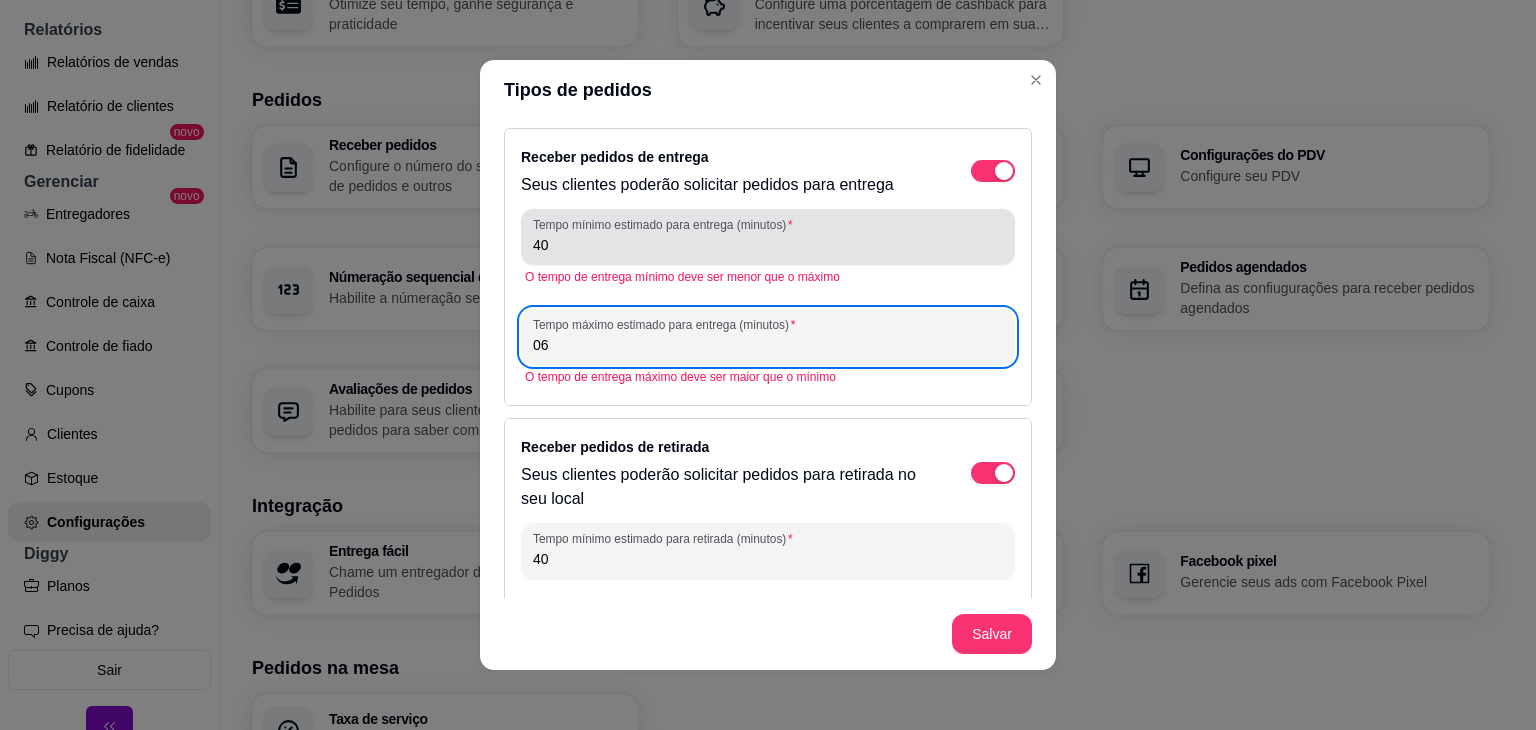type on "0" 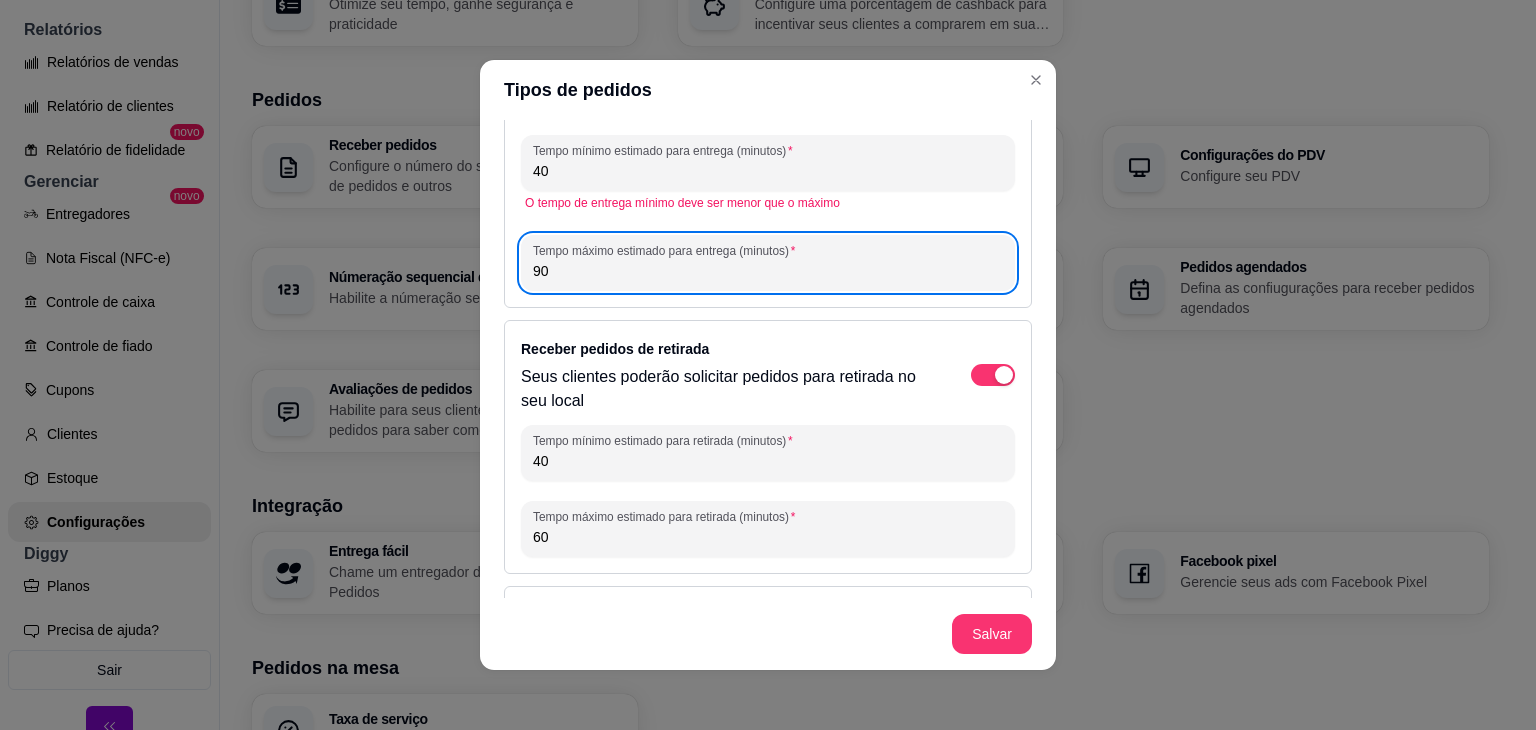 scroll, scrollTop: 0, scrollLeft: 0, axis: both 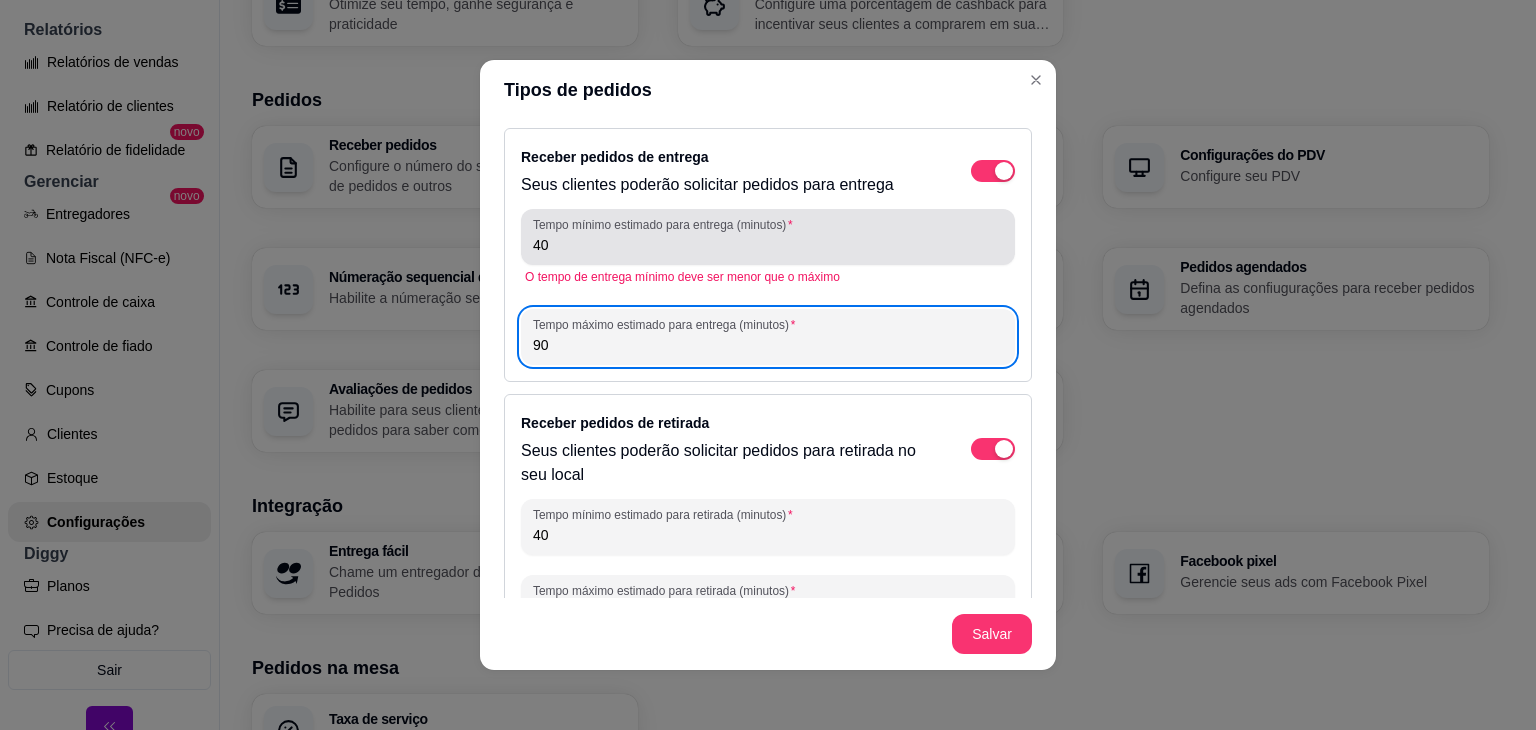 type on "90" 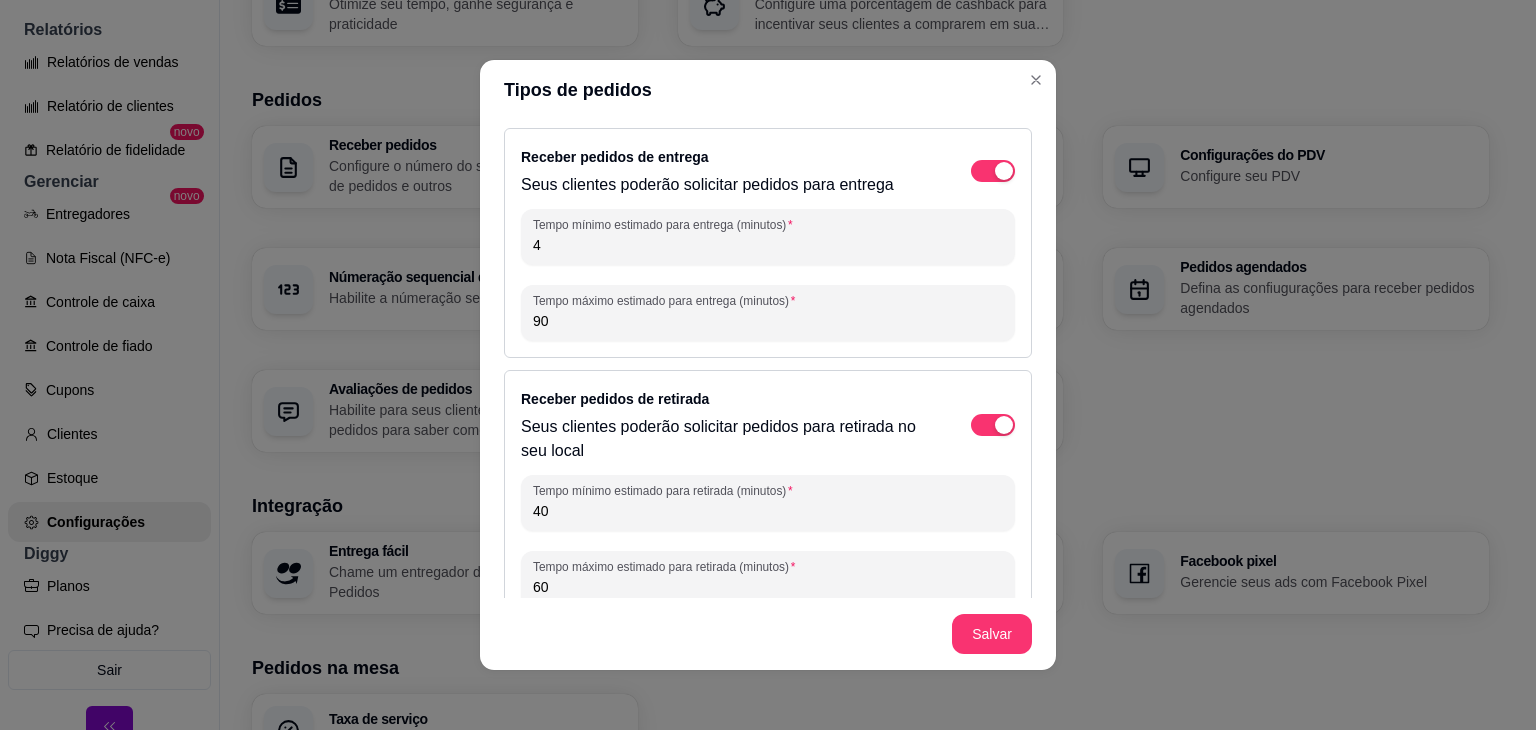 type on "40" 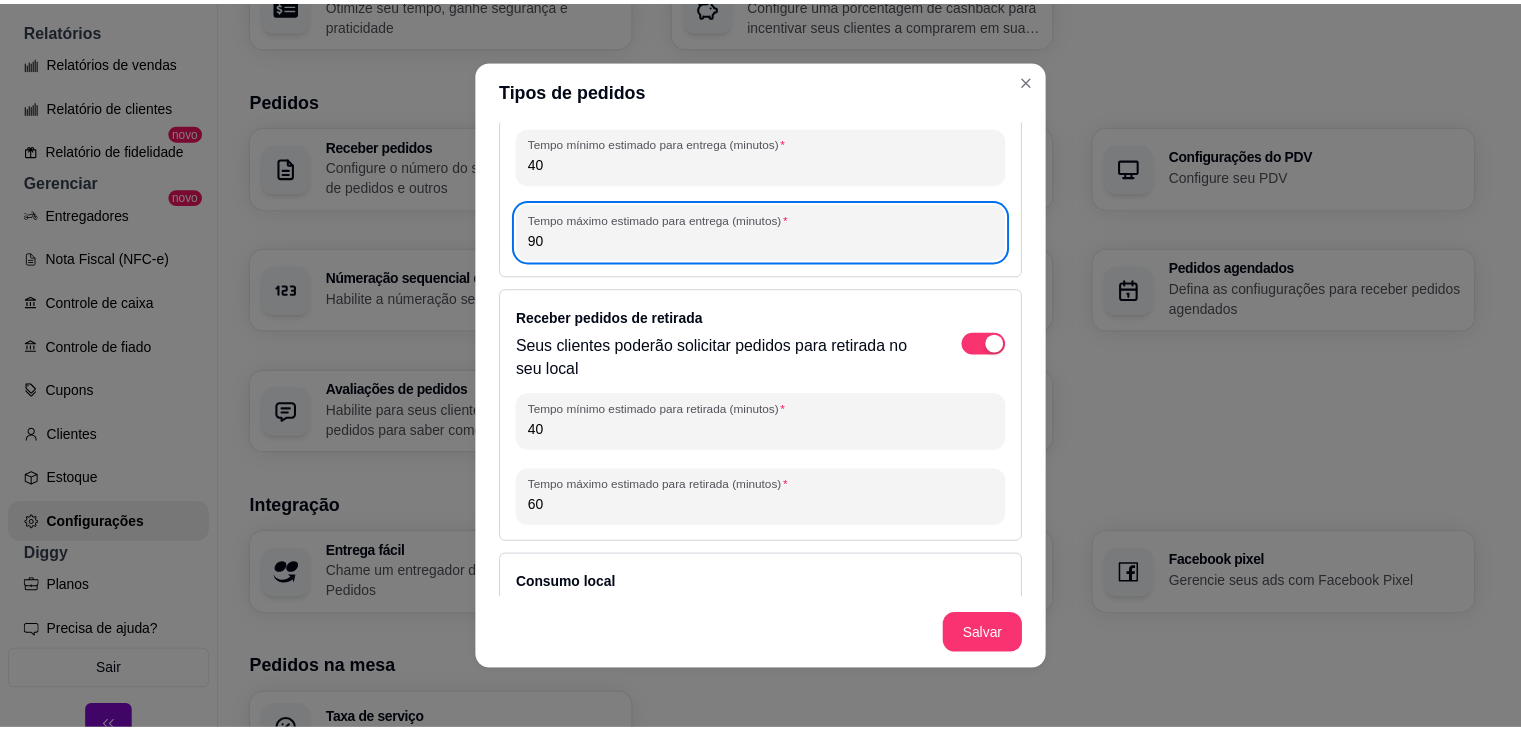 scroll, scrollTop: 155, scrollLeft: 0, axis: vertical 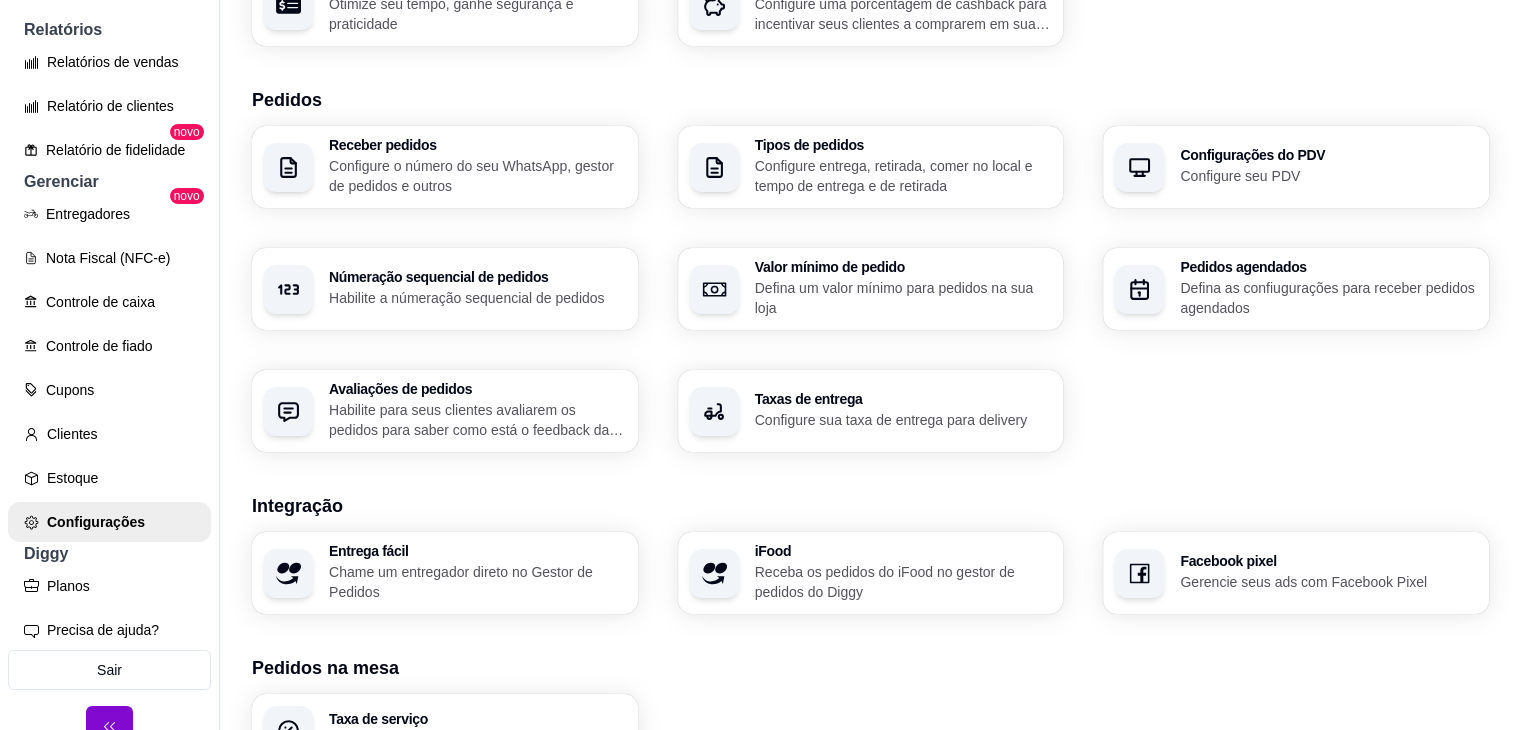 click on "Configurações do PDV Configure seu PDV" at bounding box center [1296, 167] 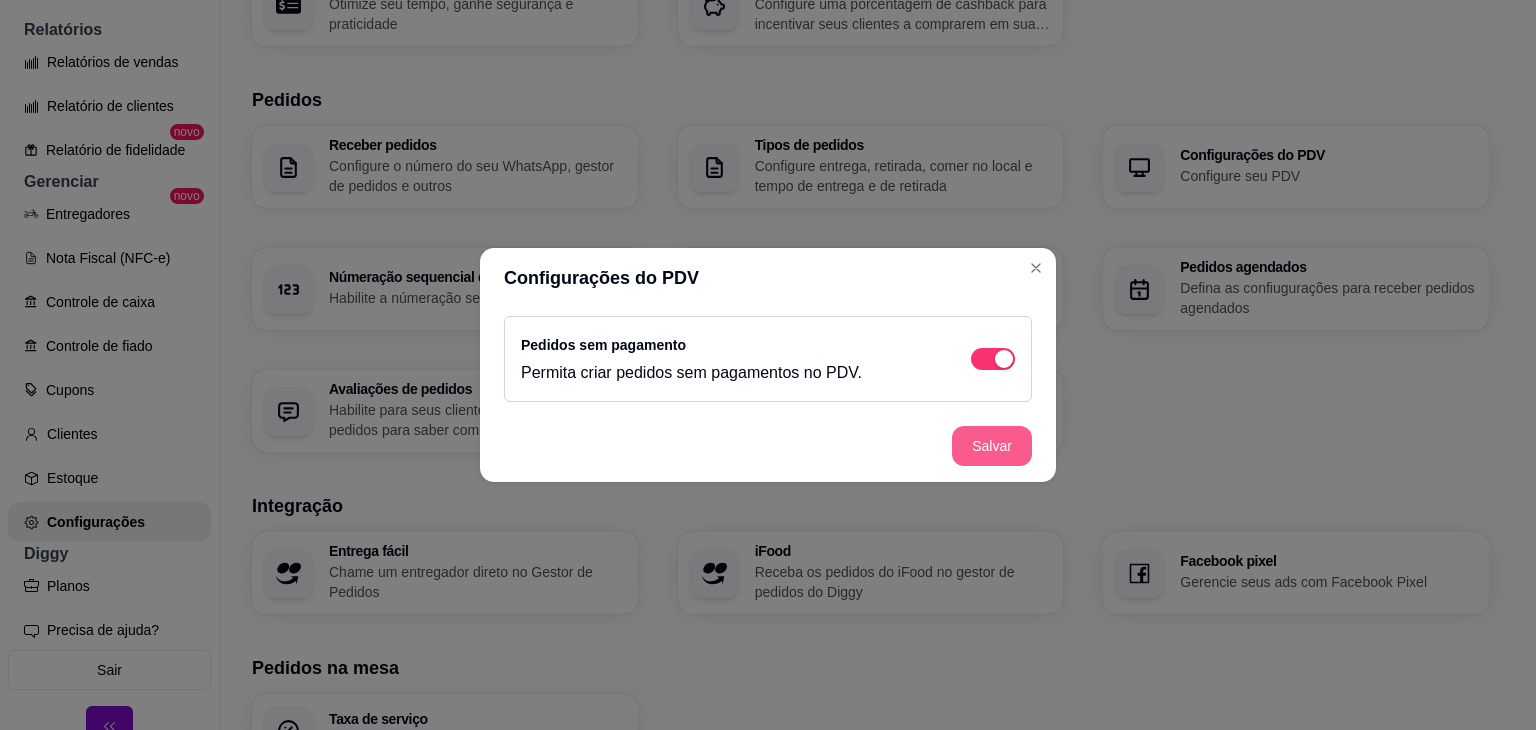 click on "Salvar" at bounding box center [992, 446] 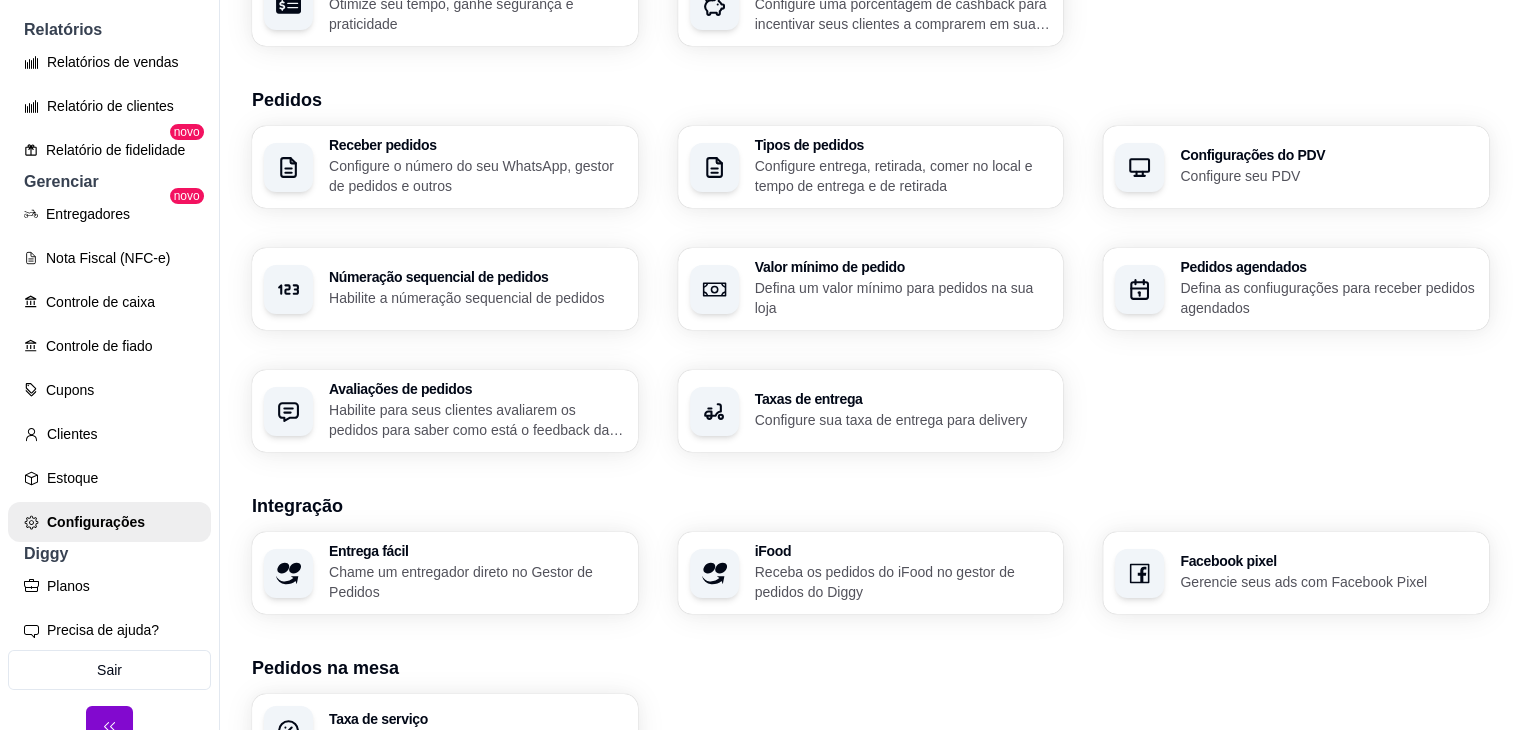 click on "Númeração sequencial de pedidos Habilite a númeração sequencial de pedidos" at bounding box center (445, 289) 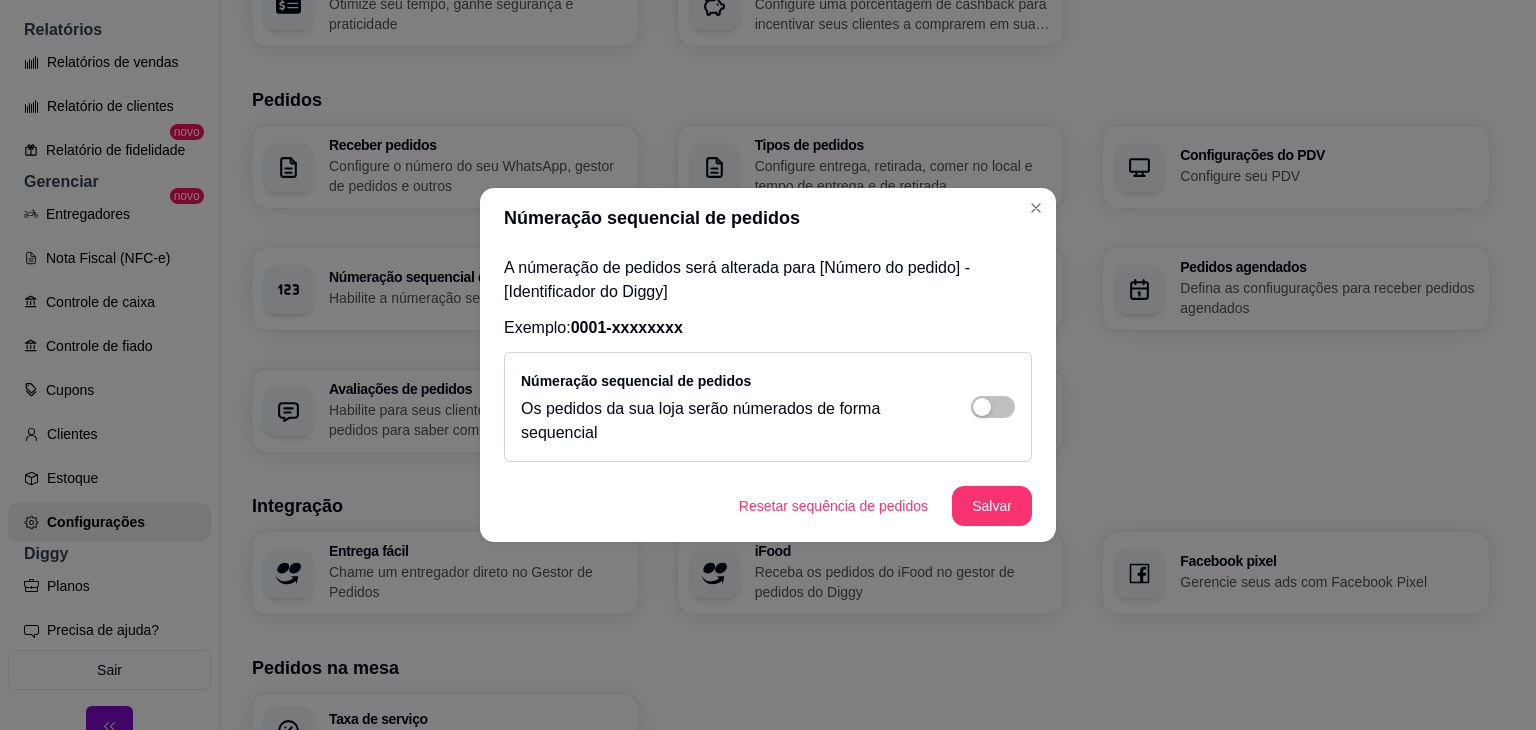 click on "Númeração sequencial de pedidos Os pedidos da sua loja serão númerados de forma sequencial" at bounding box center (768, 407) 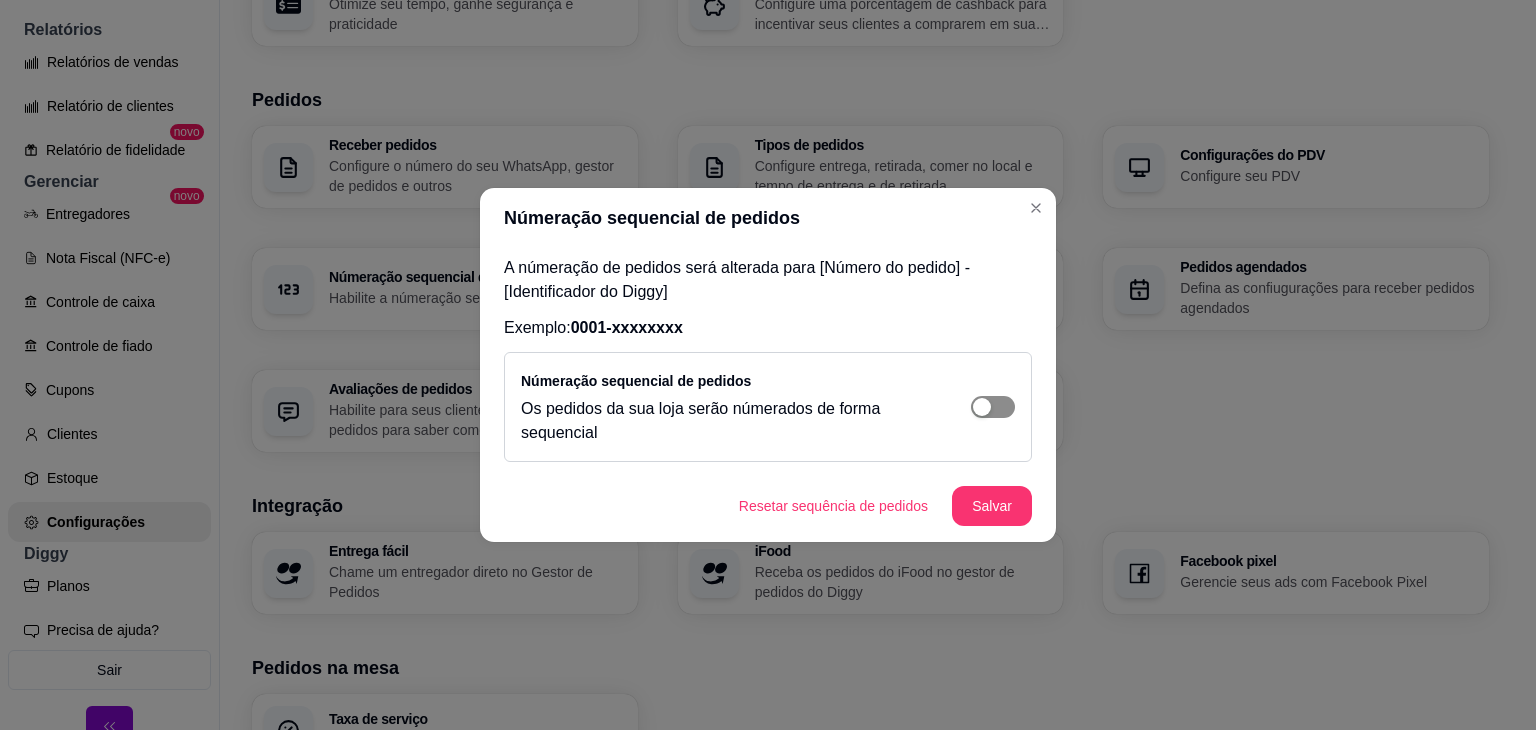 click at bounding box center (982, 407) 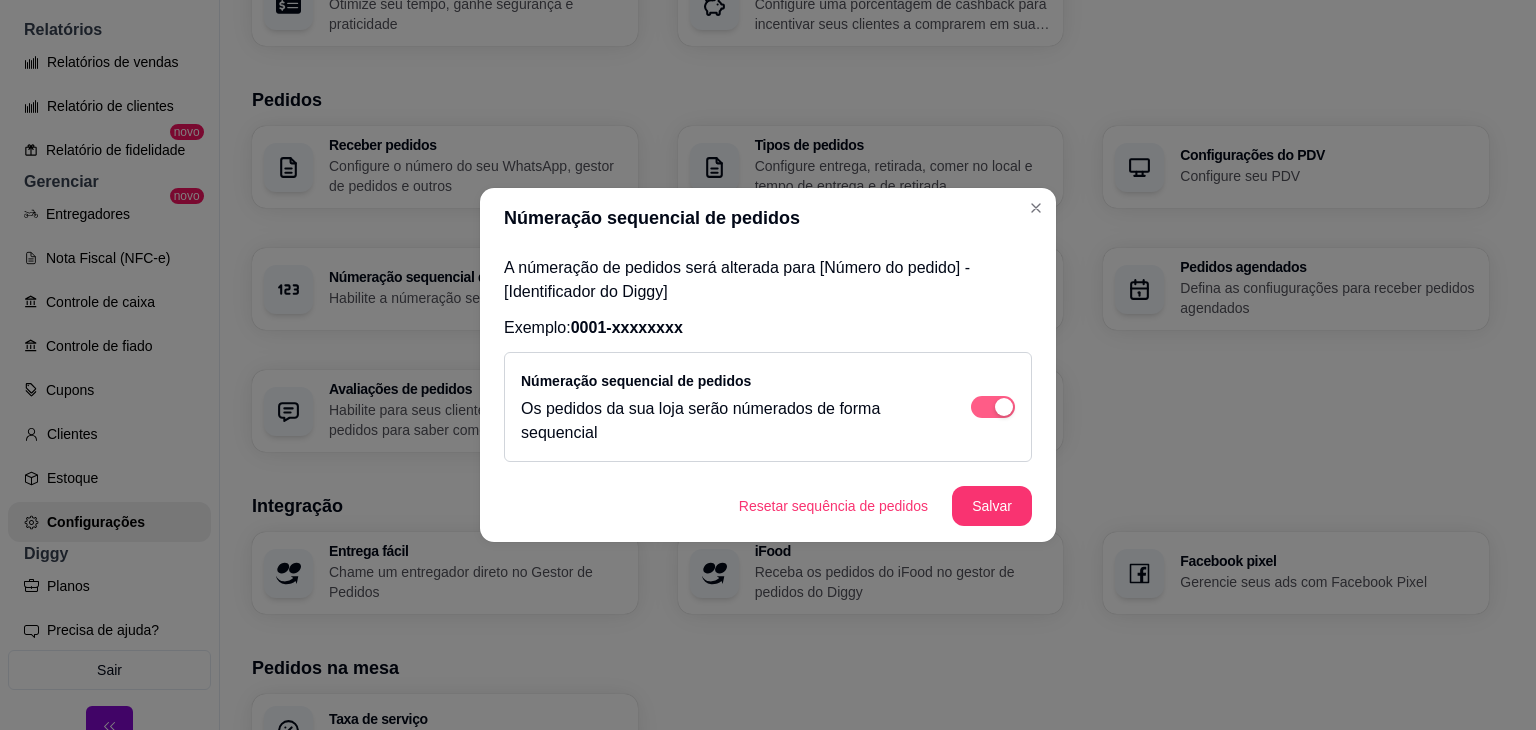 click at bounding box center [993, 407] 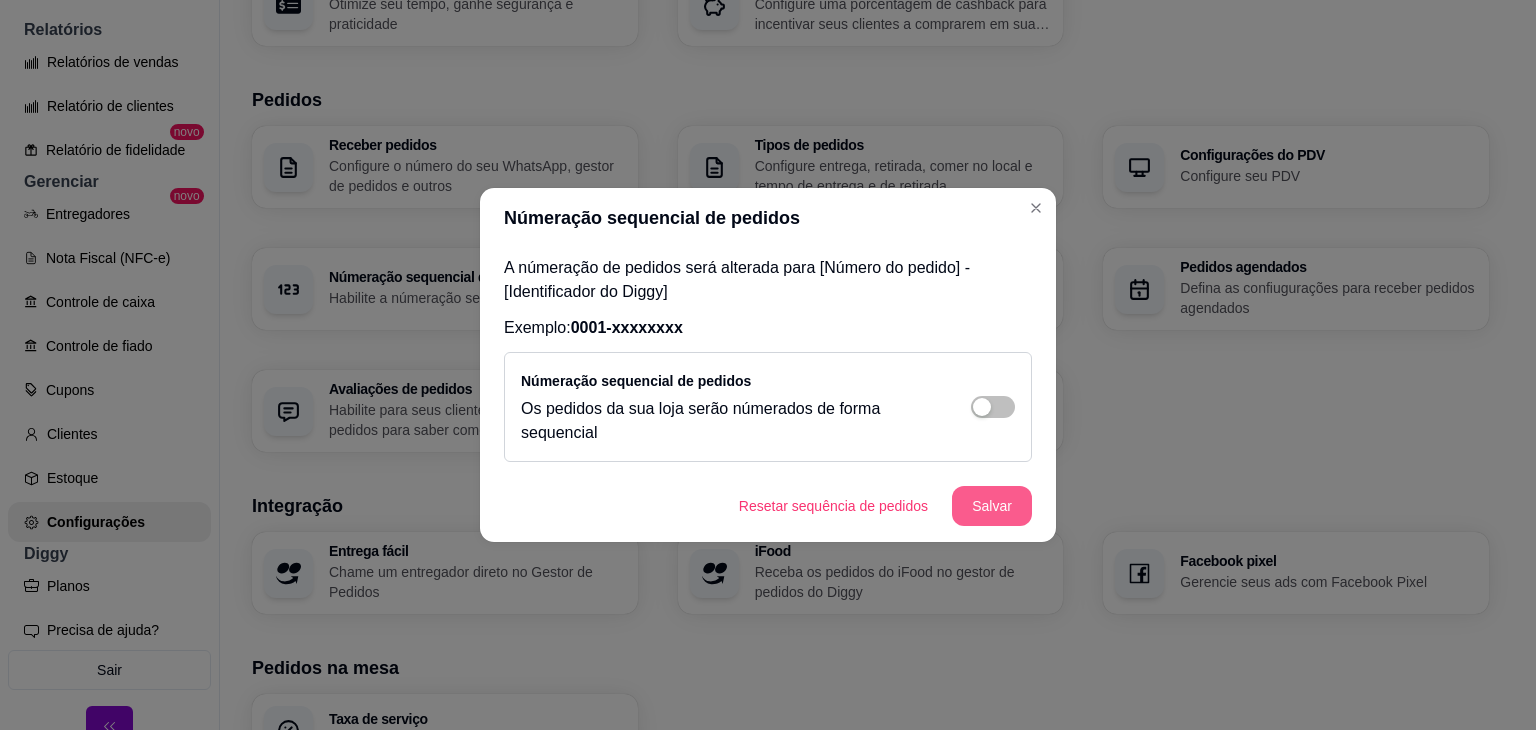 click on "Salvar" at bounding box center (992, 506) 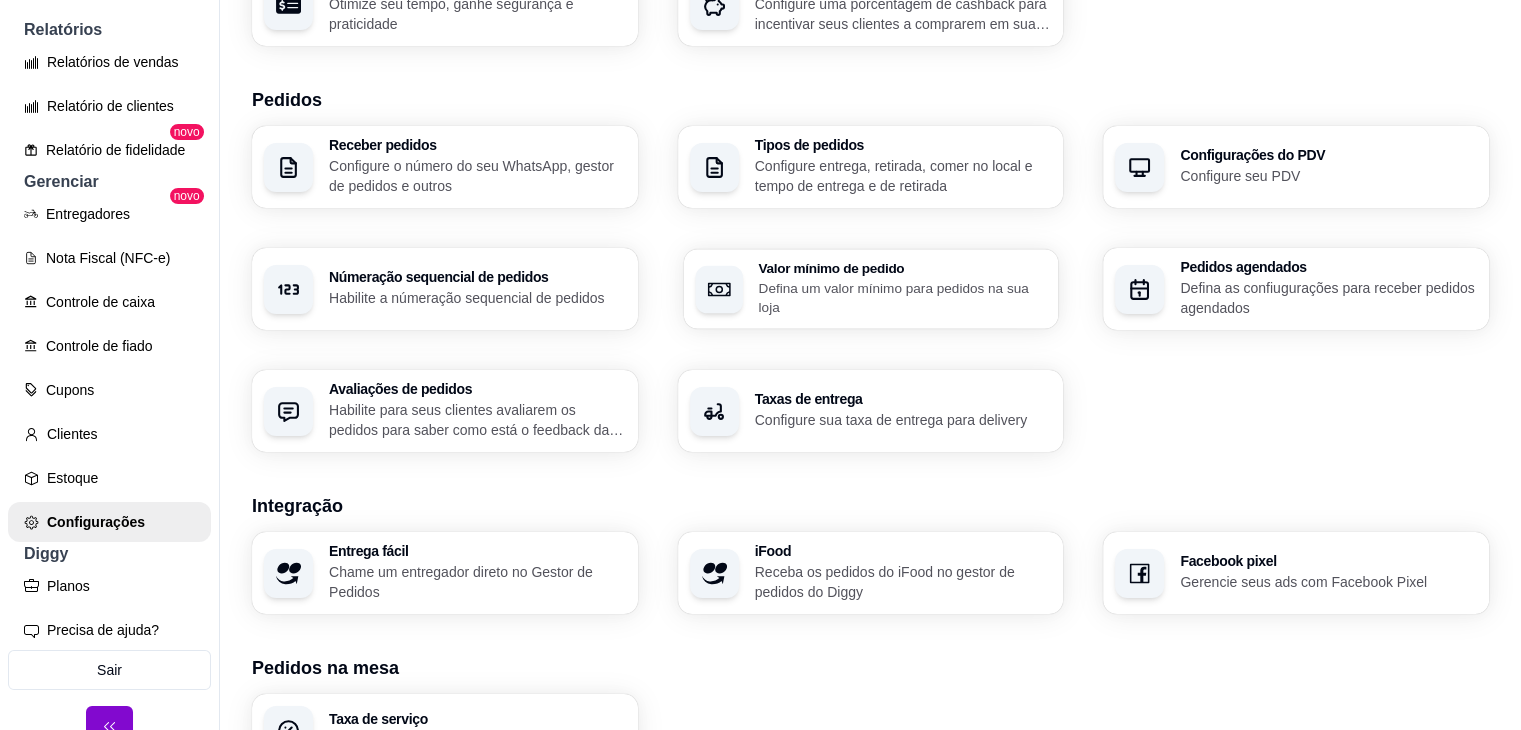 click on "Defina um valor mínimo para pedidos na sua loja" at bounding box center (902, 297) 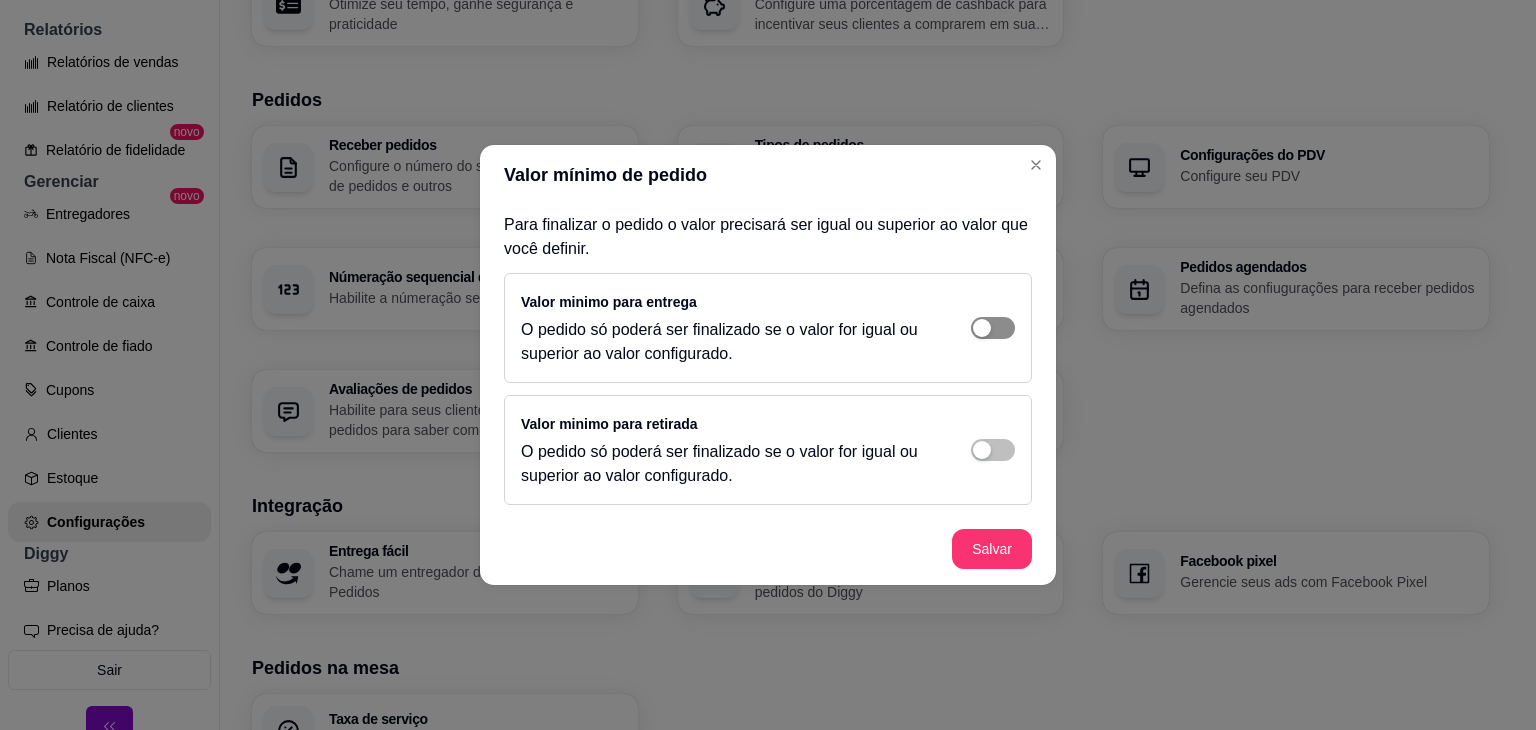 click at bounding box center (993, 328) 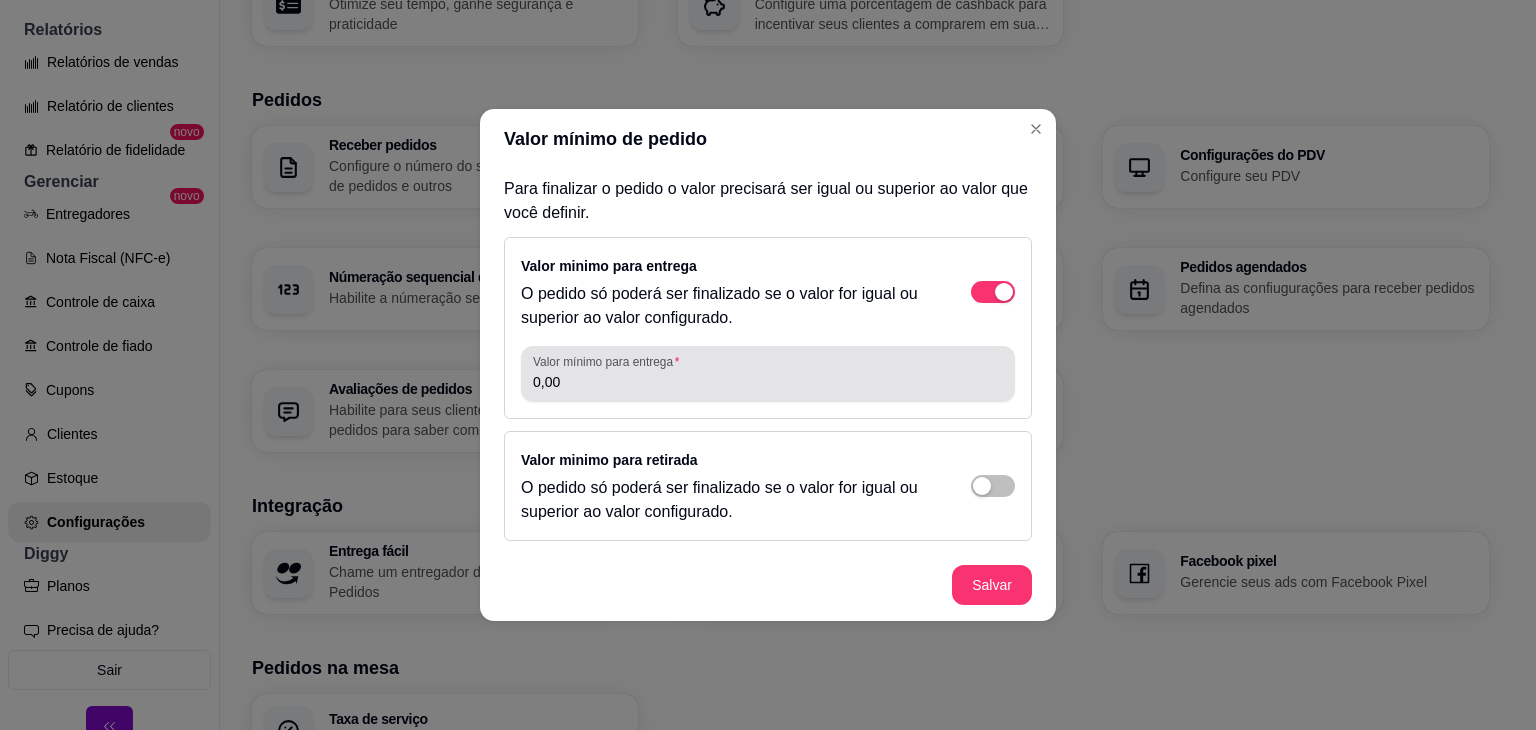 click on "0,00" at bounding box center (768, 382) 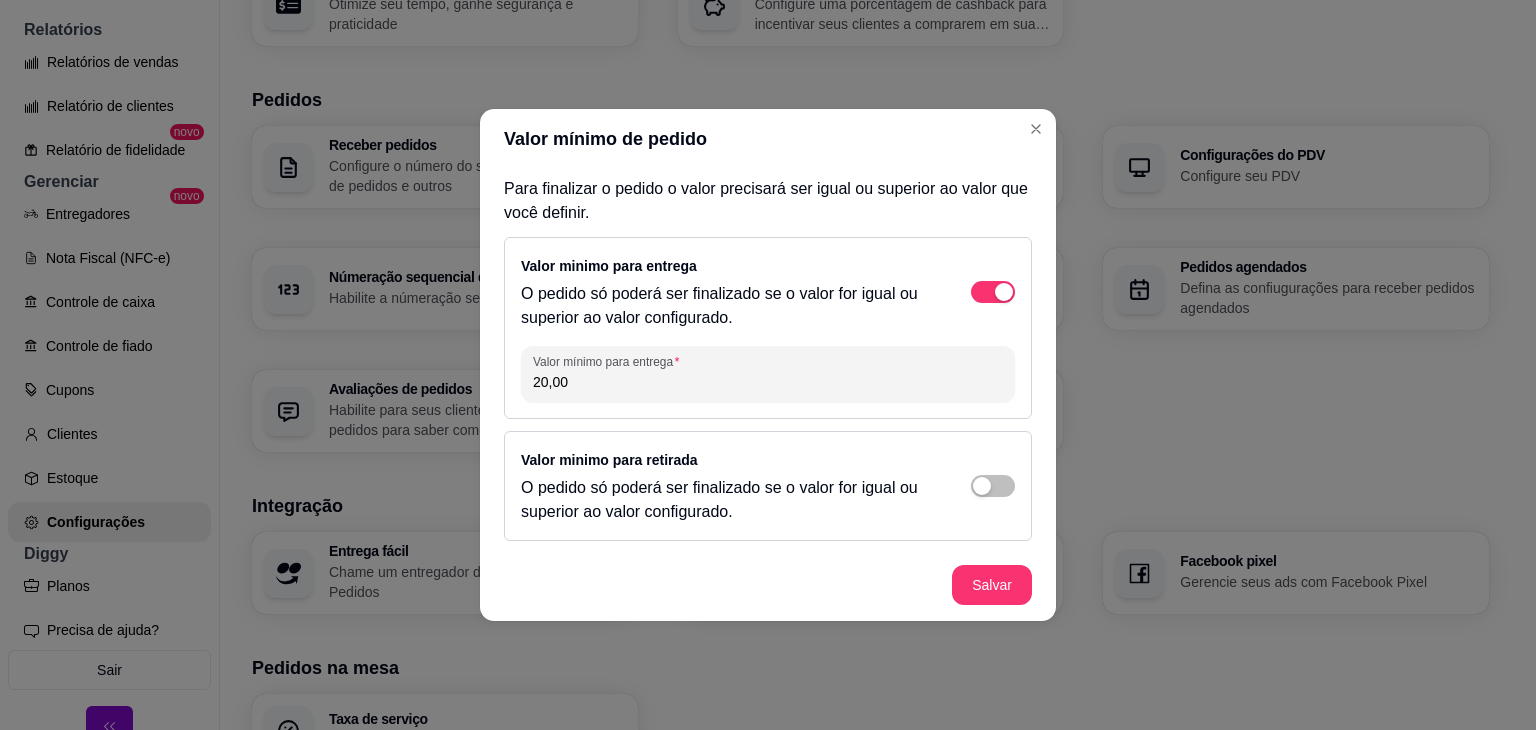 type on "20,00" 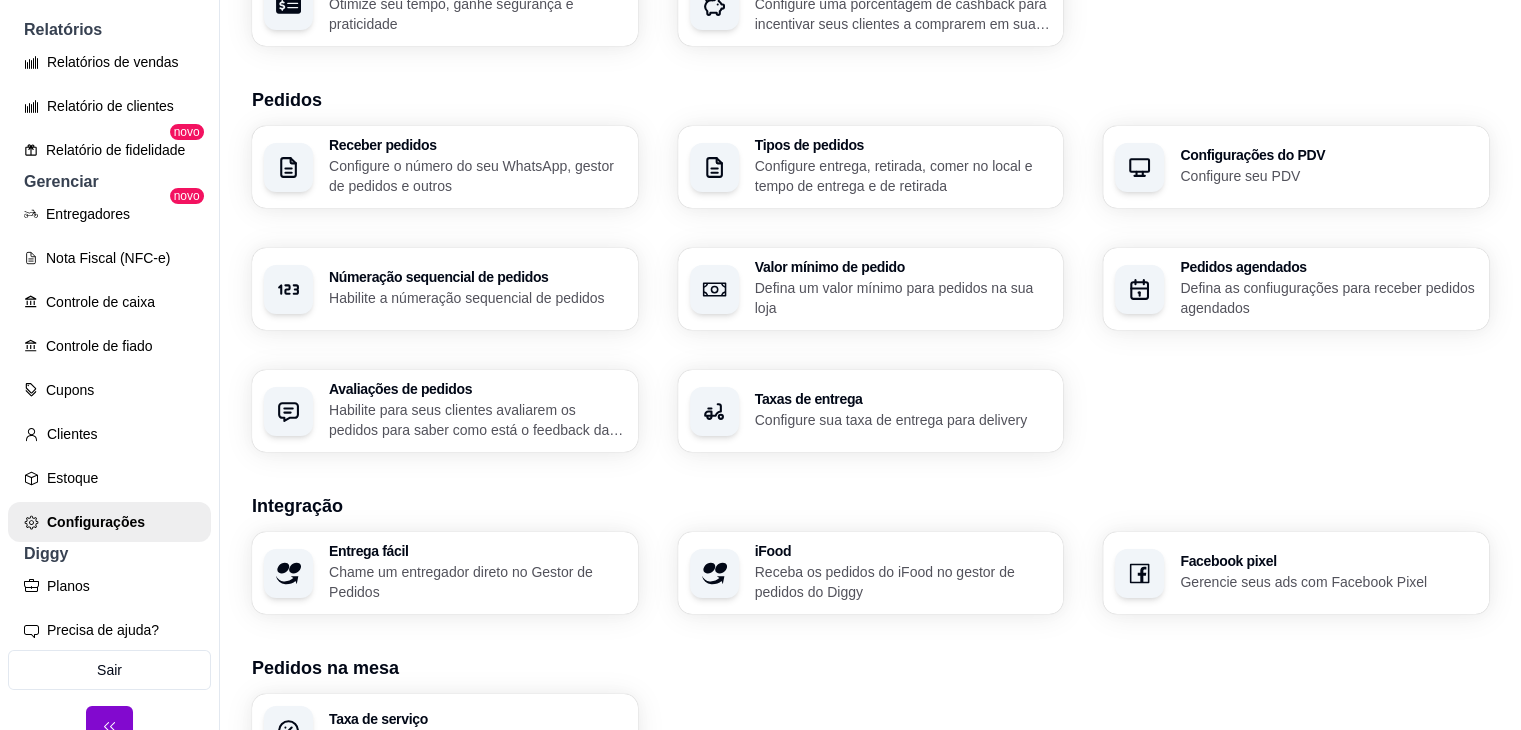 click on "Defina as confiugurações para receber pedidos agendados" at bounding box center (1328, 298) 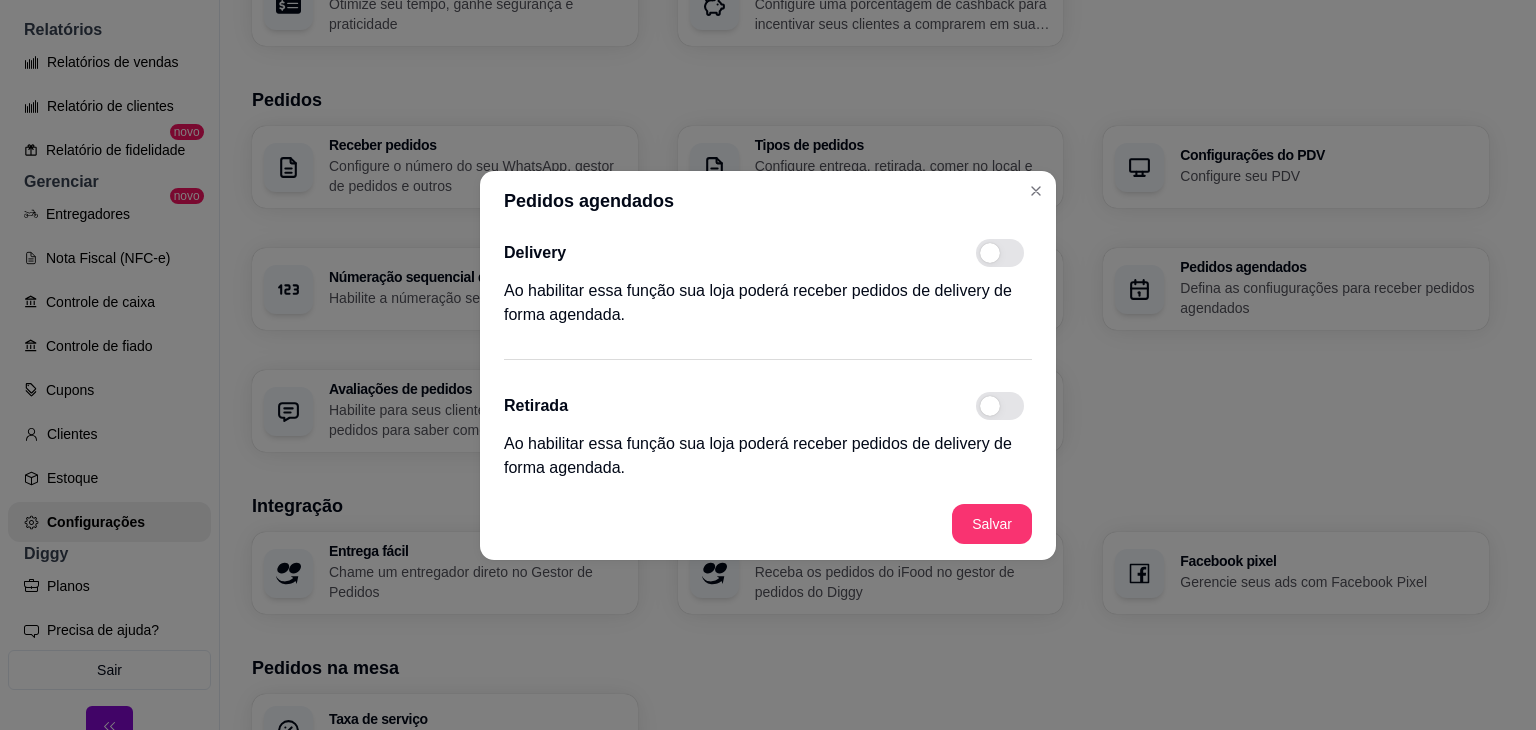 click on "Ao habilitar essa função sua loja poderá receber pedidos de delivery de forma agendada." at bounding box center (768, 303) 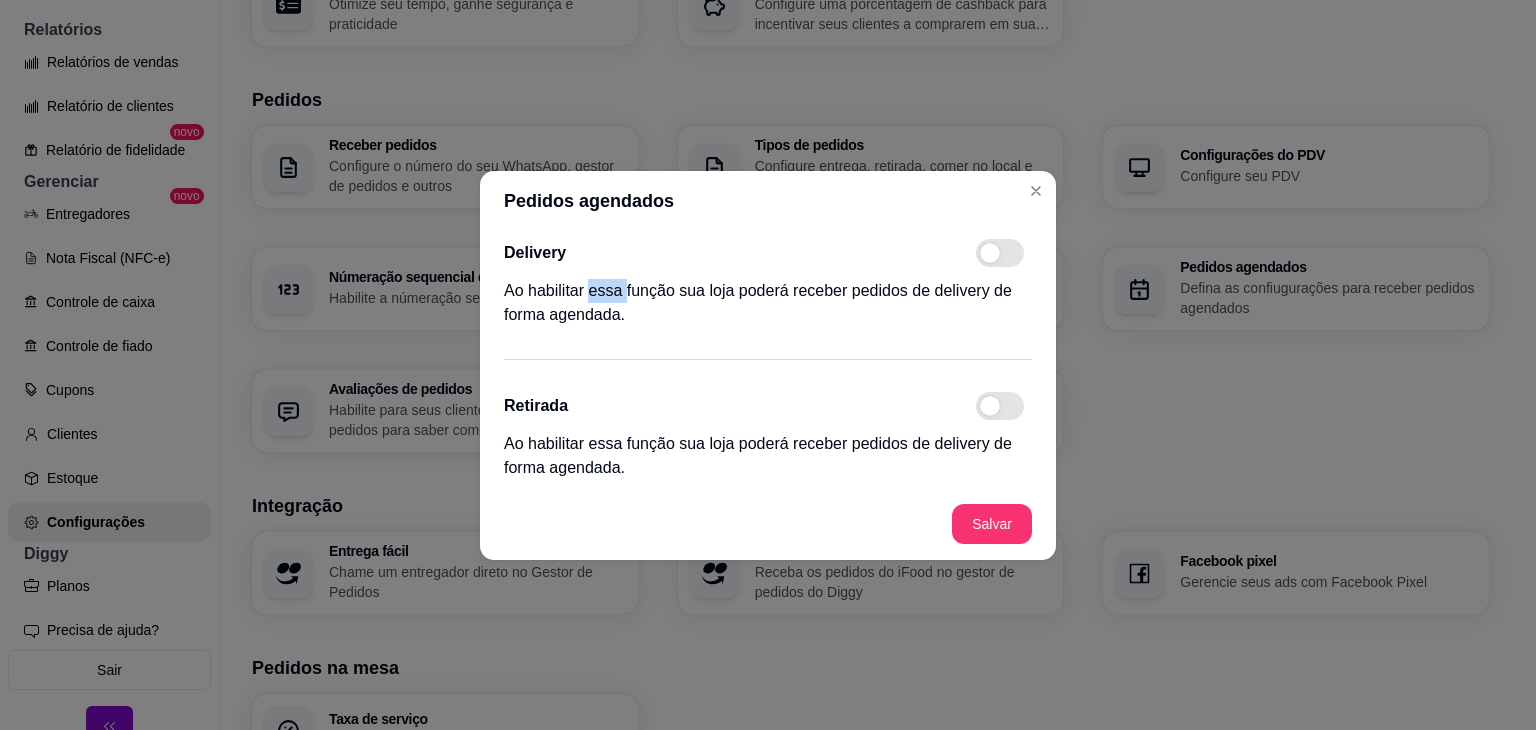 click on "Ao habilitar essa função sua loja poderá receber pedidos de delivery de forma agendada." at bounding box center (768, 303) 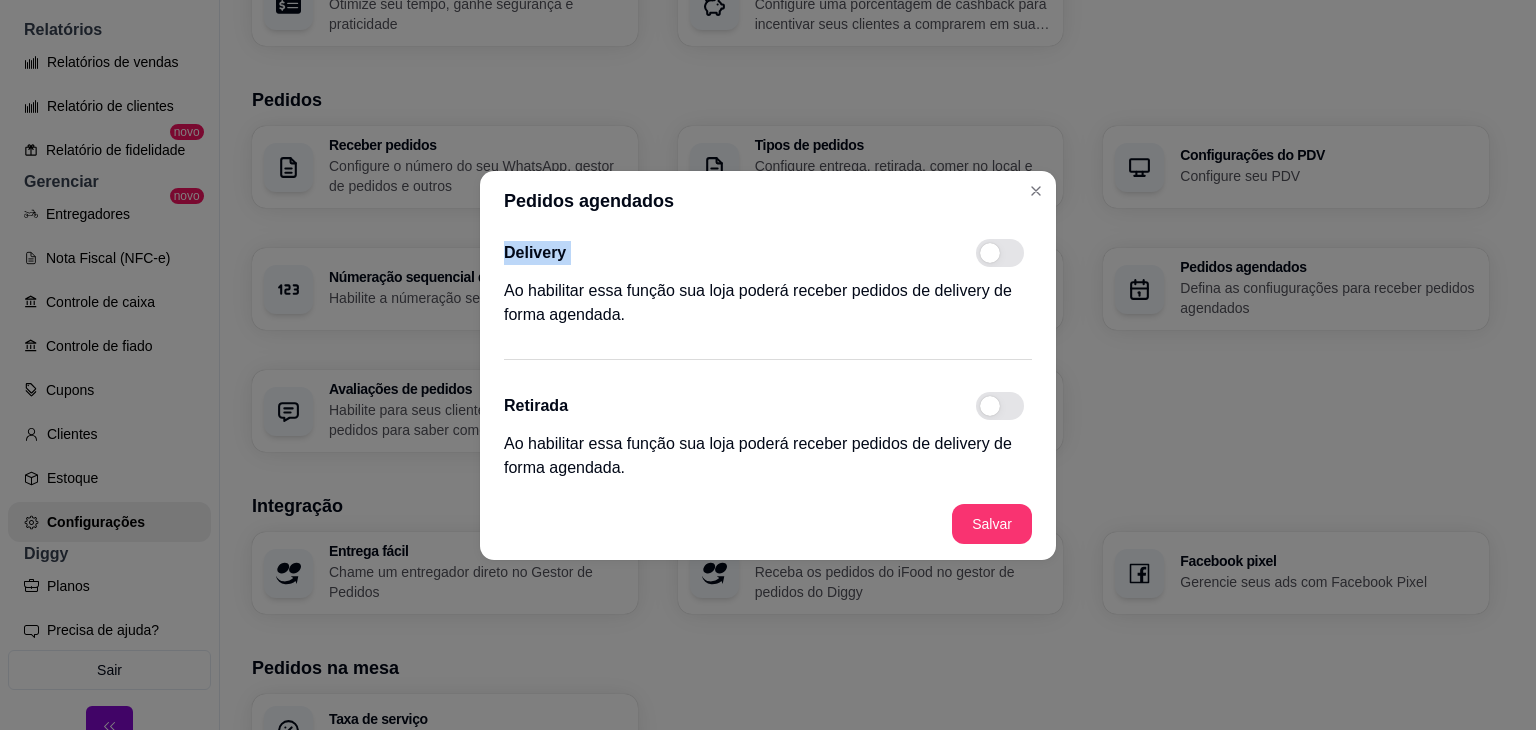 click on "Ao habilitar essa função sua loja poderá receber pedidos de delivery de forma agendada." at bounding box center [768, 303] 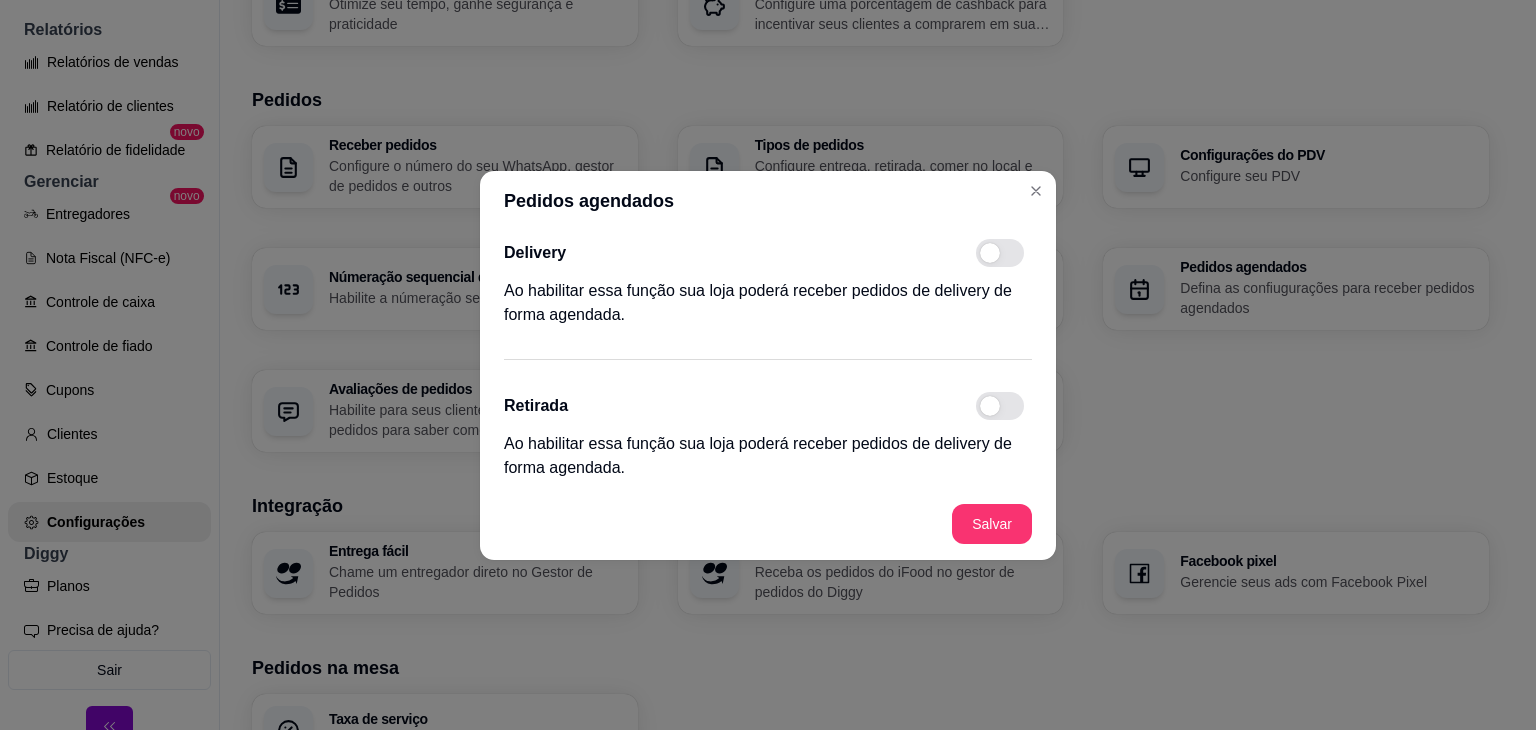 click on "Delivery" at bounding box center [768, 253] 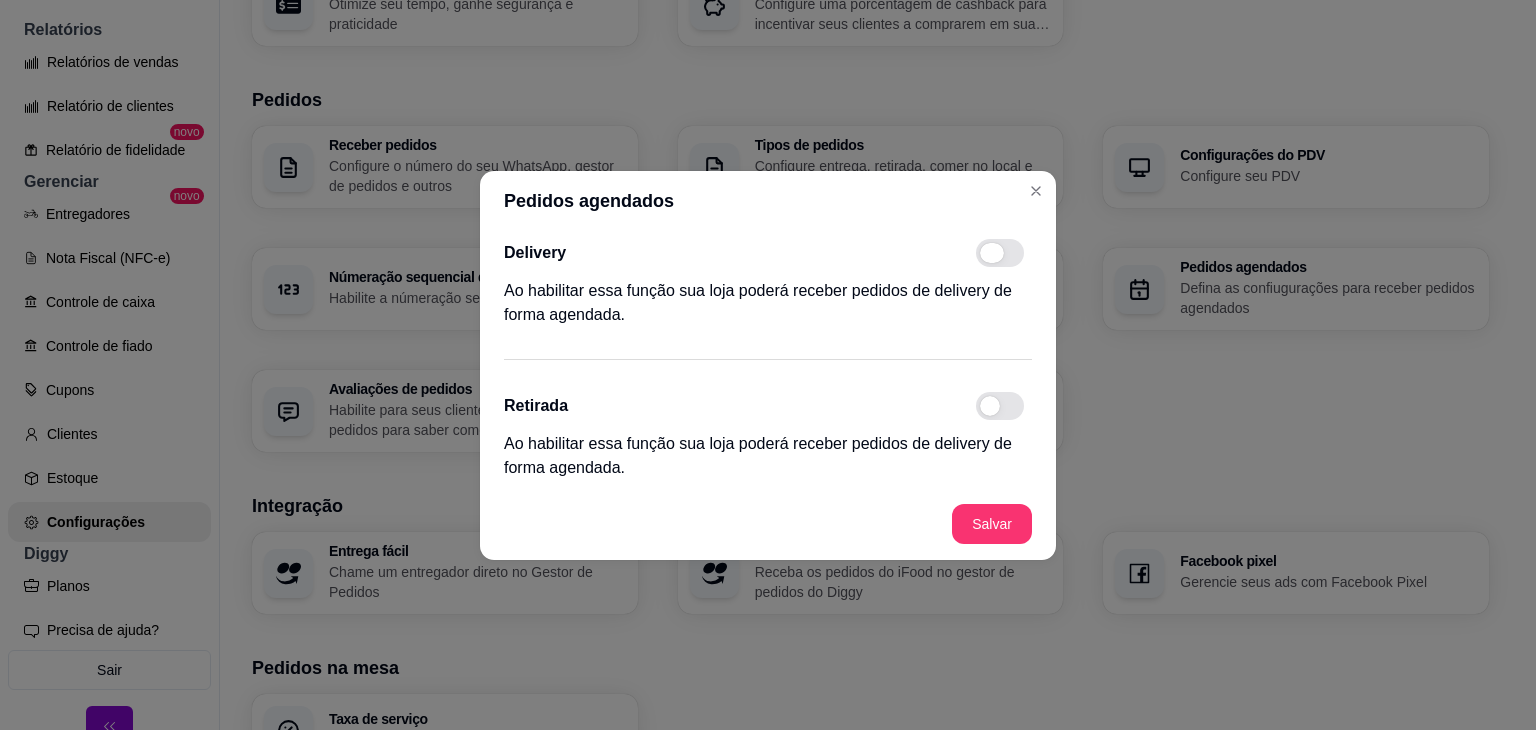 click at bounding box center [992, 253] 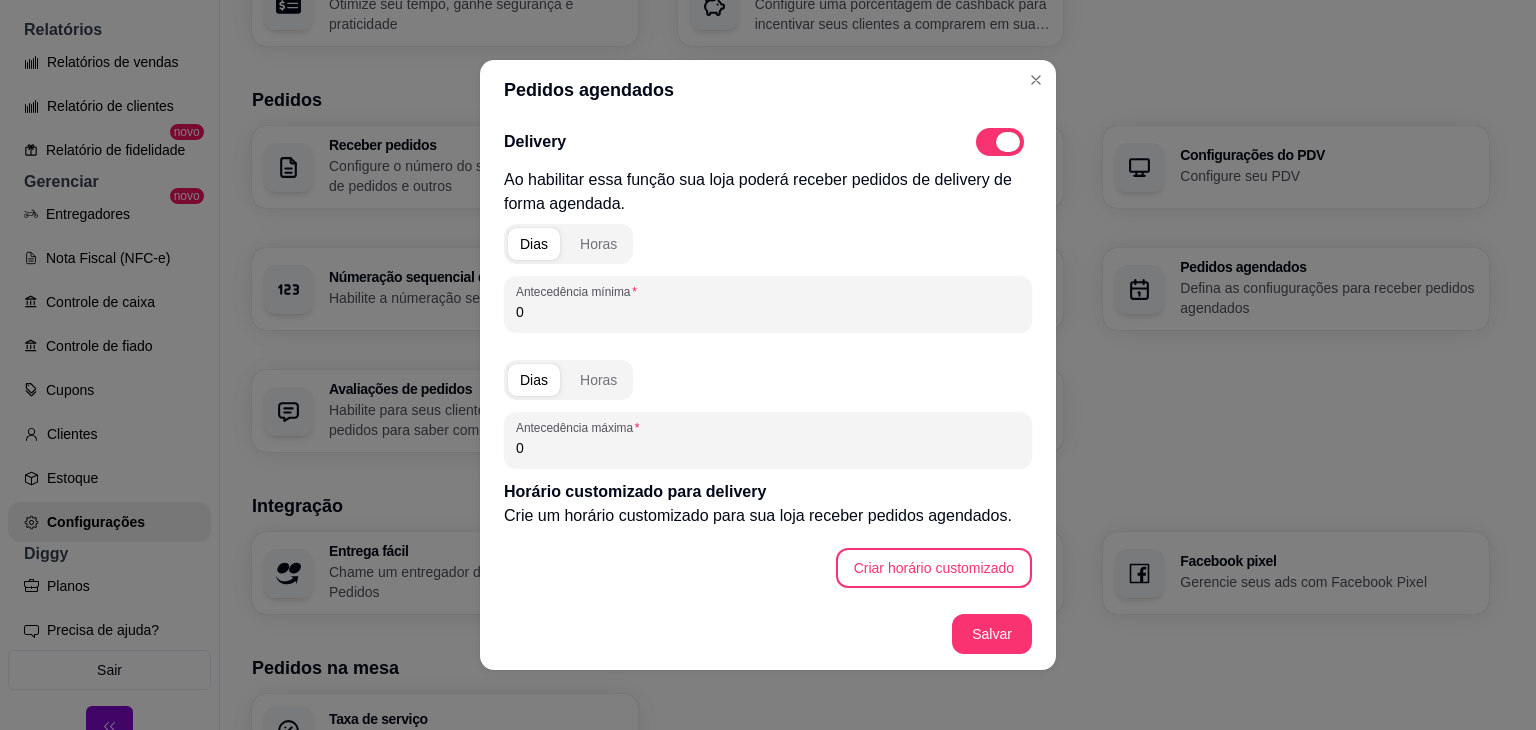 click at bounding box center [1000, 142] 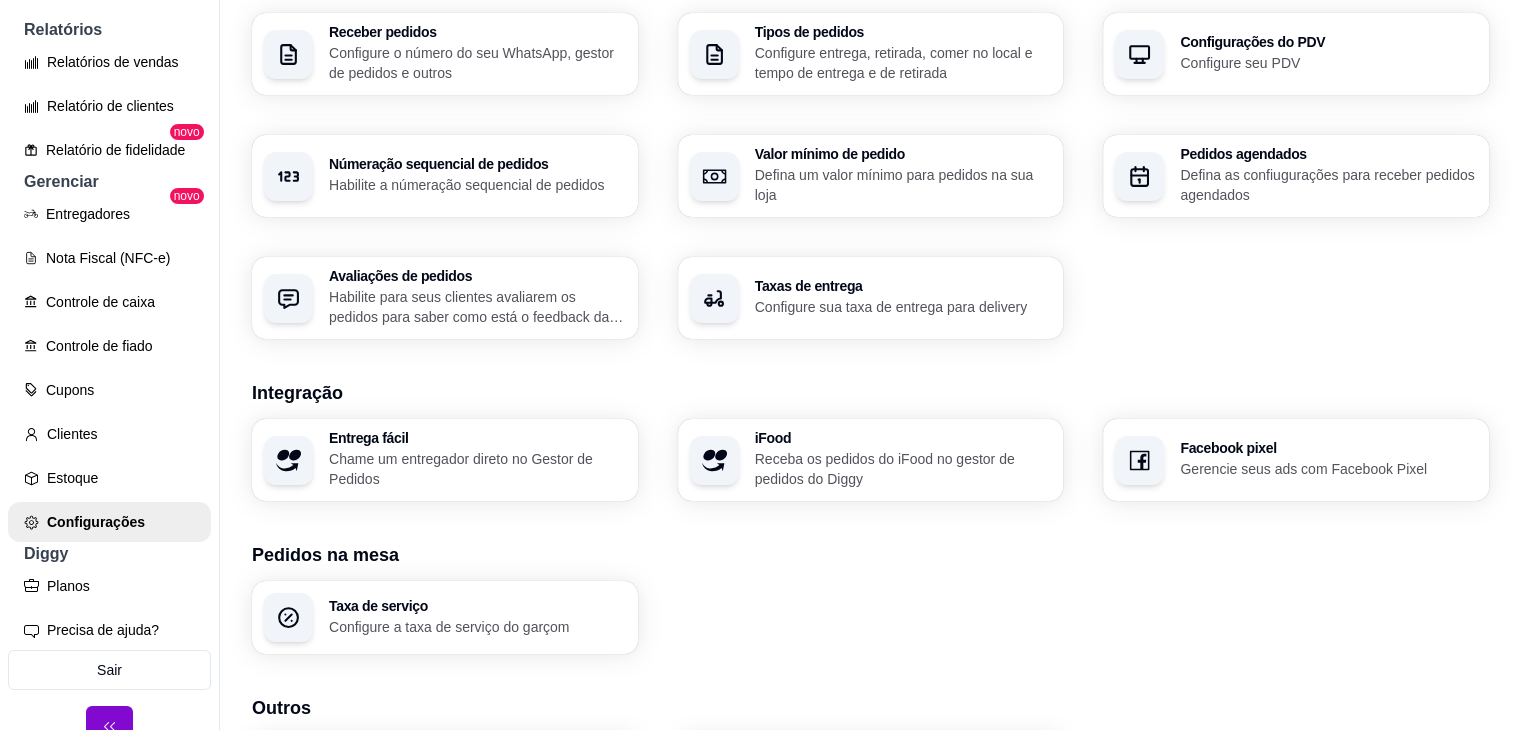 scroll, scrollTop: 600, scrollLeft: 0, axis: vertical 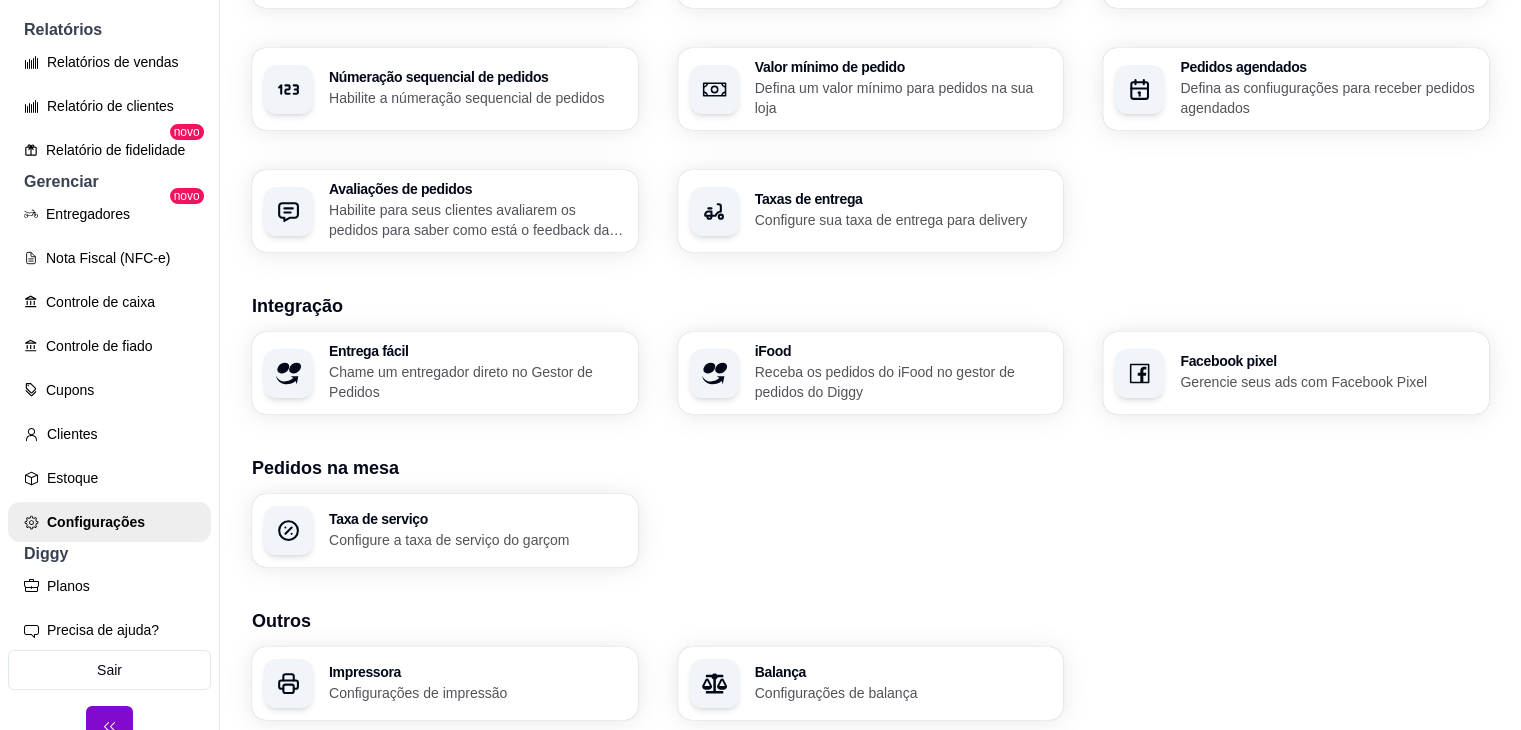 click on "Habilite para seus clientes avaliarem os pedidos para saber como está o feedback da sua loja" at bounding box center [477, 220] 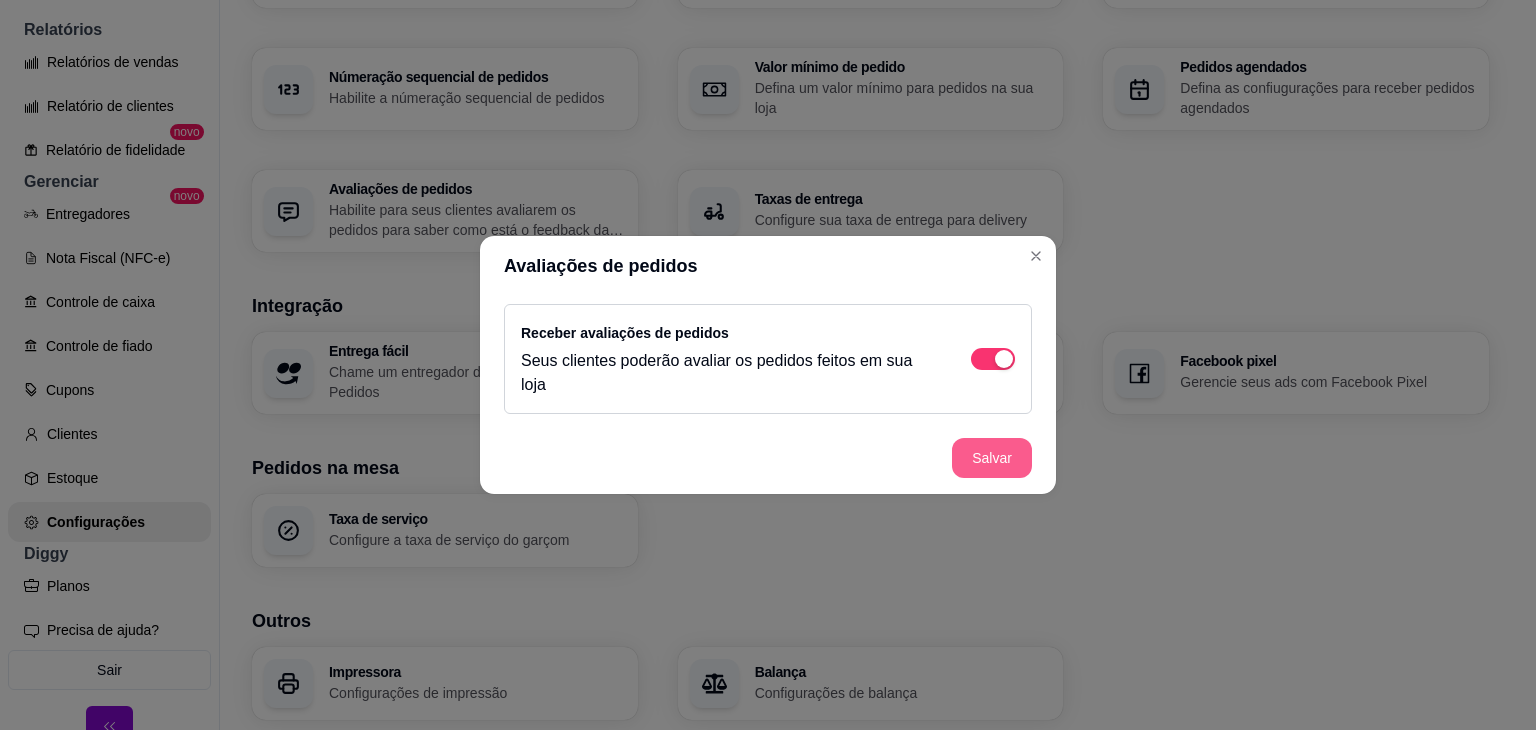 click on "Salvar" at bounding box center [992, 458] 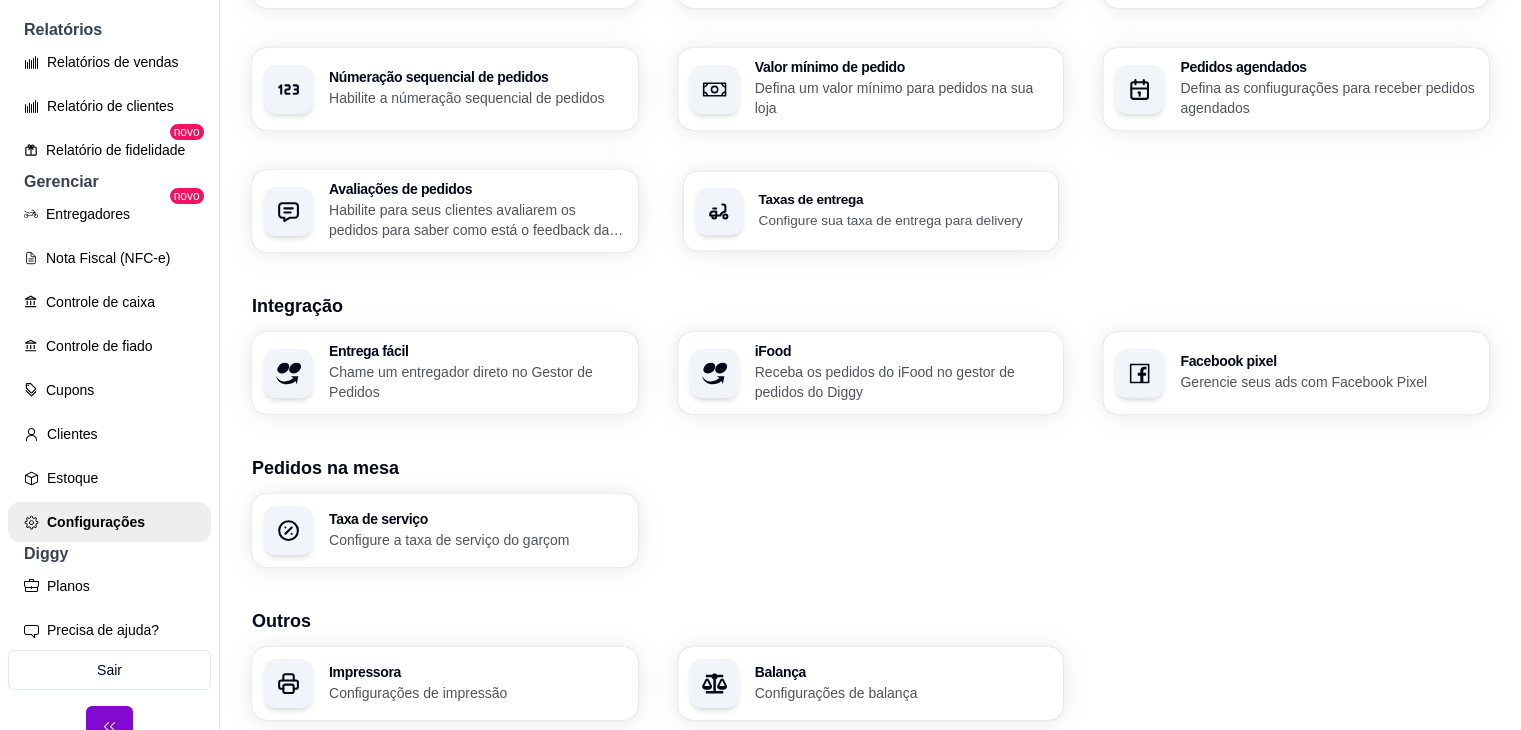 click on "Configure sua taxa de entrega para delivery" at bounding box center (902, 219) 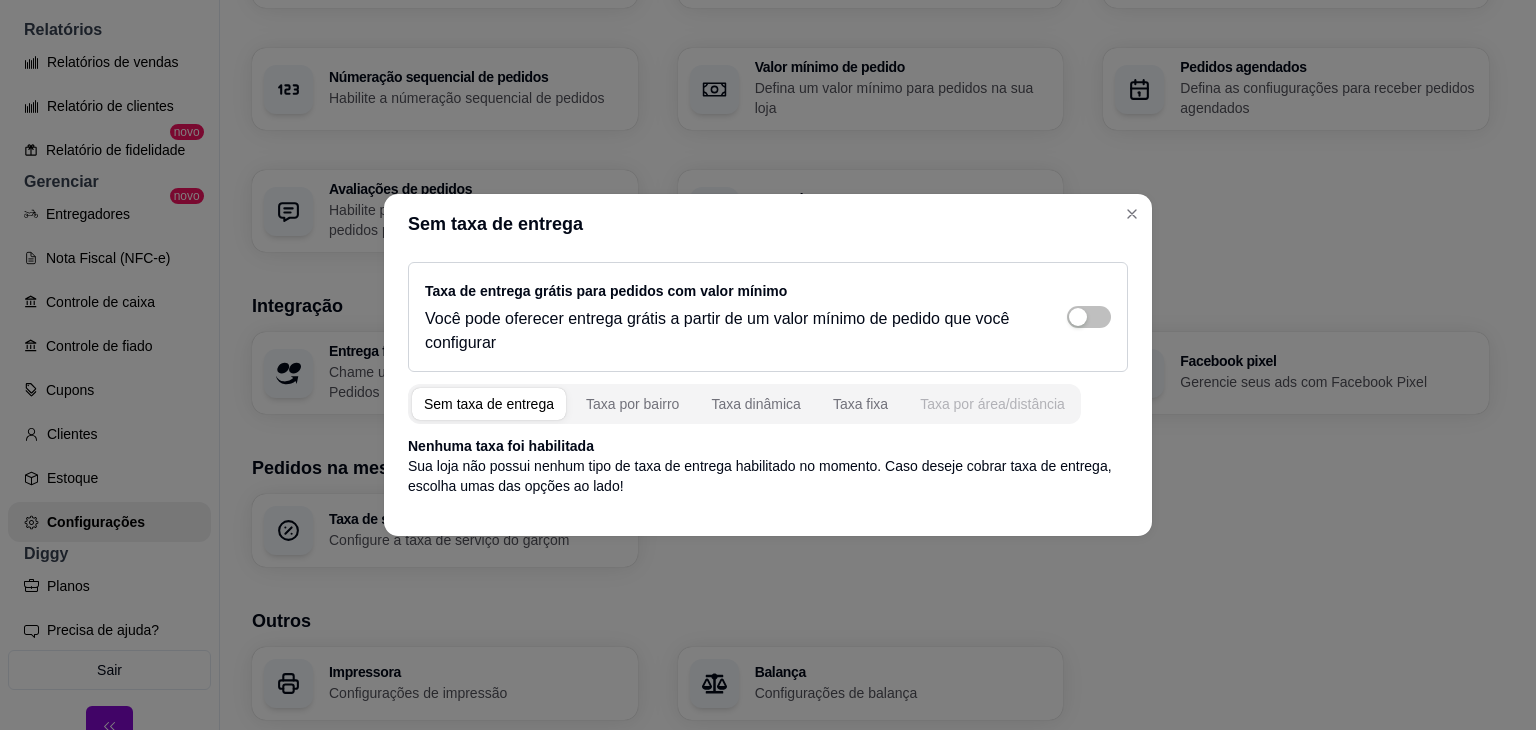 click on "Taxa por área/distância" at bounding box center [992, 404] 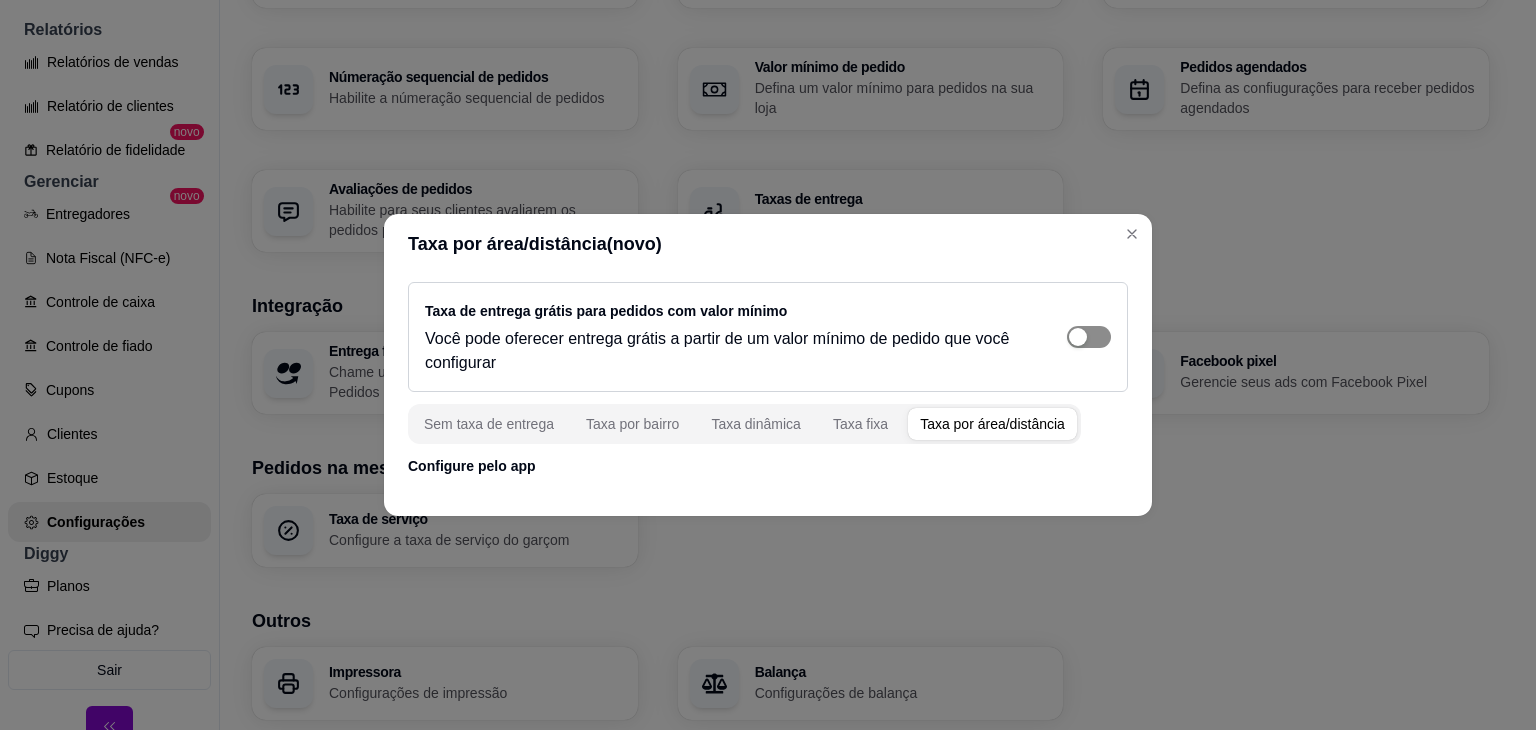 click at bounding box center (1078, 337) 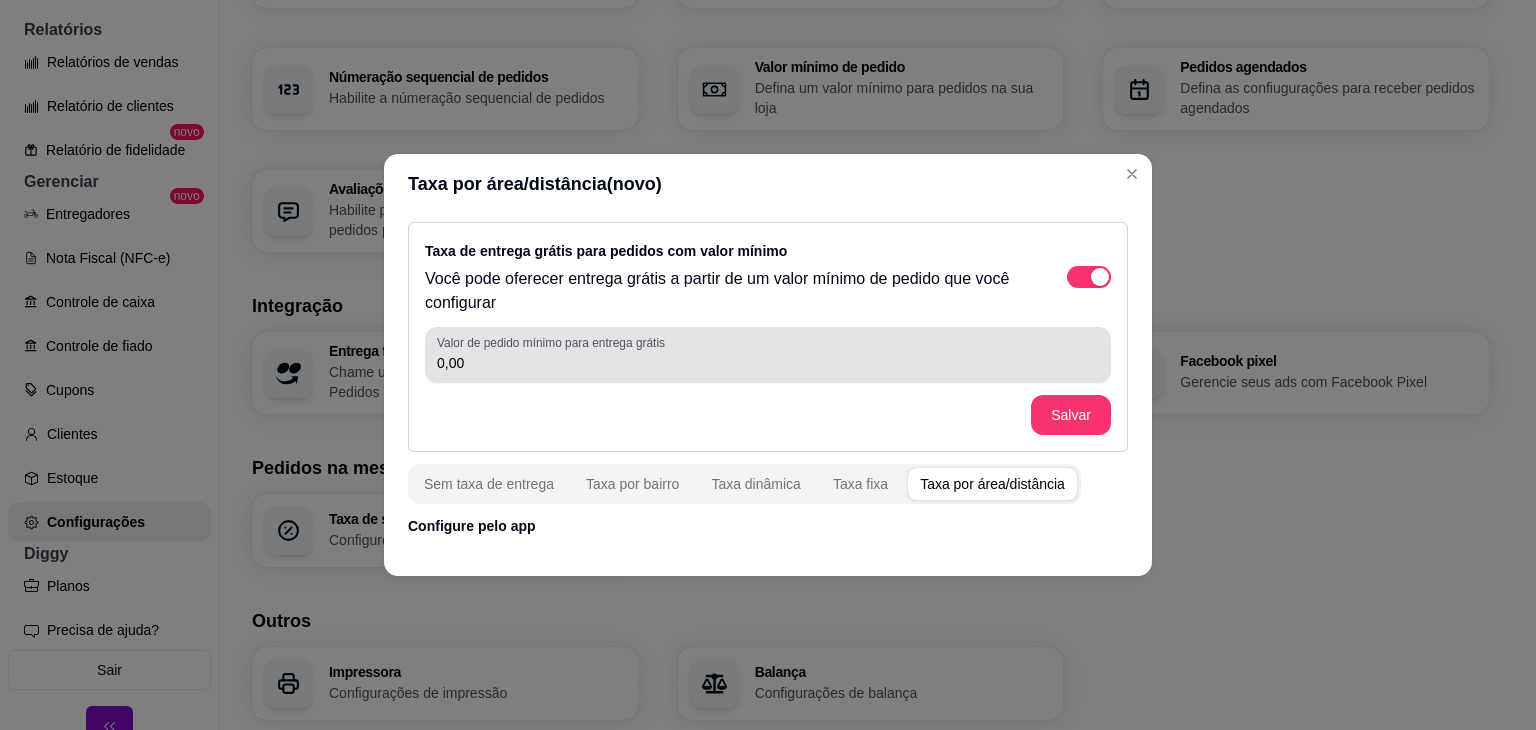 click on "0,00" at bounding box center (768, 363) 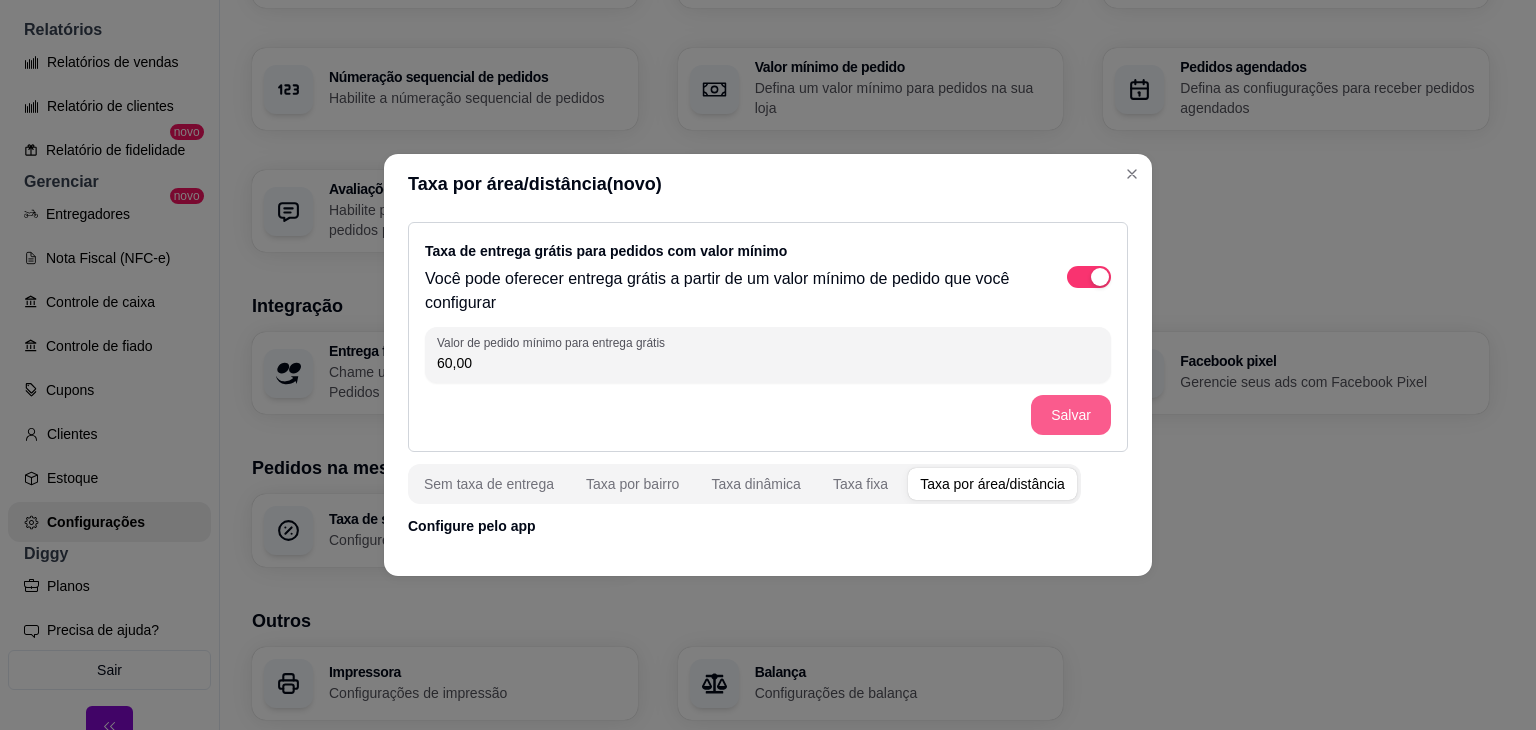 type on "60,00" 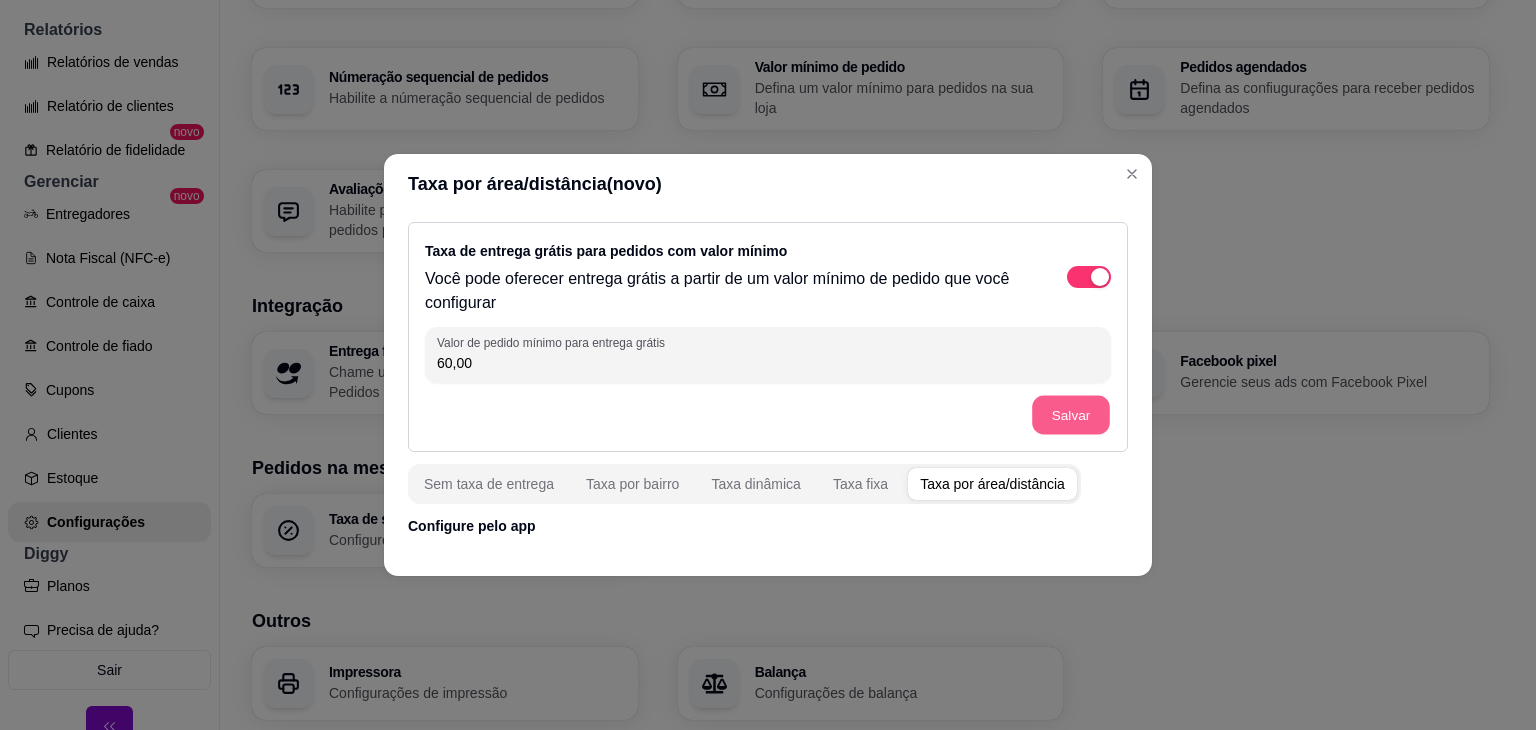 click on "Salvar" at bounding box center (1071, 415) 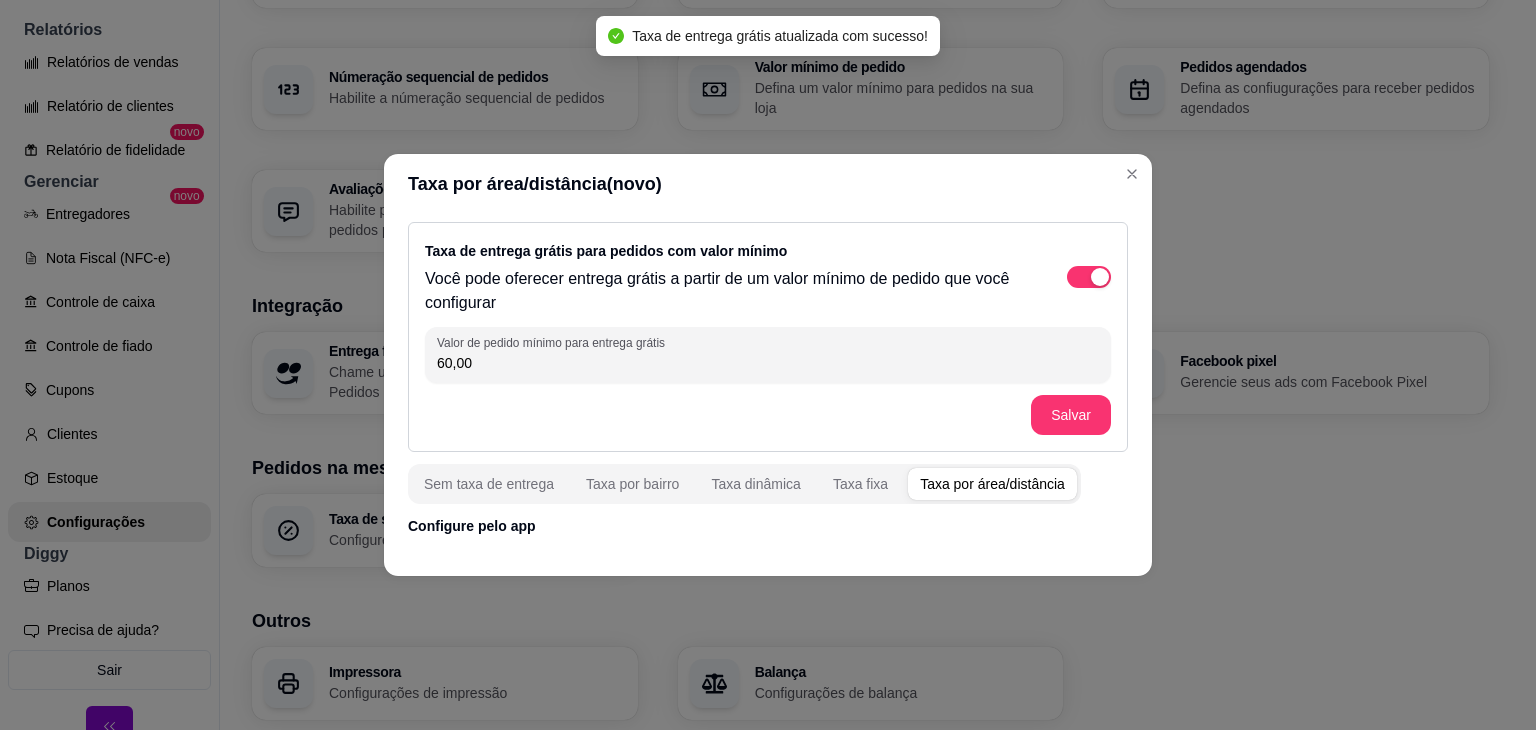 click on "Configure pelo app" at bounding box center (768, 526) 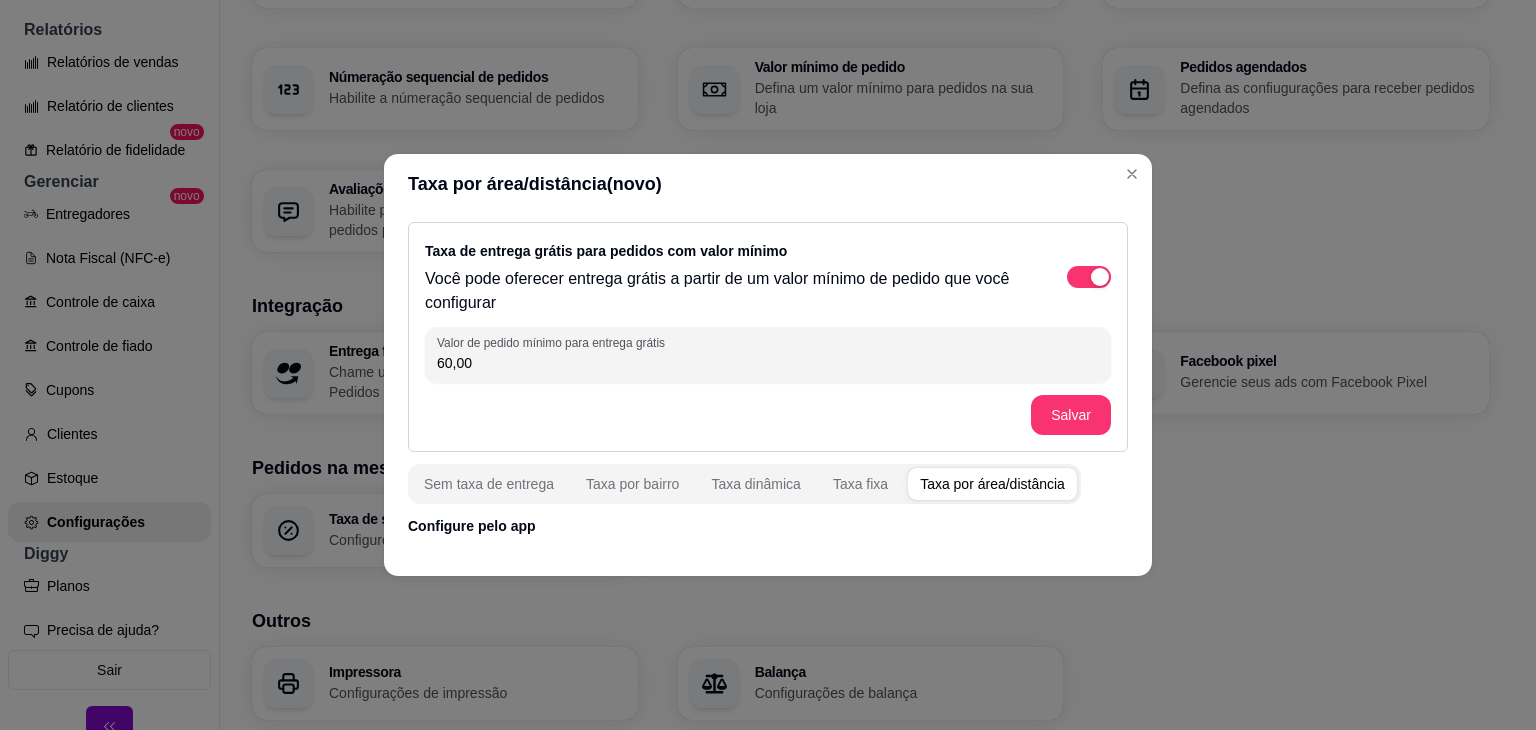 click on "Taxa por área/distância" at bounding box center (992, 484) 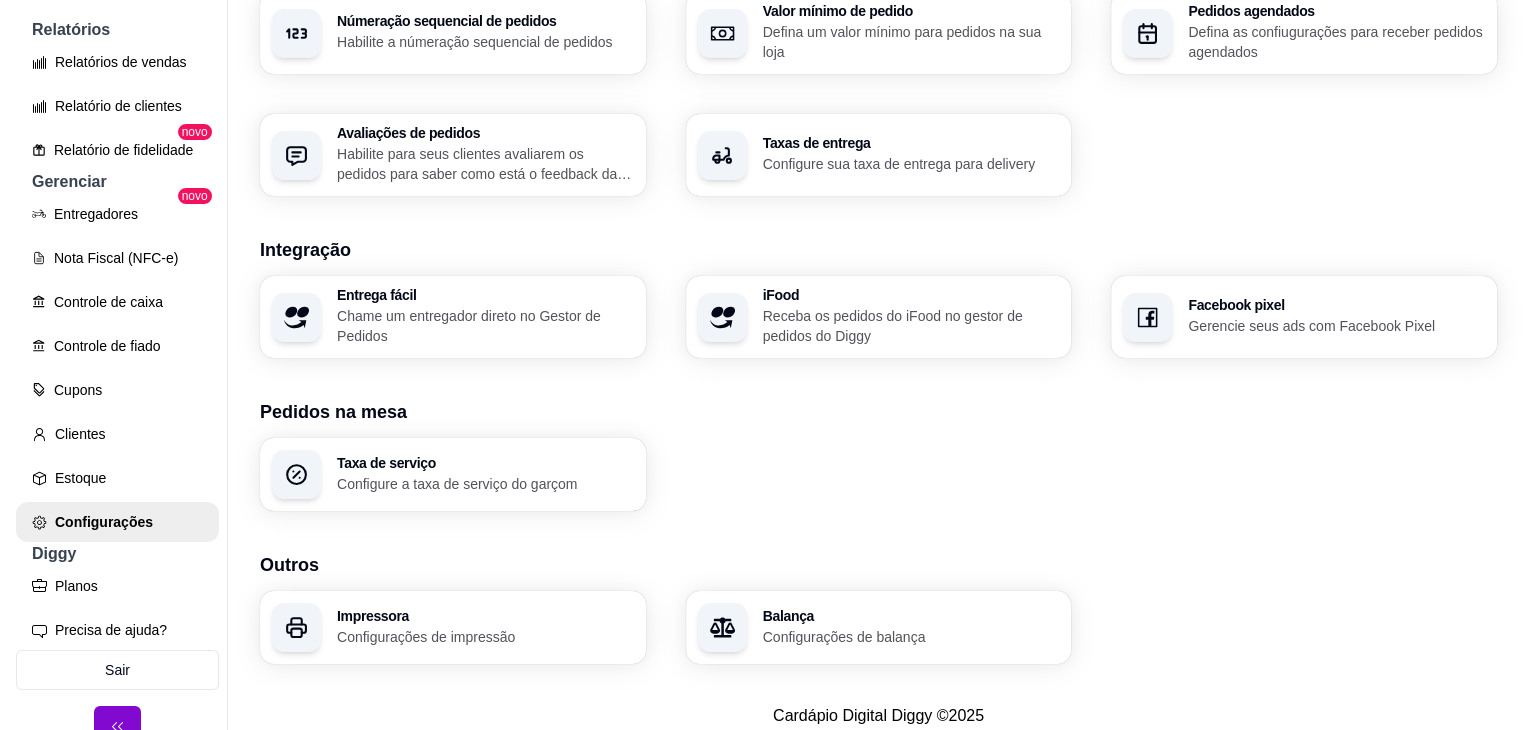 scroll, scrollTop: 685, scrollLeft: 0, axis: vertical 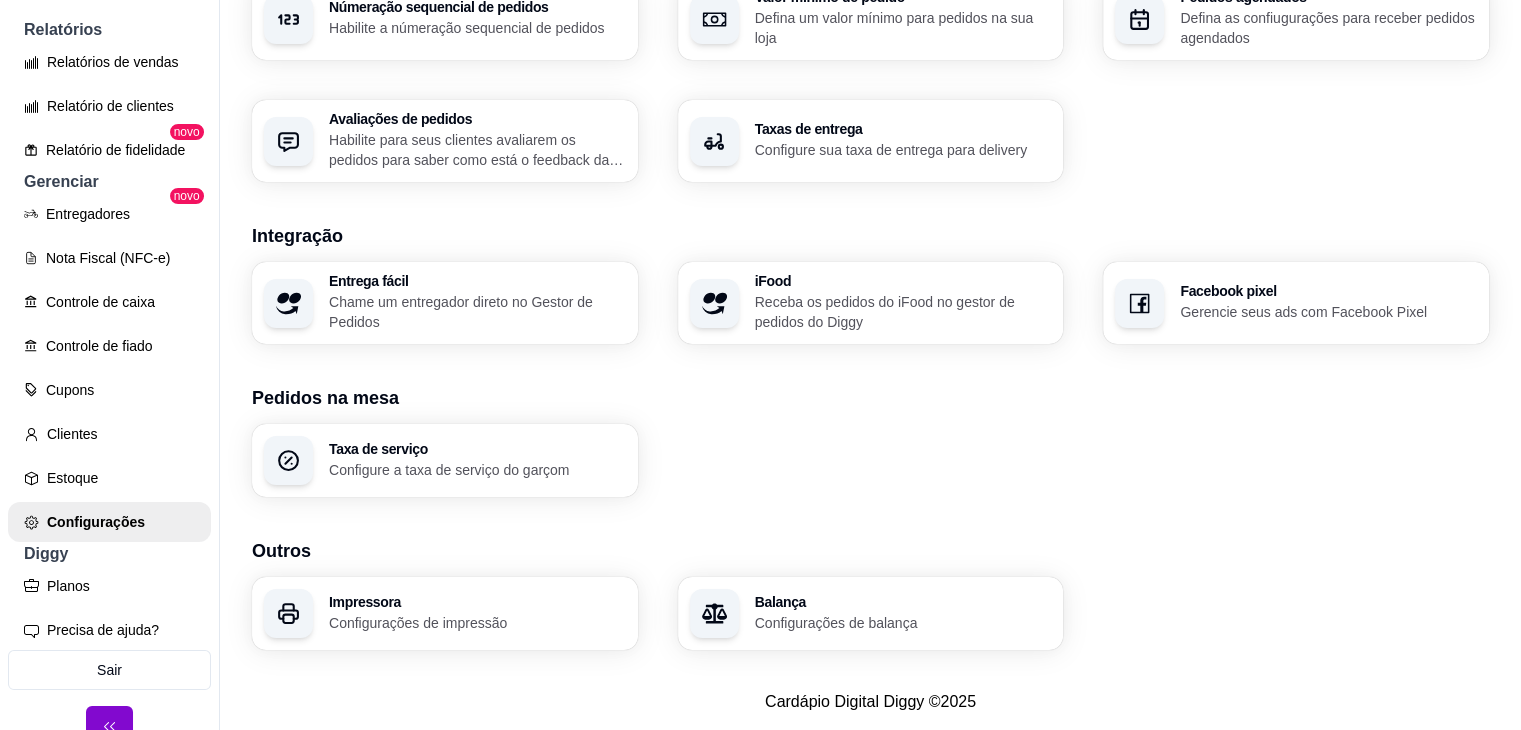 click on "Receba os pedidos do iFood no gestor de pedidos do Diggy" at bounding box center [903, 312] 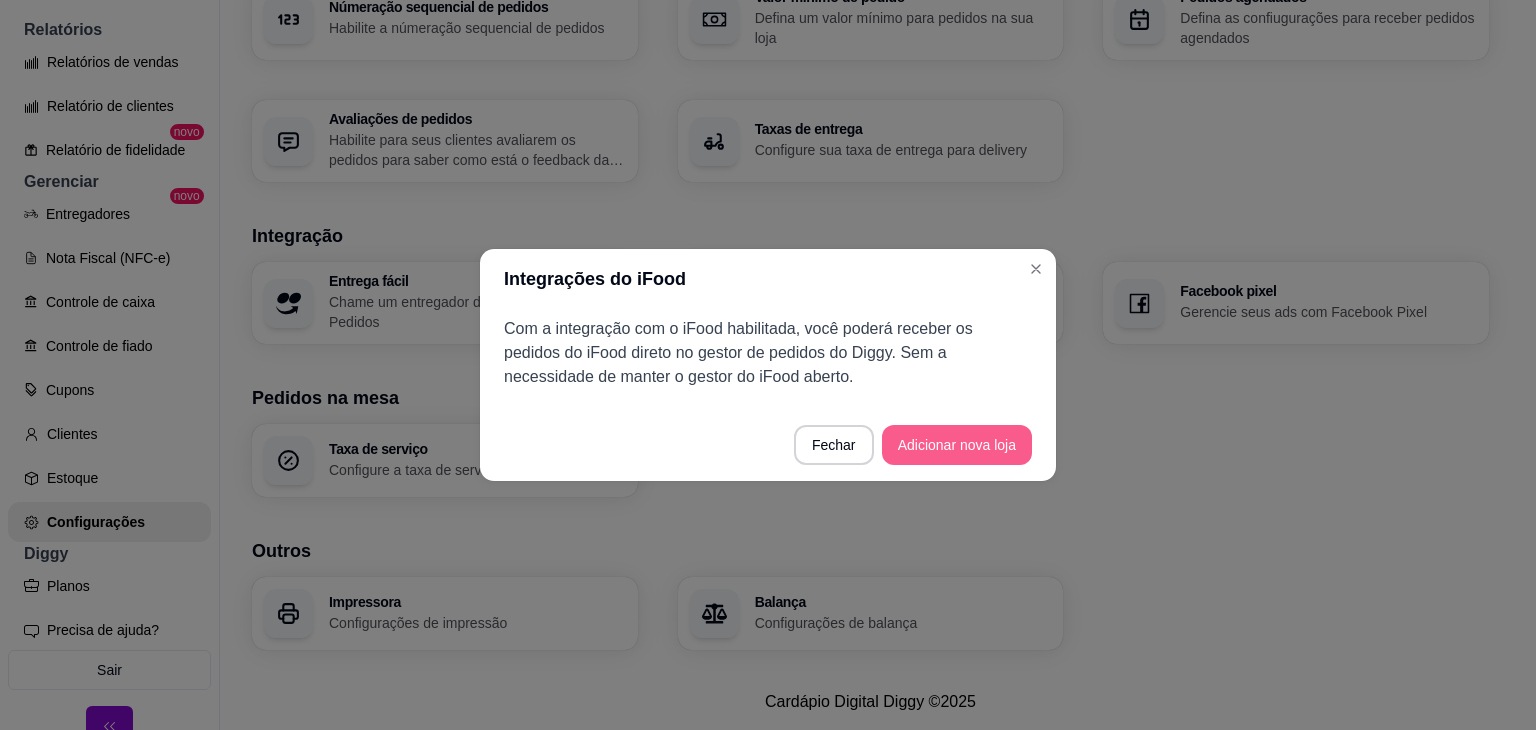 click on "Adicionar nova loja" at bounding box center (957, 445) 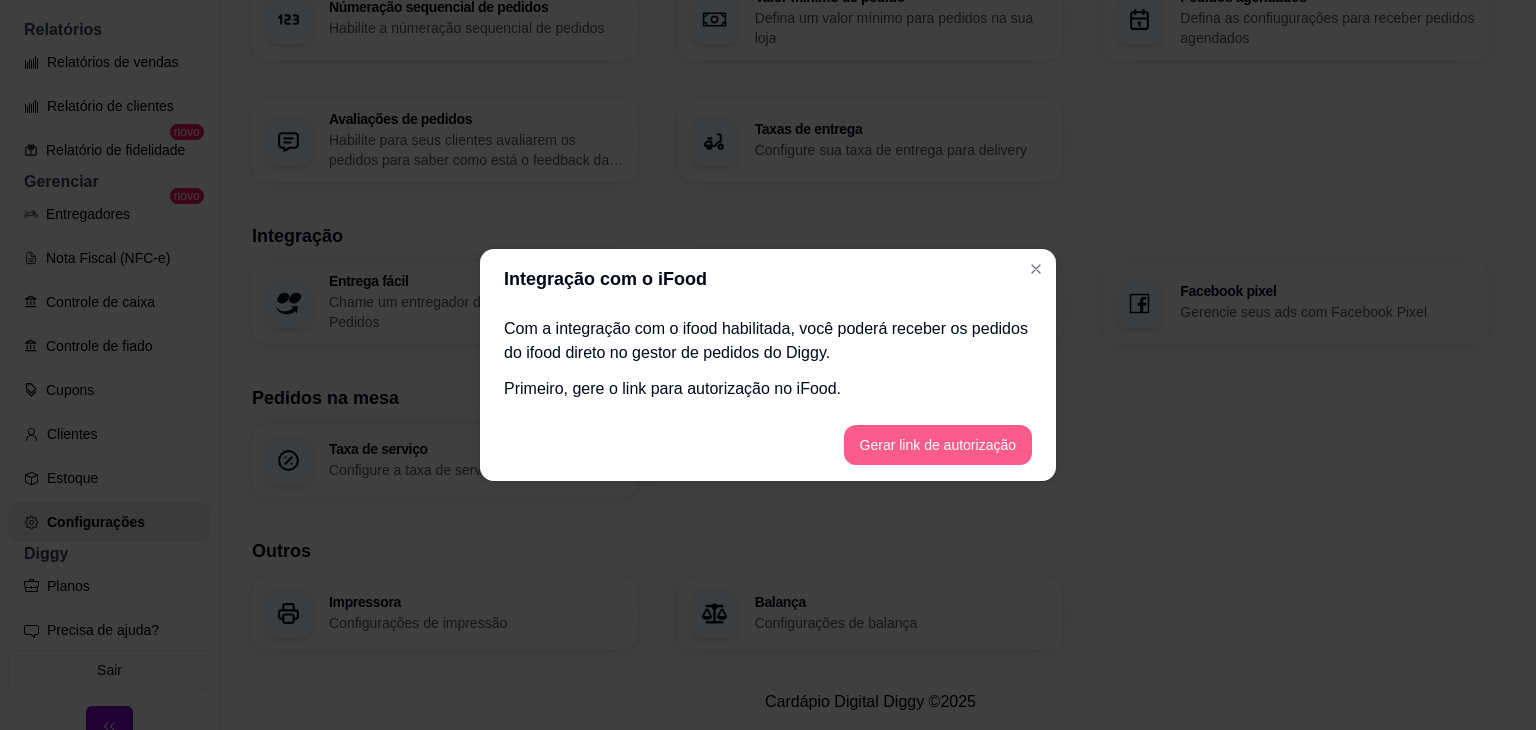 click on "Gerar link de autorização" at bounding box center [938, 445] 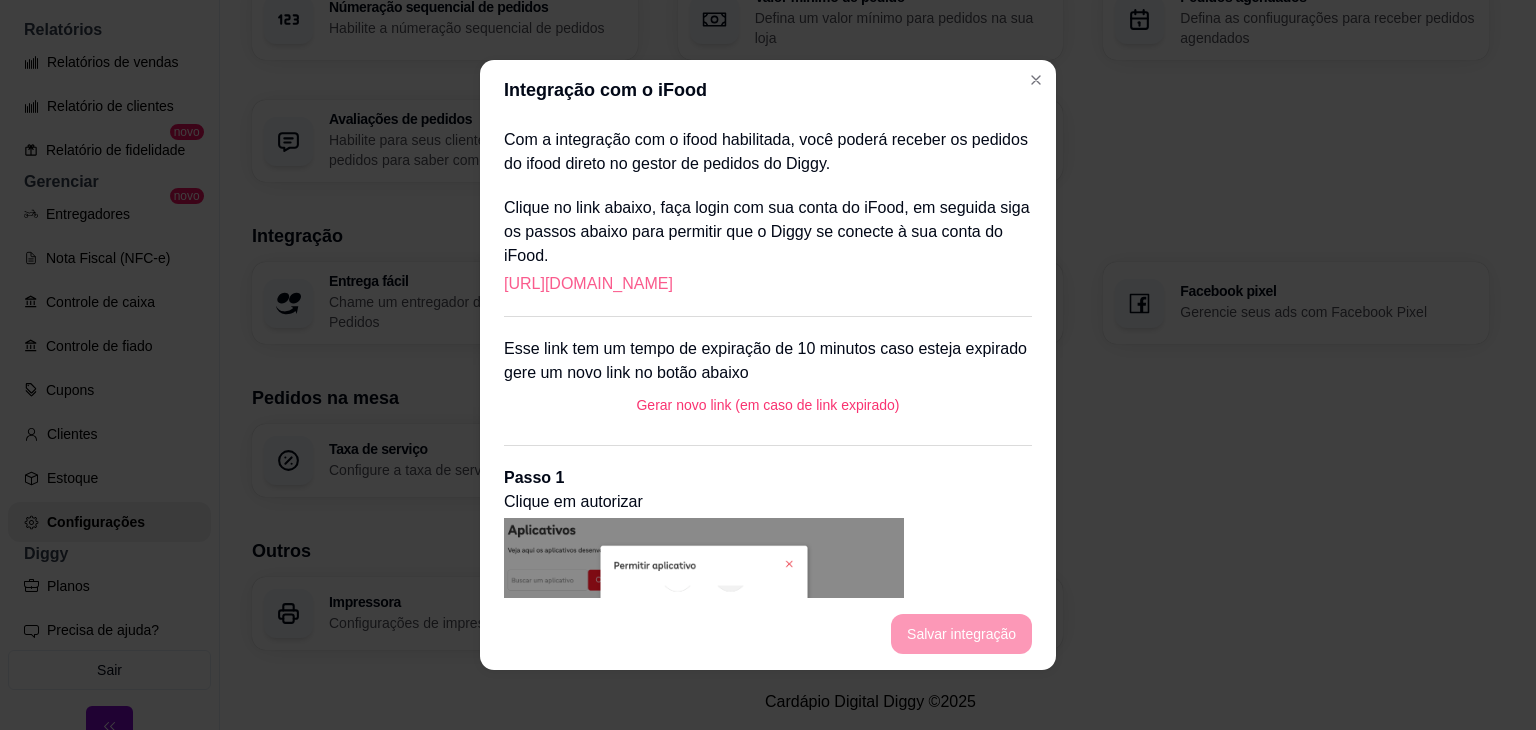click on "[URL][DOMAIN_NAME]" at bounding box center (588, 284) 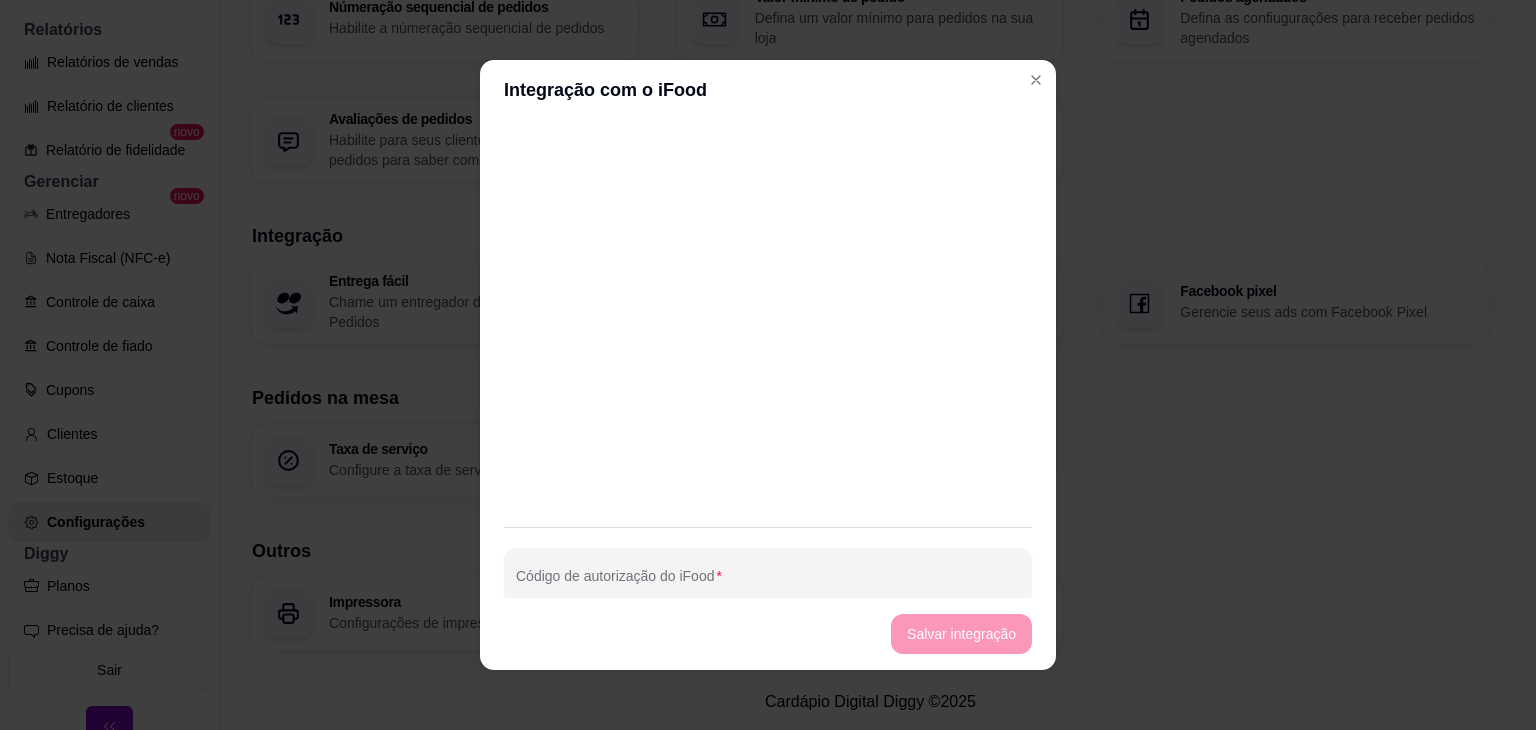 scroll, scrollTop: 946, scrollLeft: 0, axis: vertical 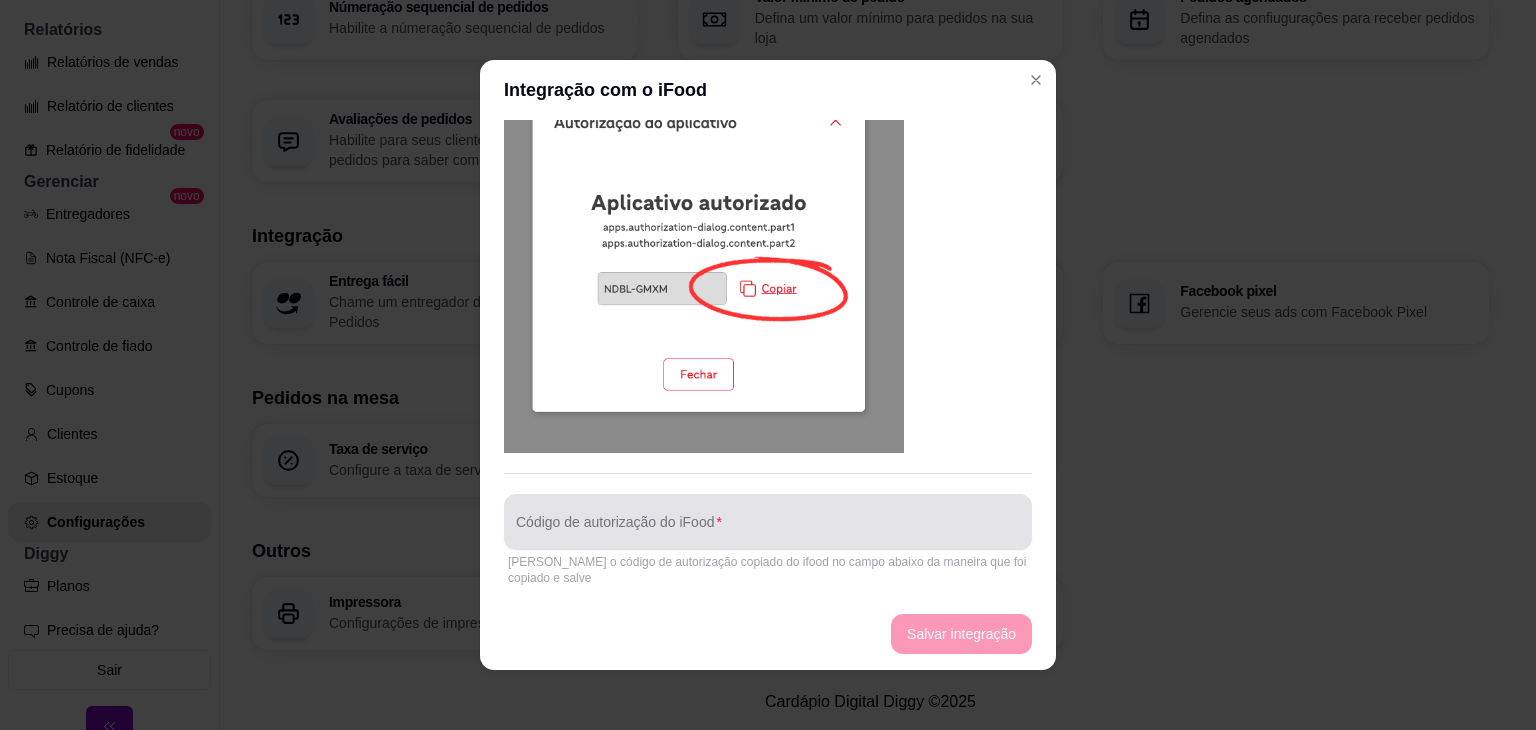 click on "Código de autorização do iFood" at bounding box center (768, 530) 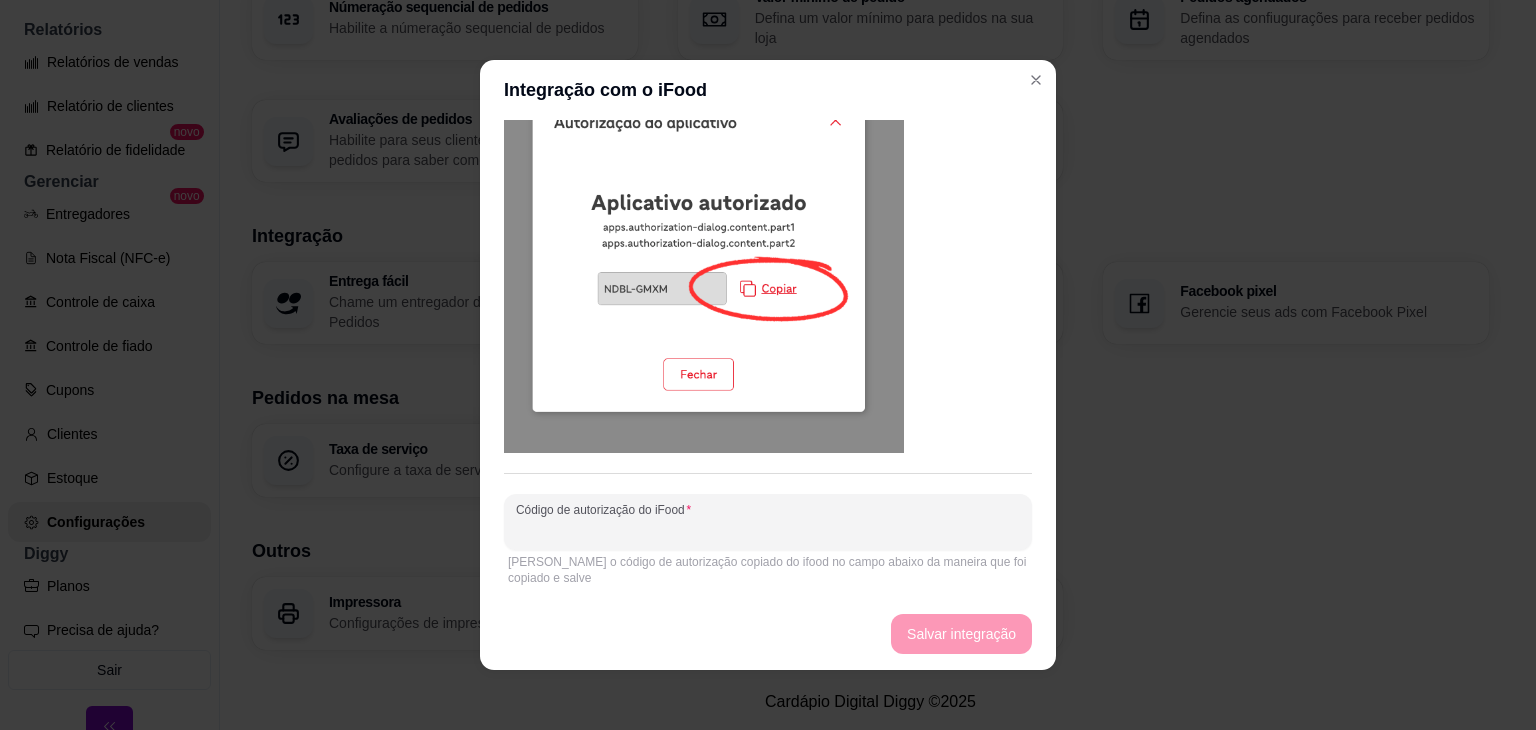 paste on "DXST-JQMX" 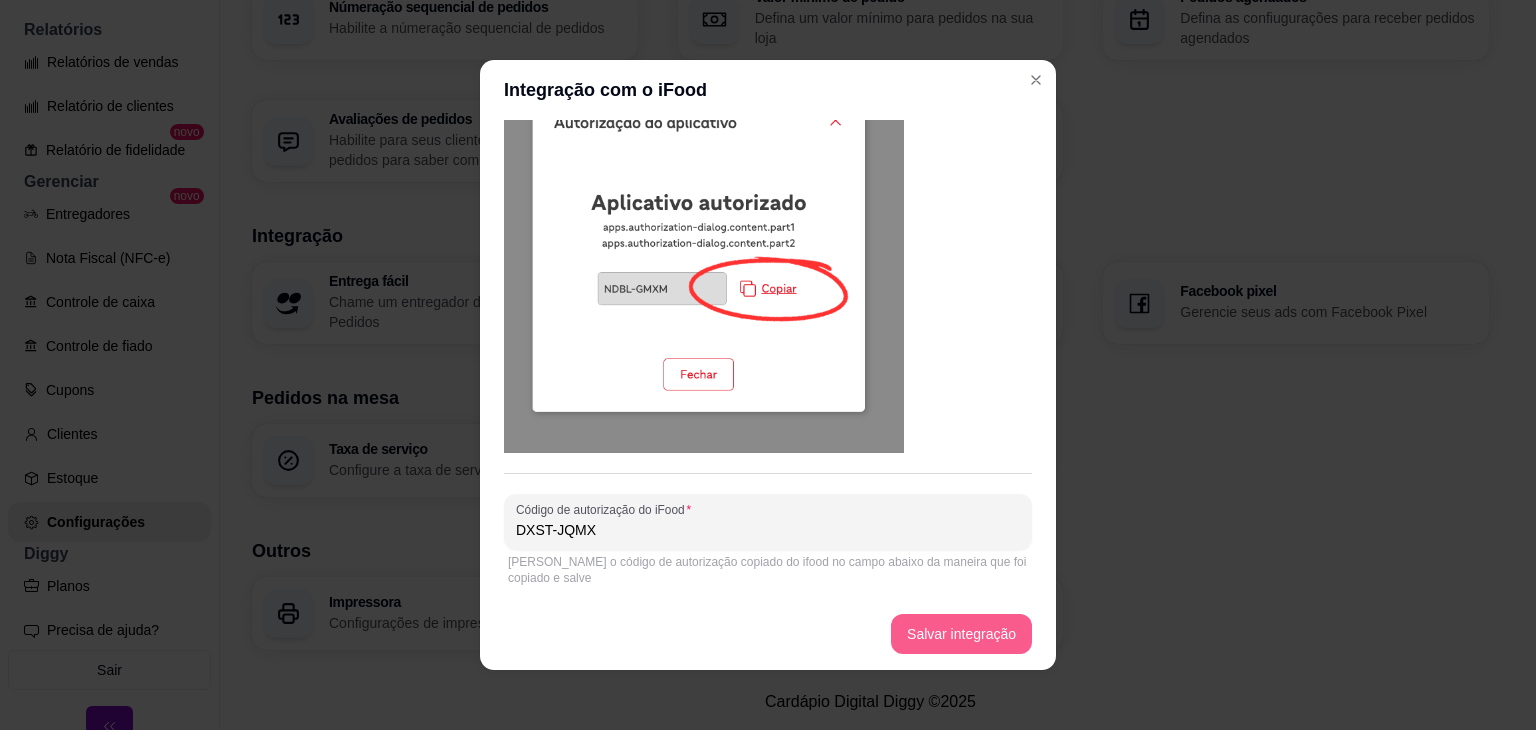 type on "DXST-JQMX" 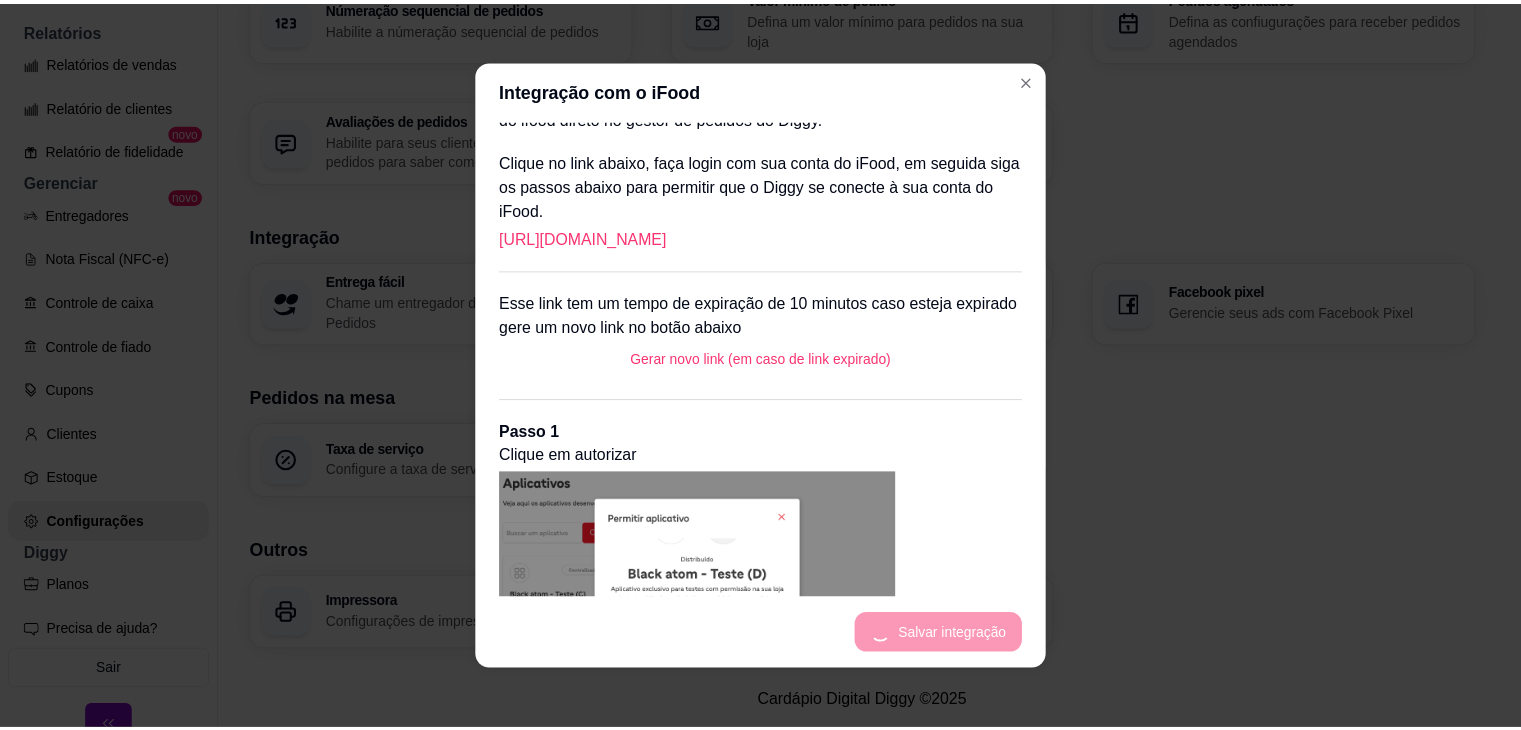 scroll, scrollTop: 16, scrollLeft: 0, axis: vertical 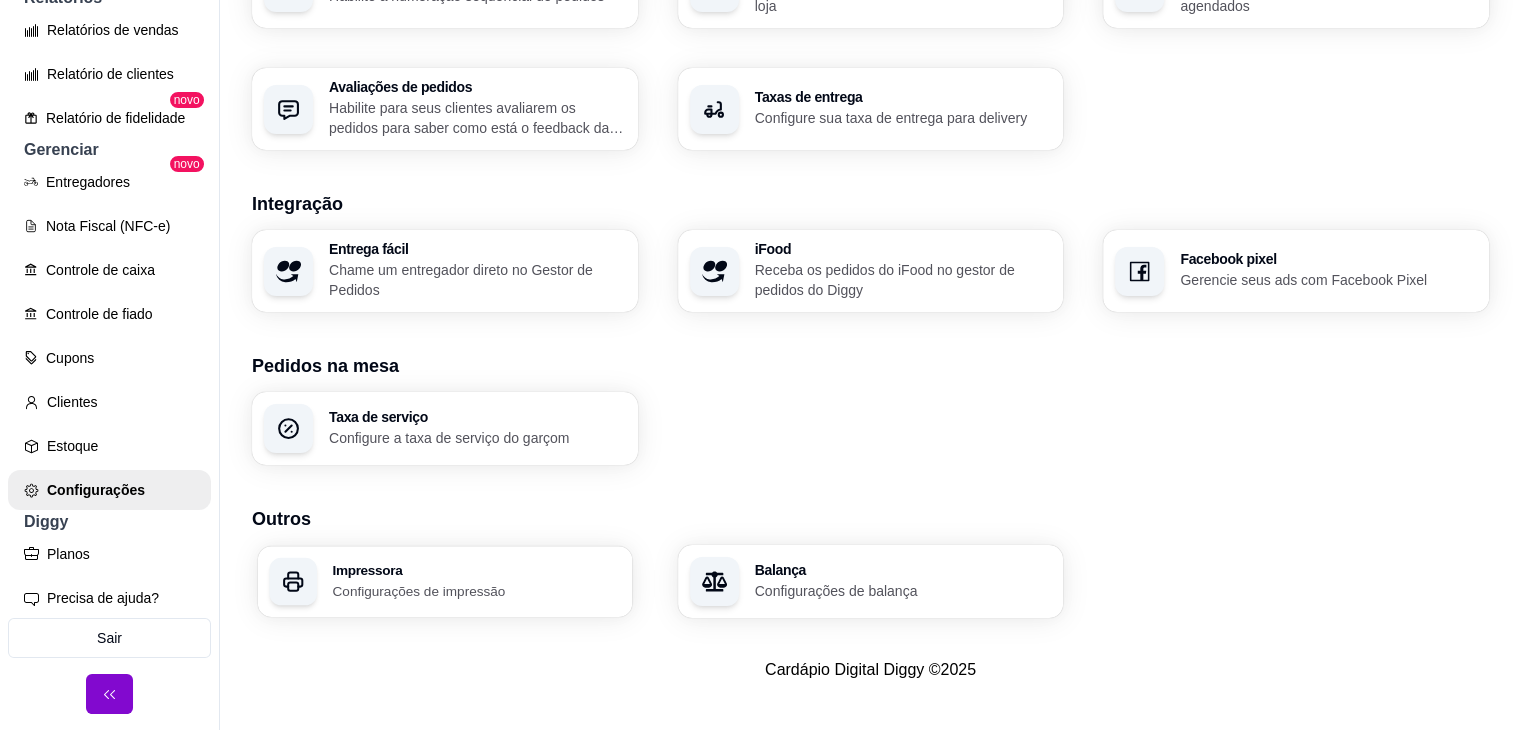 click on "Impressora Configurações de impressão" at bounding box center (476, 581) 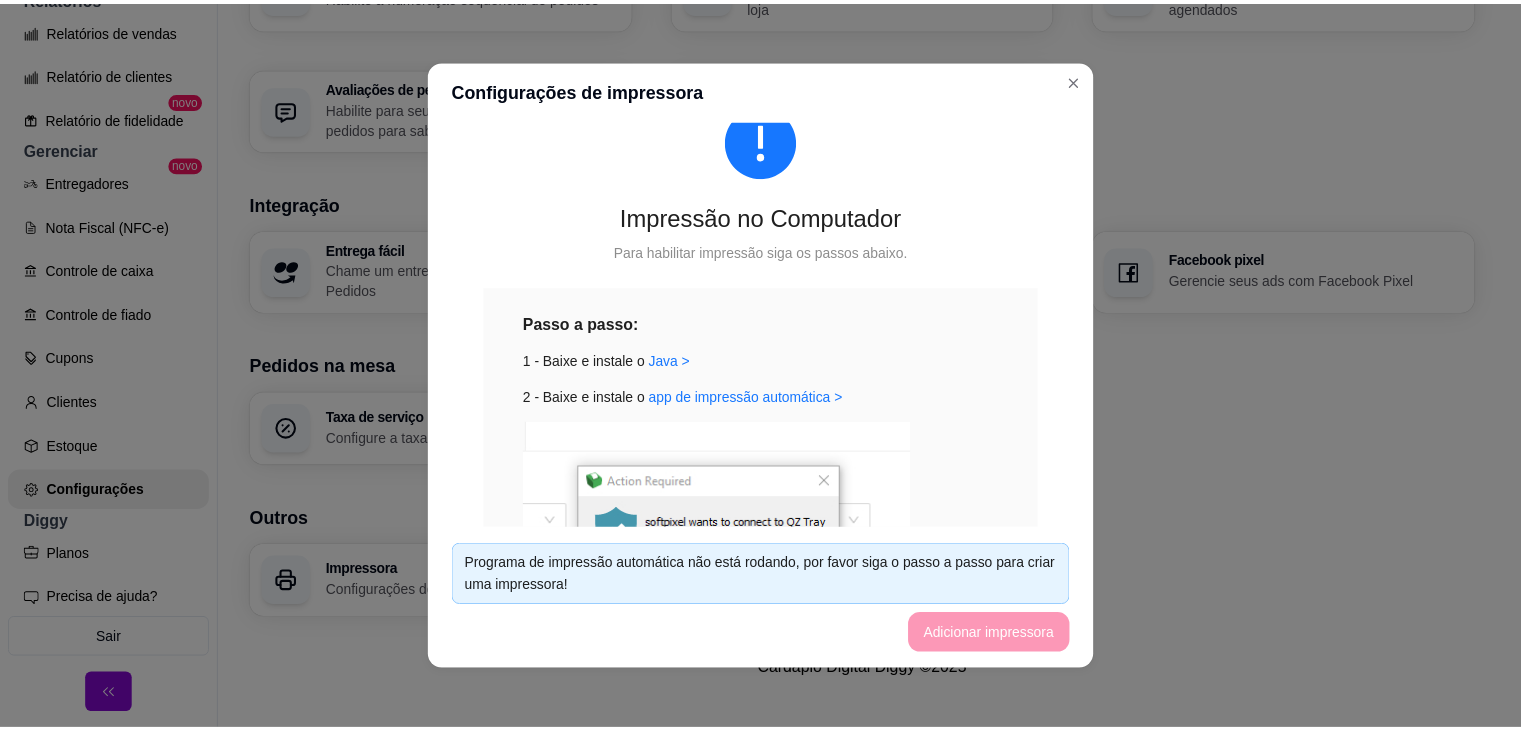 scroll, scrollTop: 102, scrollLeft: 0, axis: vertical 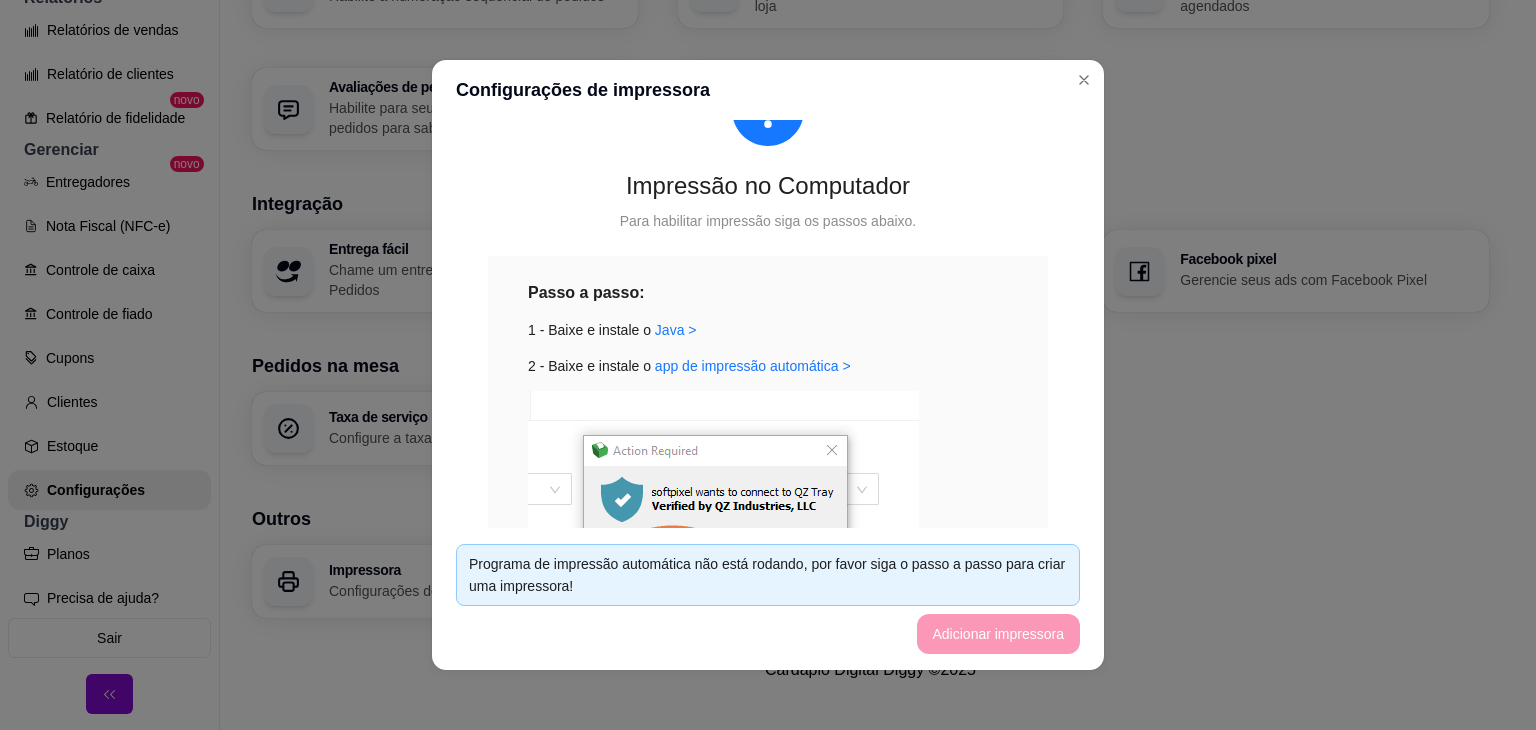 click on "Passo a passo: 1 - Baixe e instale o   [GEOGRAPHIC_DATA] > 2 - Baixe e instale o   app de impressão automática >   3 - Pressione allow e remember this decision 4 - Atualize essa página!" at bounding box center [768, 507] 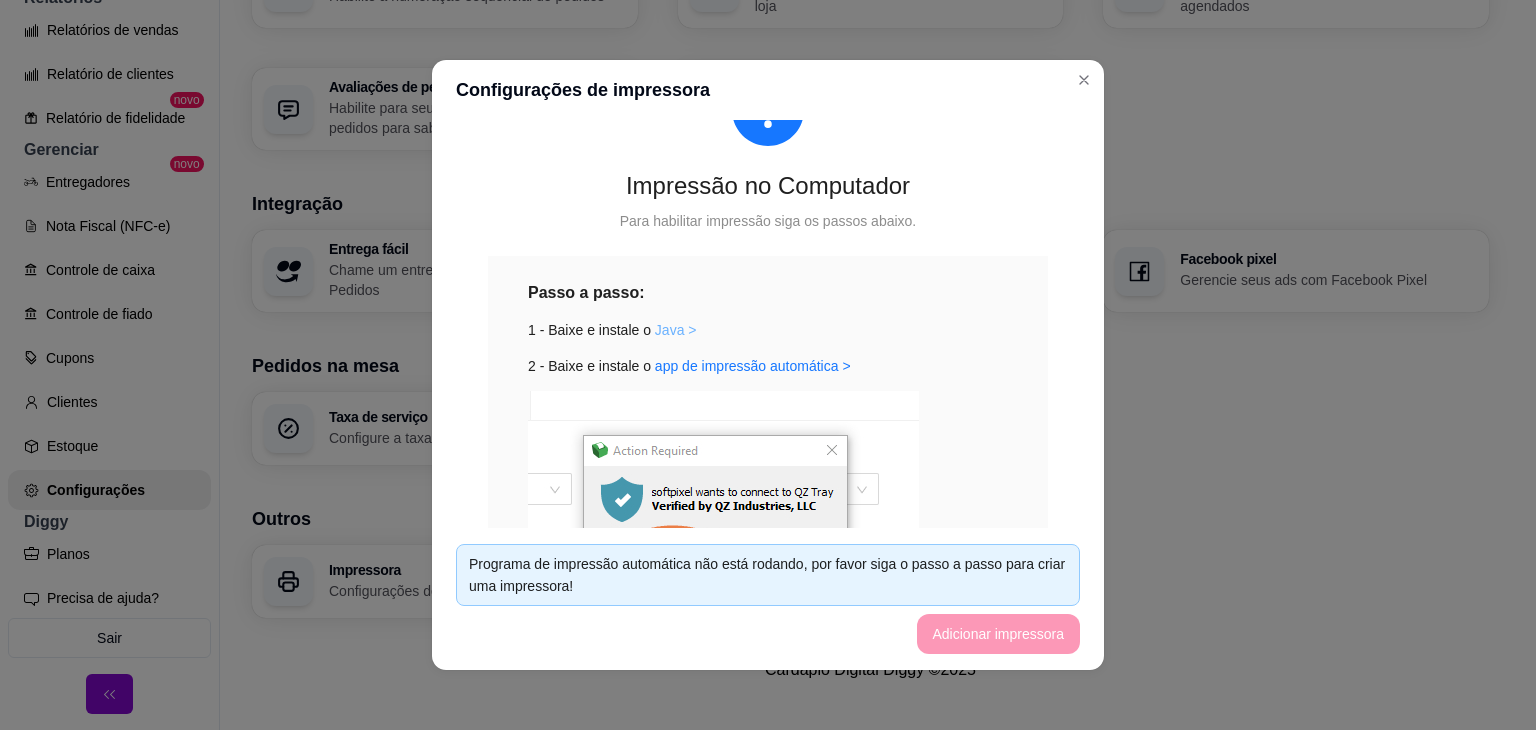click on "Java >" at bounding box center (676, 330) 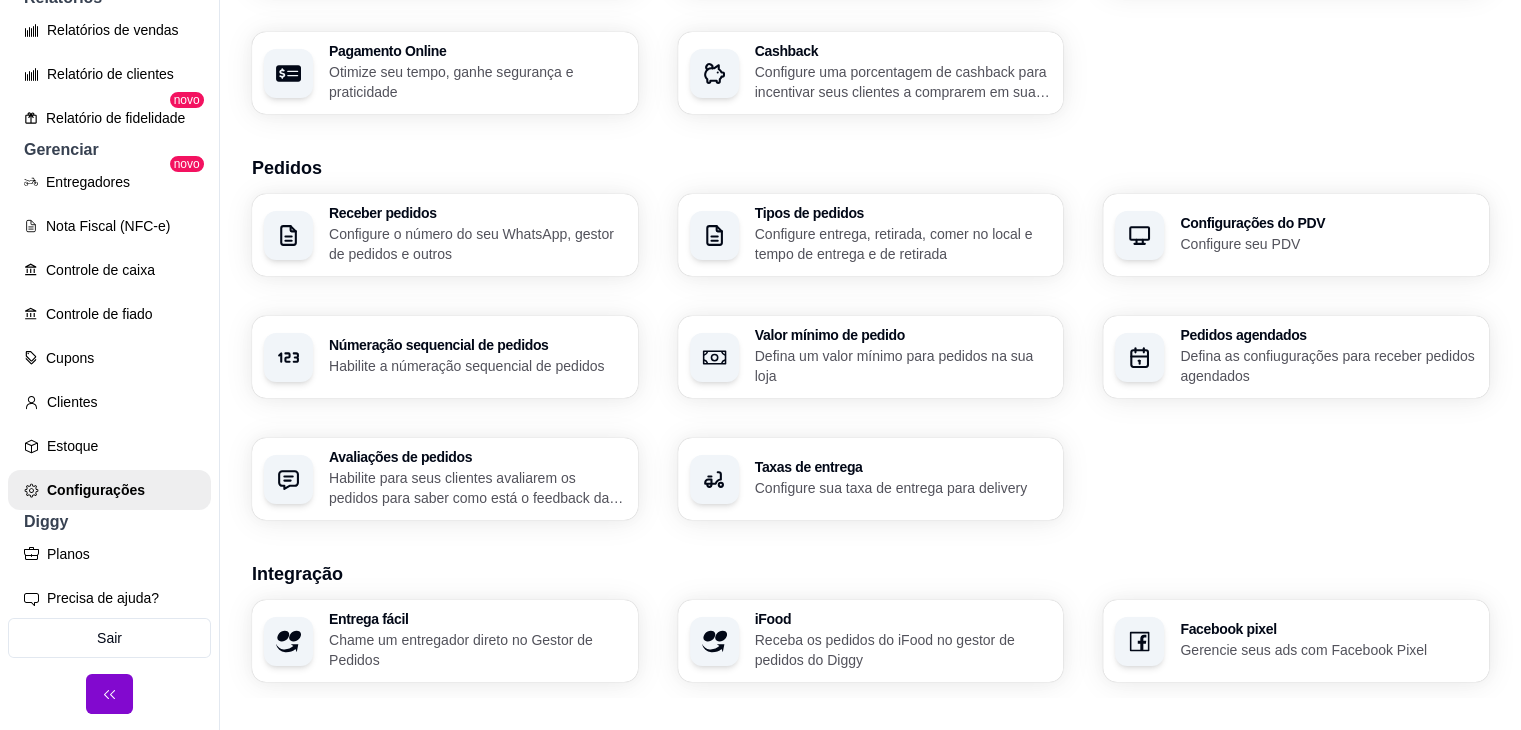 scroll, scrollTop: 185, scrollLeft: 0, axis: vertical 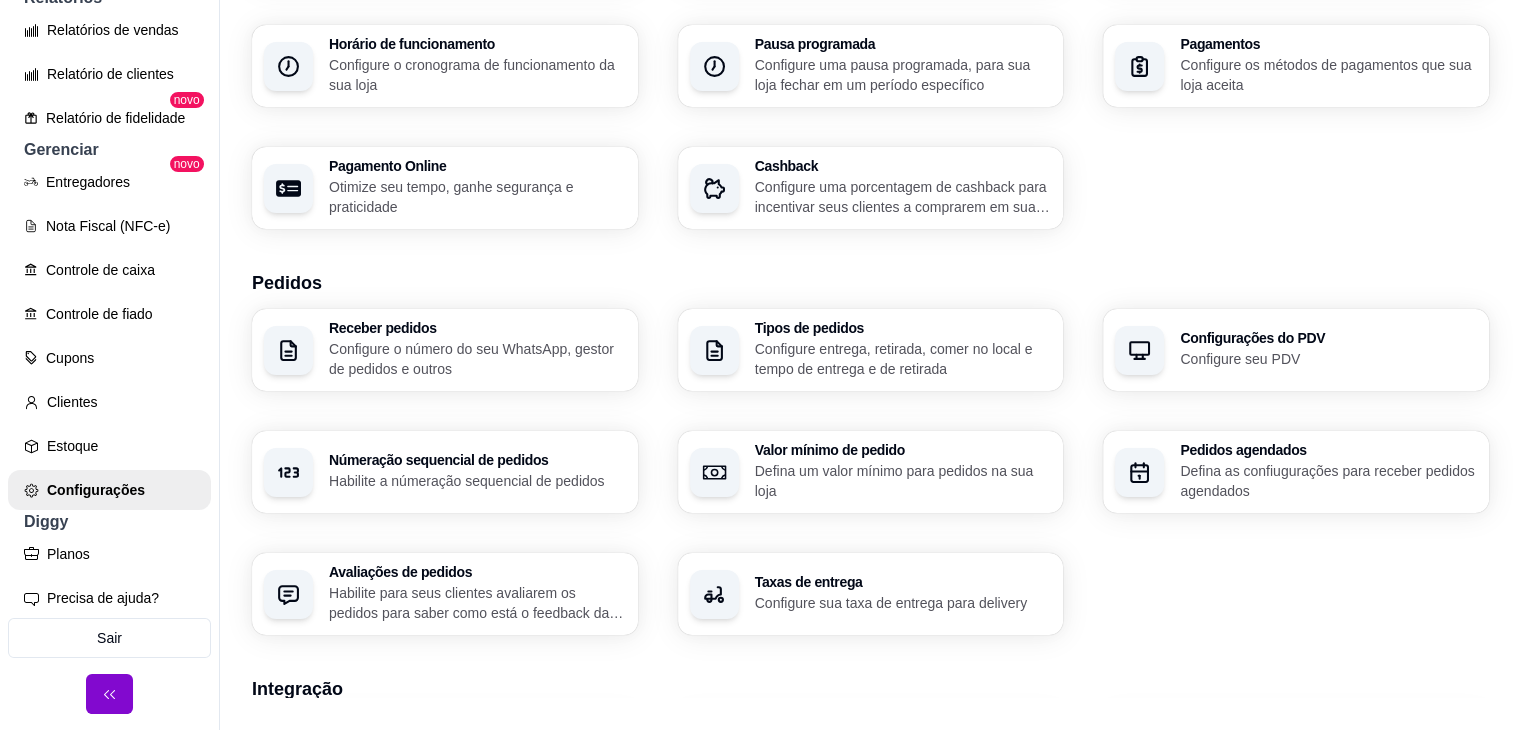 click on "Configure sua taxa de entrega para delivery" at bounding box center [903, 603] 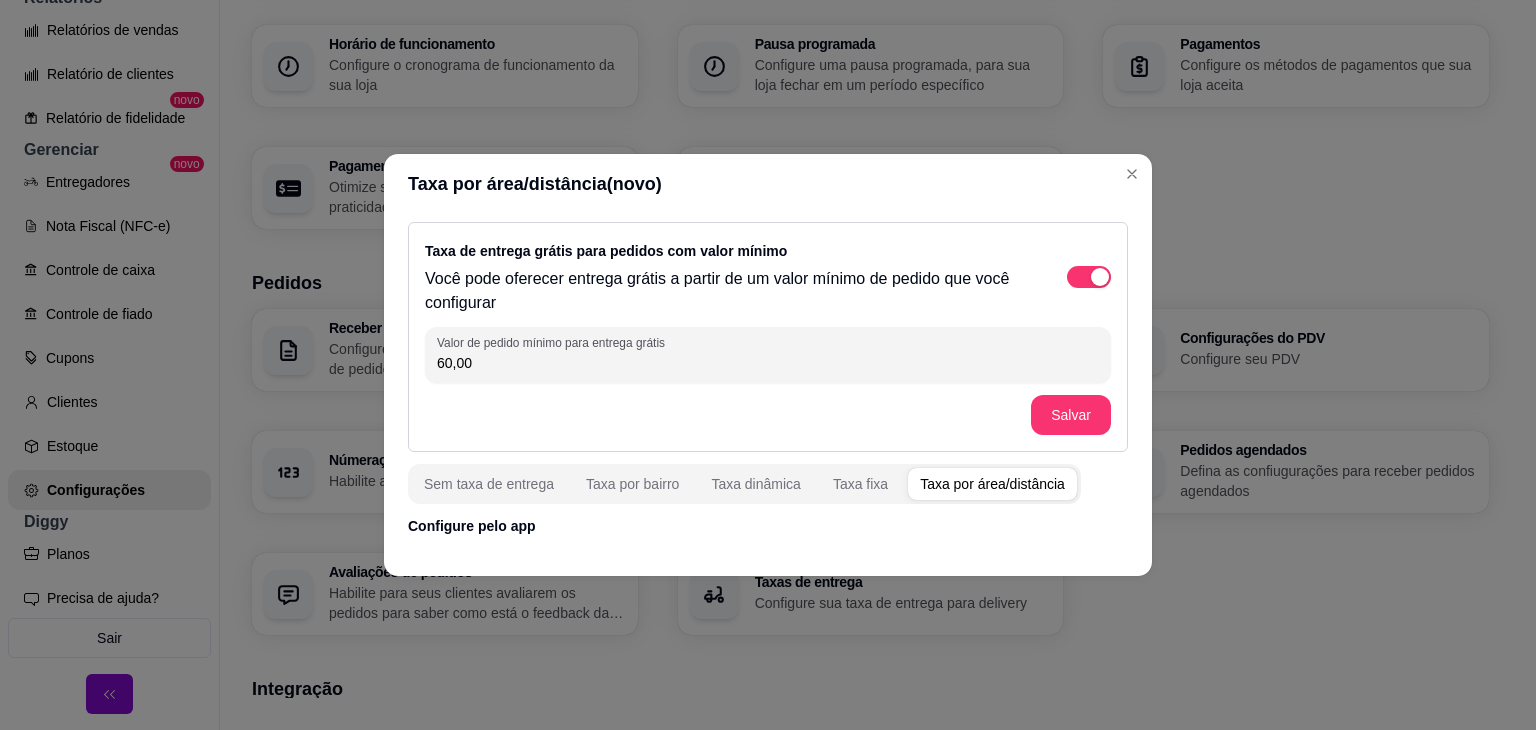 click on "Configure pelo app" at bounding box center (768, 526) 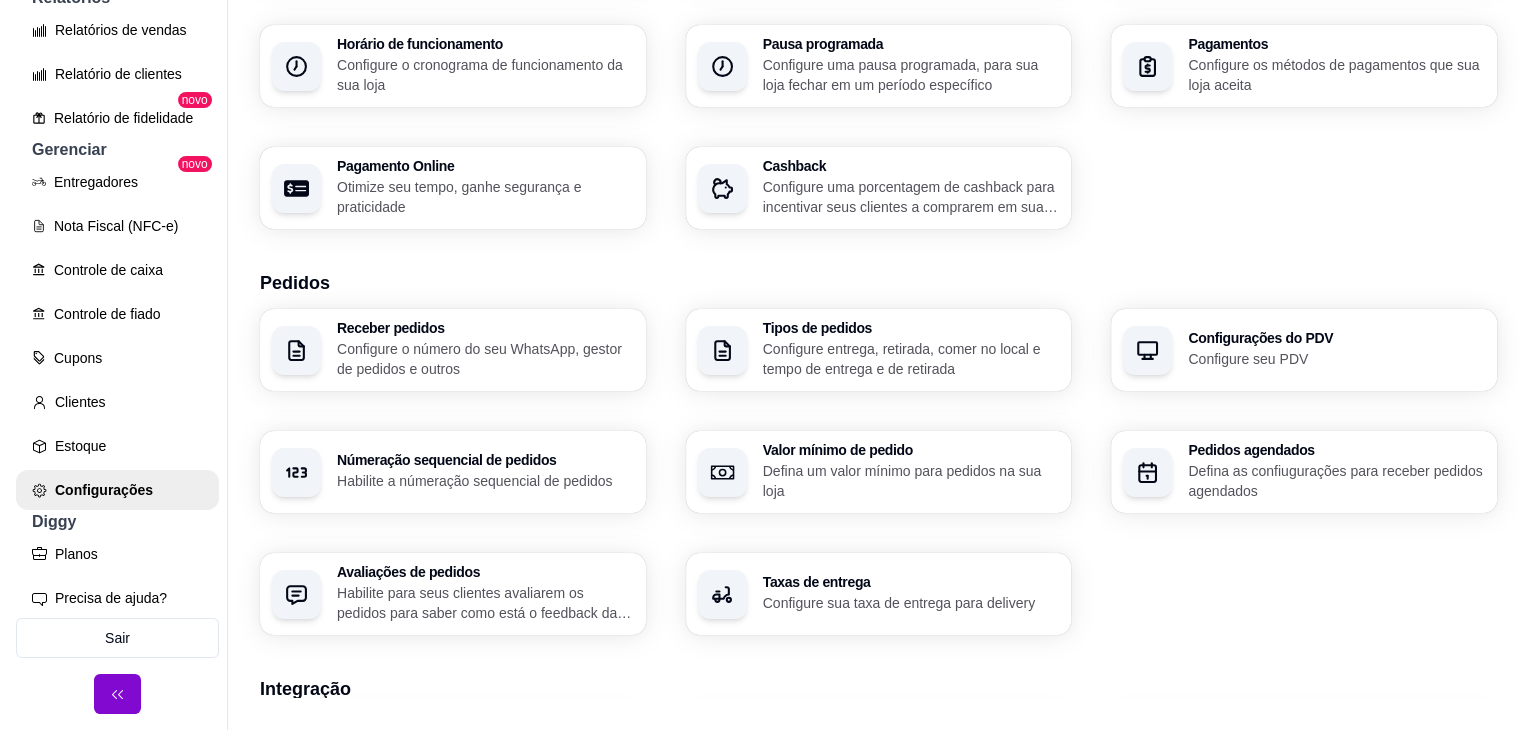 scroll, scrollTop: 0, scrollLeft: 0, axis: both 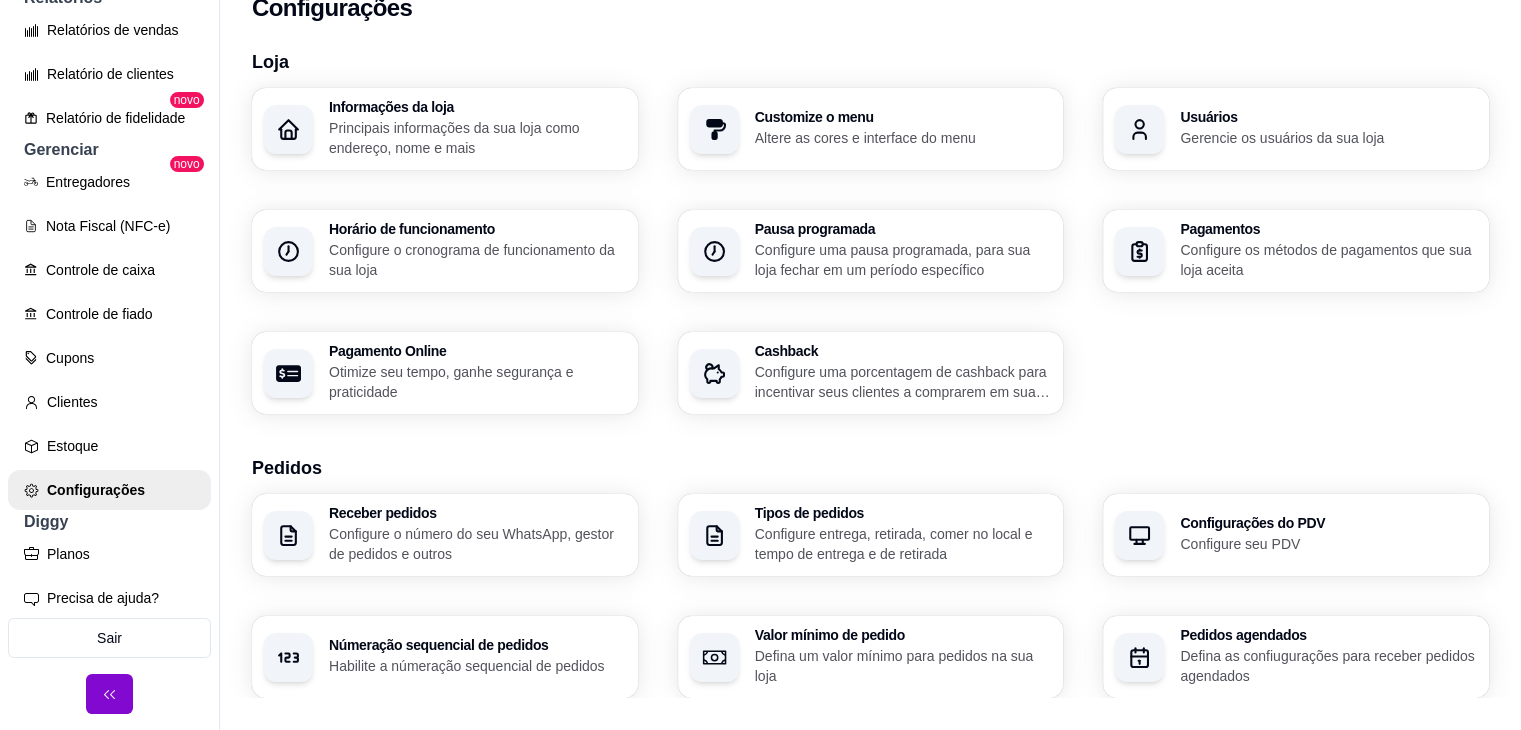 click on "Configurações do PDV Configure seu PDV" at bounding box center [1296, 535] 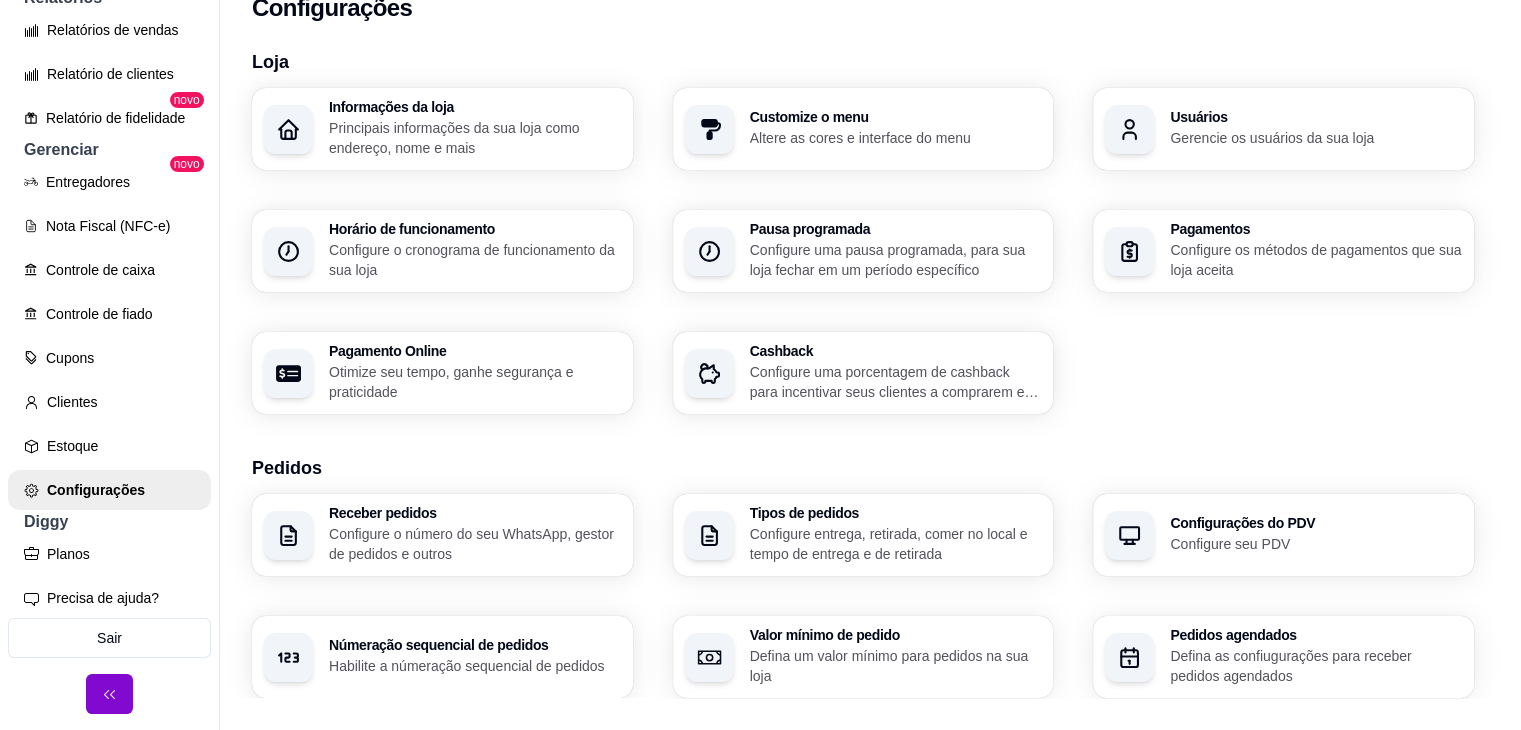 click on "Configurações do PDV Configure seu PDV" at bounding box center (1283, 535) 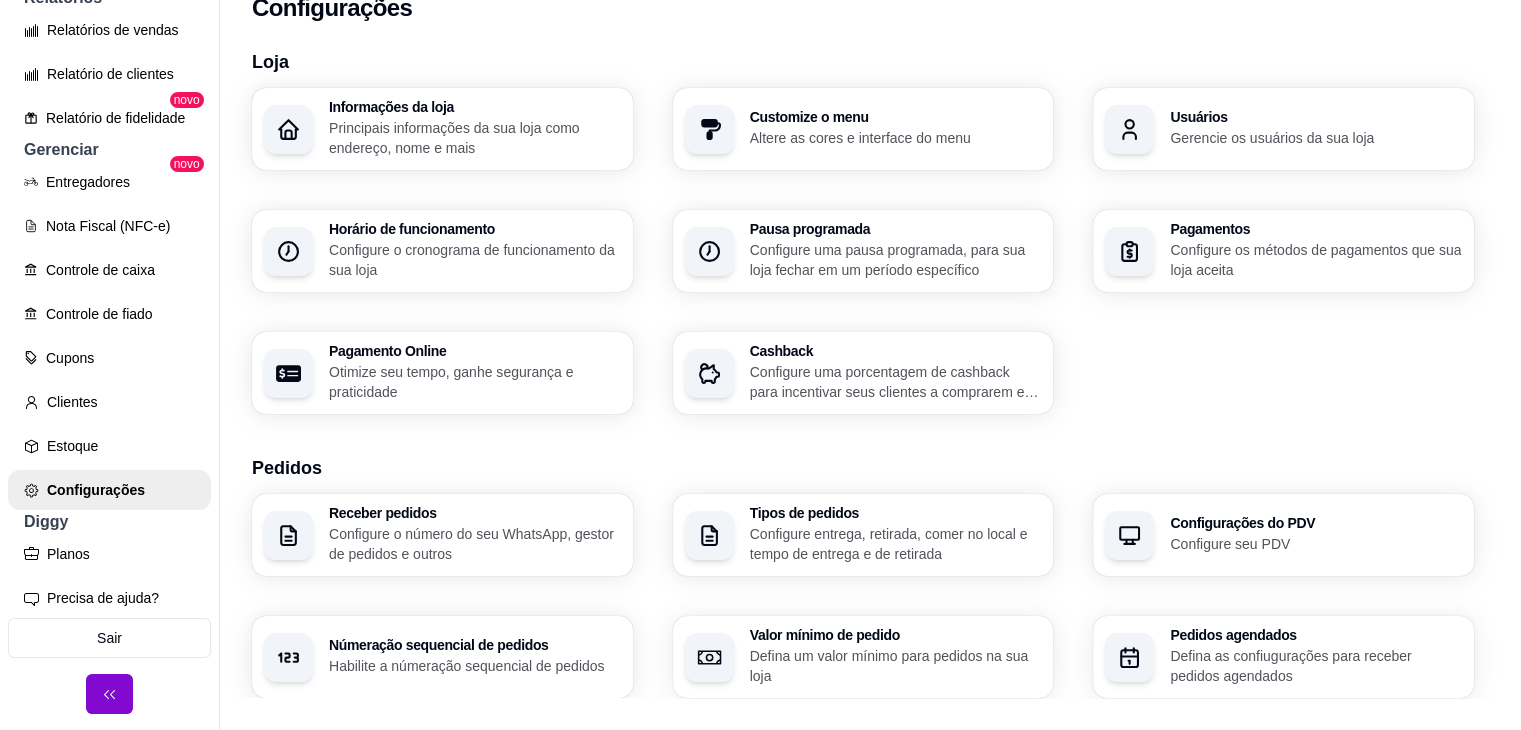 click on "Configurações do PDV Configure seu PDV" at bounding box center [1283, 535] 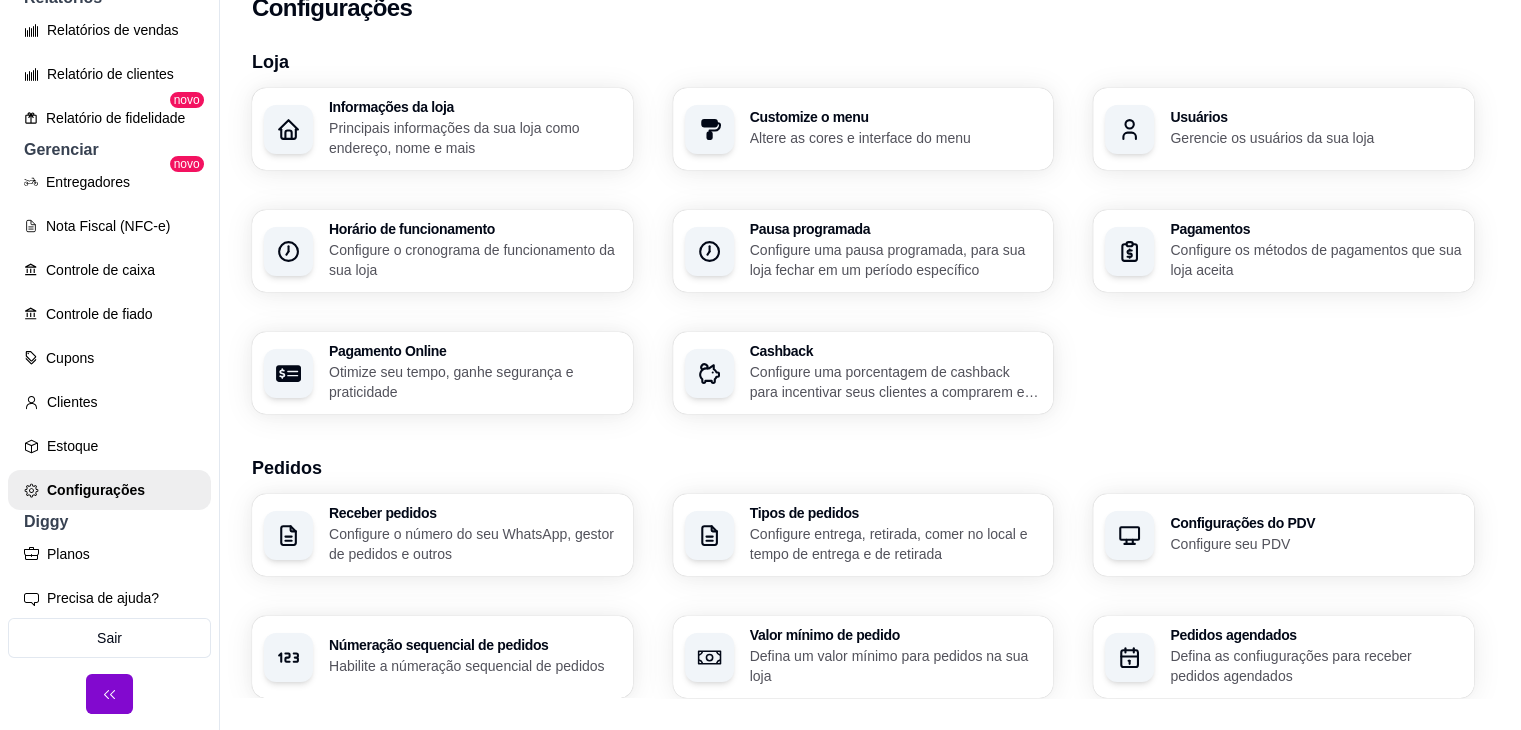 click on "Configurações do PDV Configure seu PDV" at bounding box center [1283, 535] 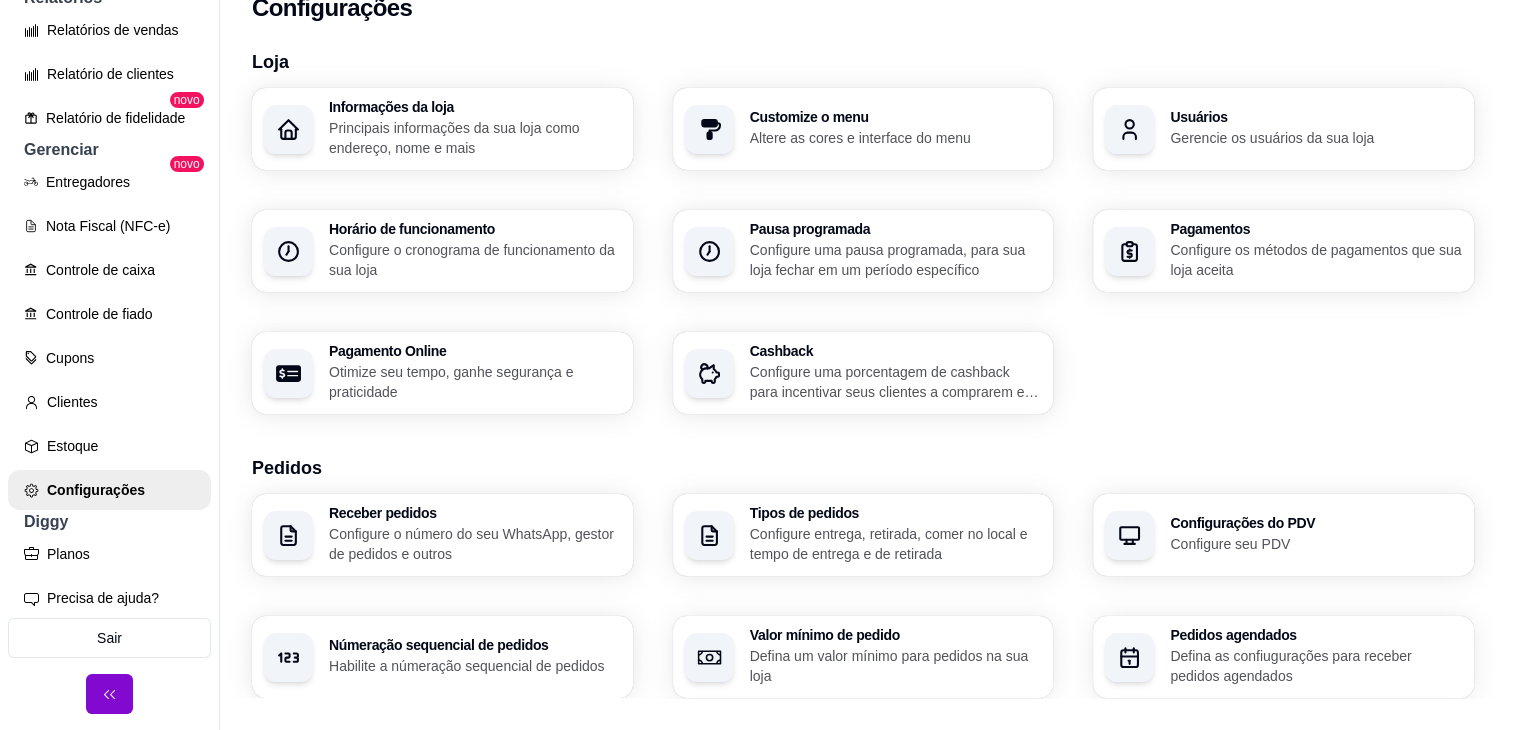 click on "Configurações do PDV Configure seu PDV" at bounding box center (1283, 535) 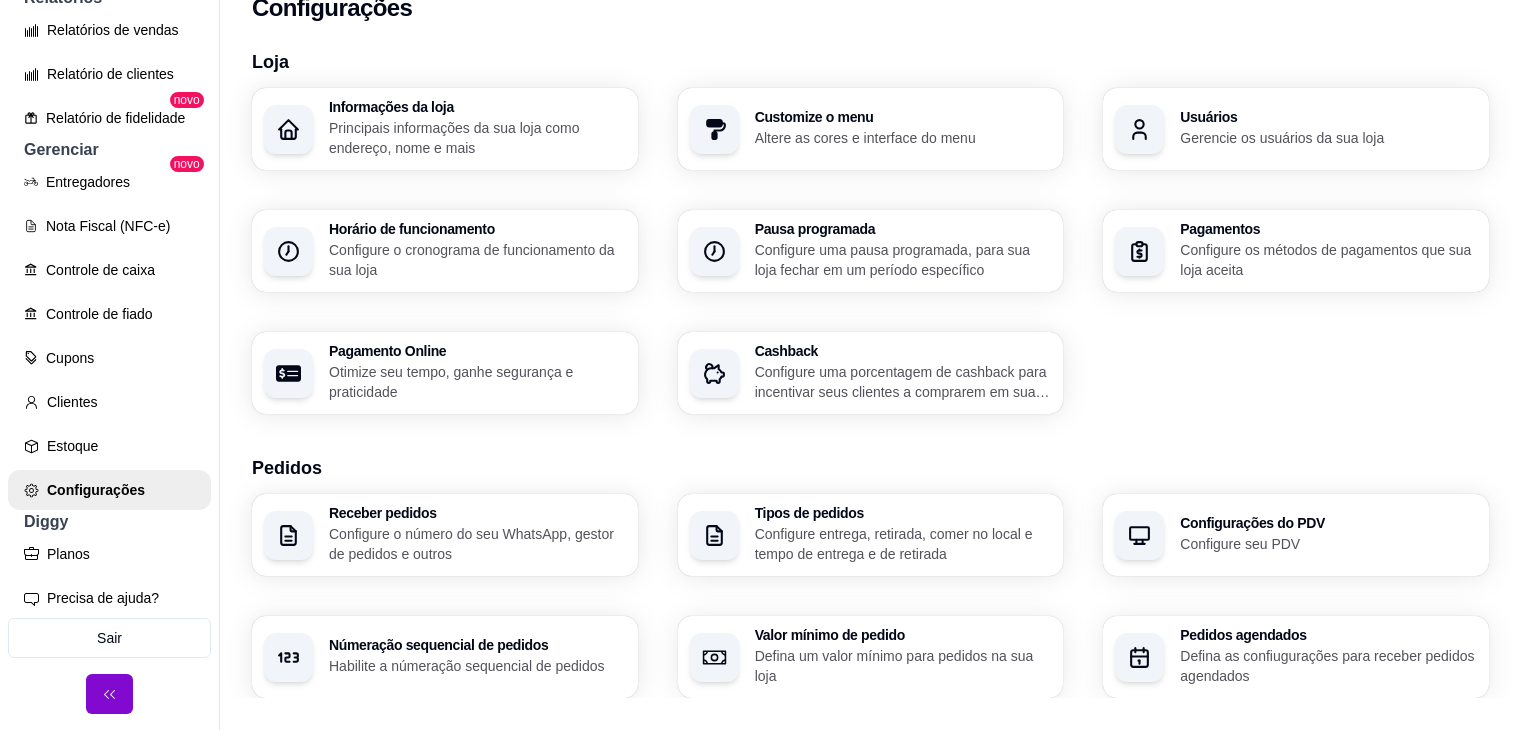 click on "Configurações do PDV Configure seu PDV" at bounding box center (1296, 535) 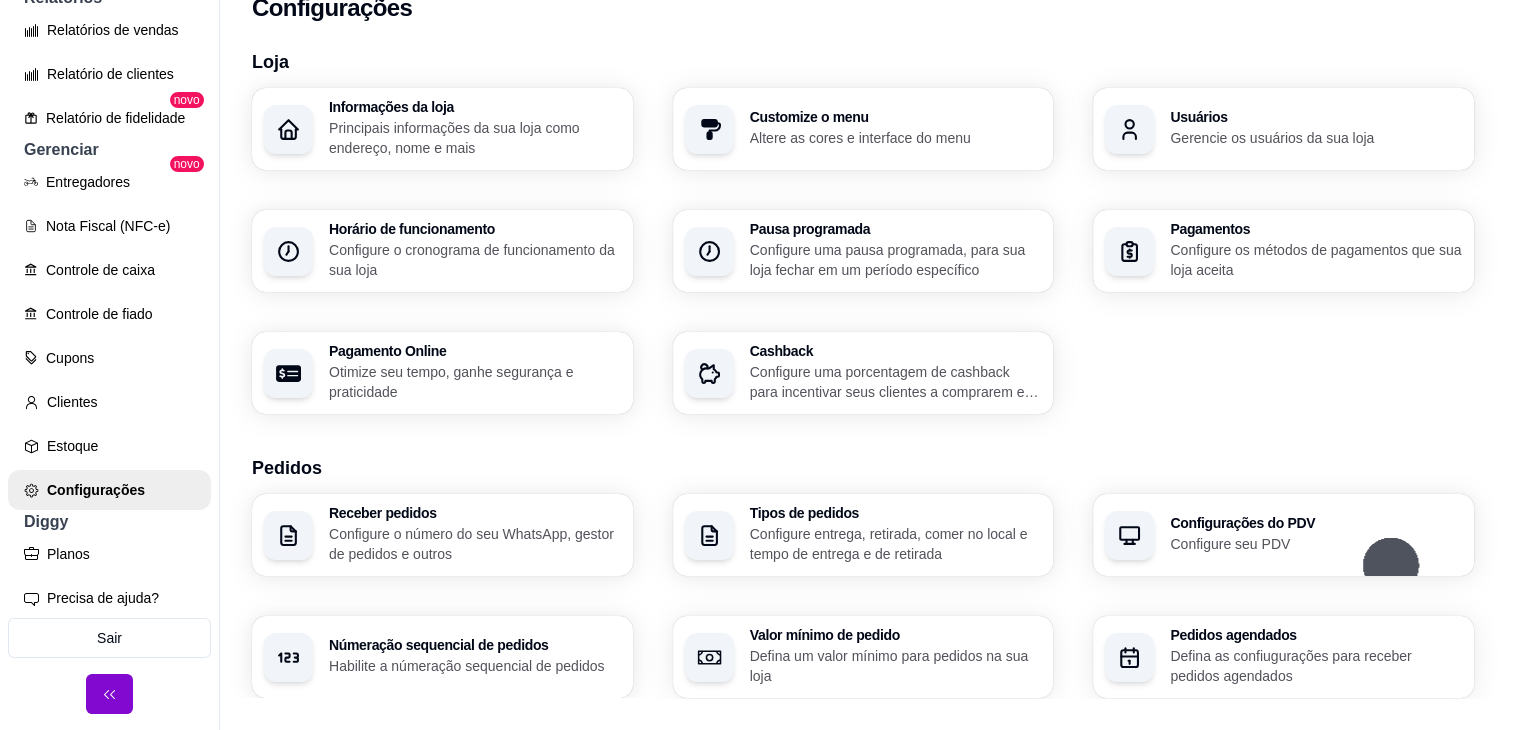 click on "Configurações do PDV Configure seu PDV" at bounding box center (1283, 535) 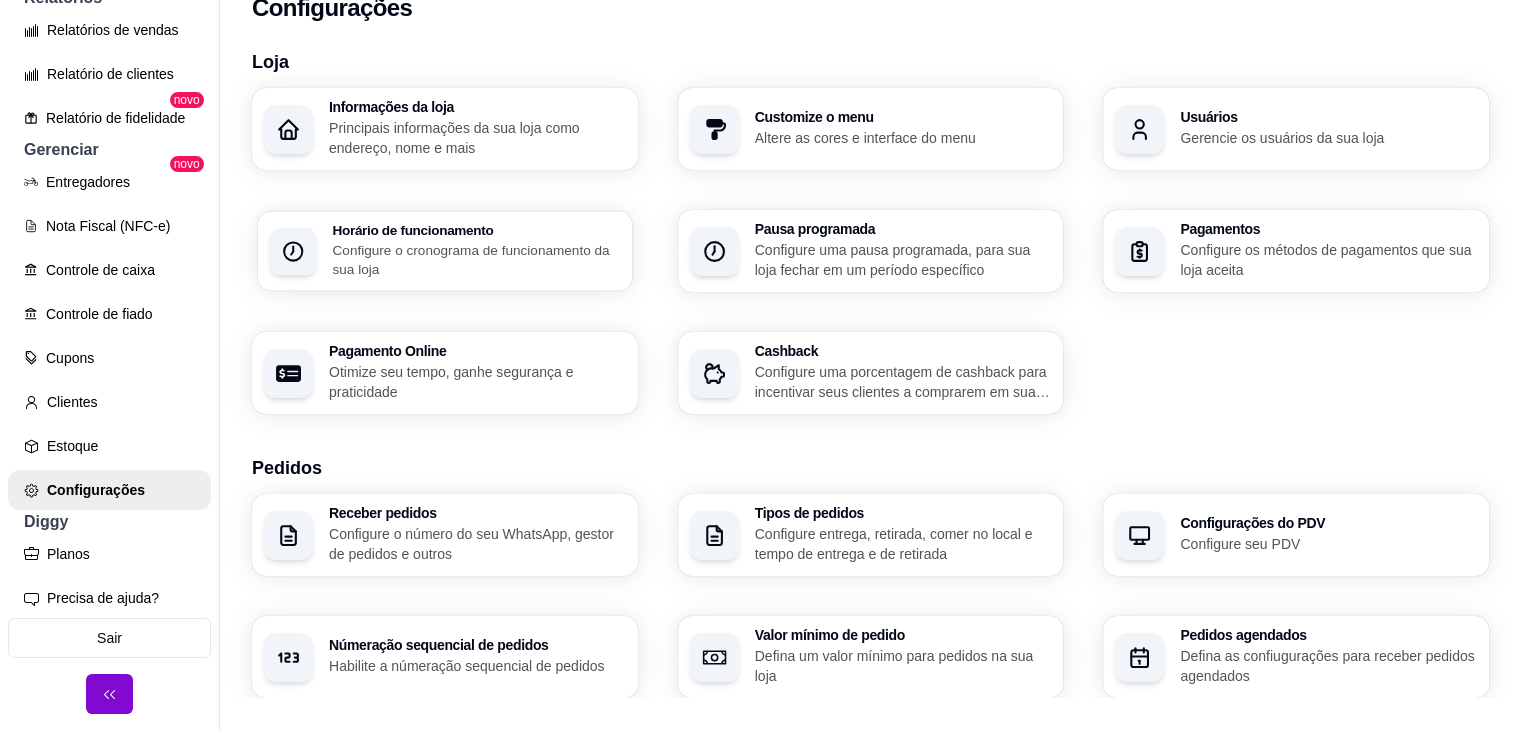 click on "Configure o cronograma de funcionamento da sua loja" at bounding box center (476, 259) 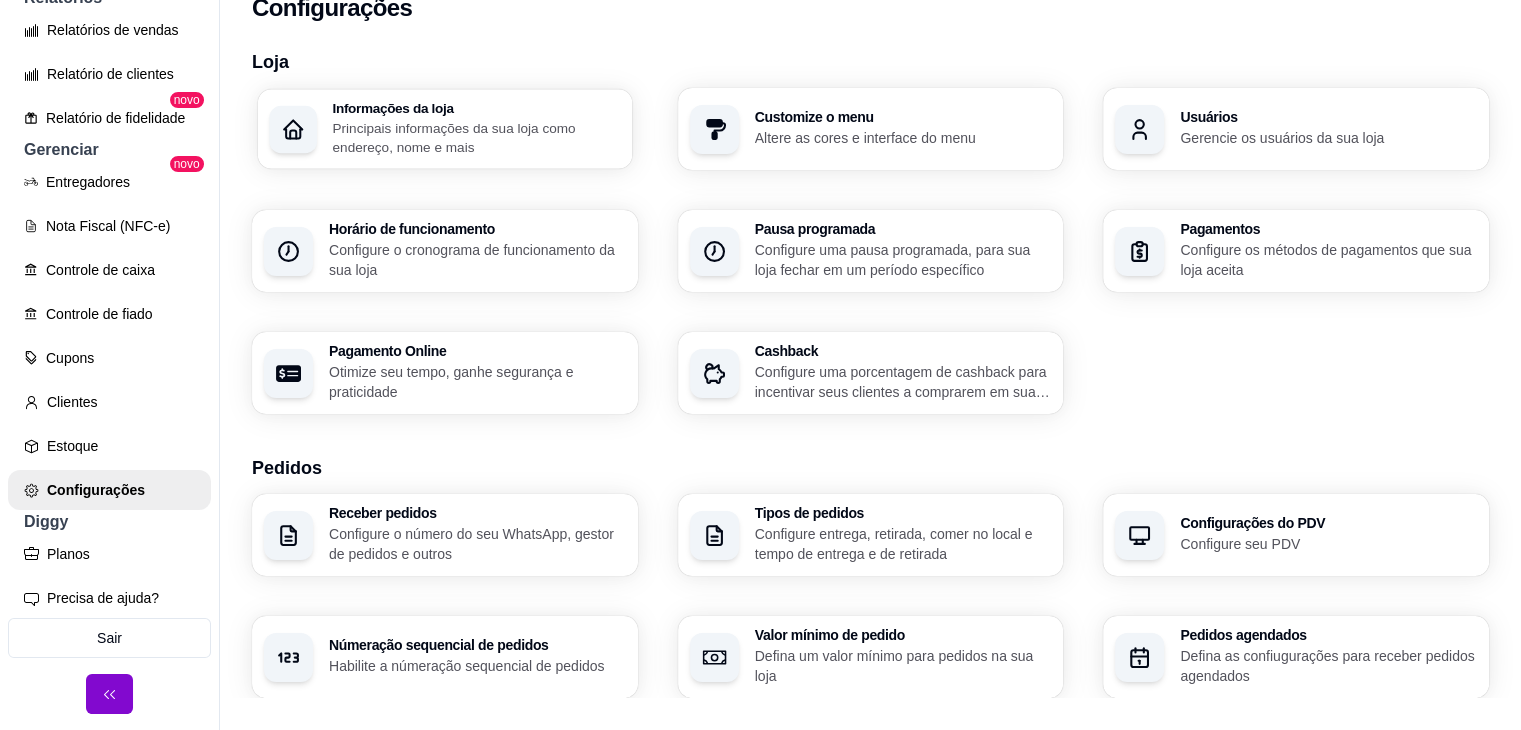 click on "Principais informações da sua loja como endereço, nome e mais" at bounding box center [476, 137] 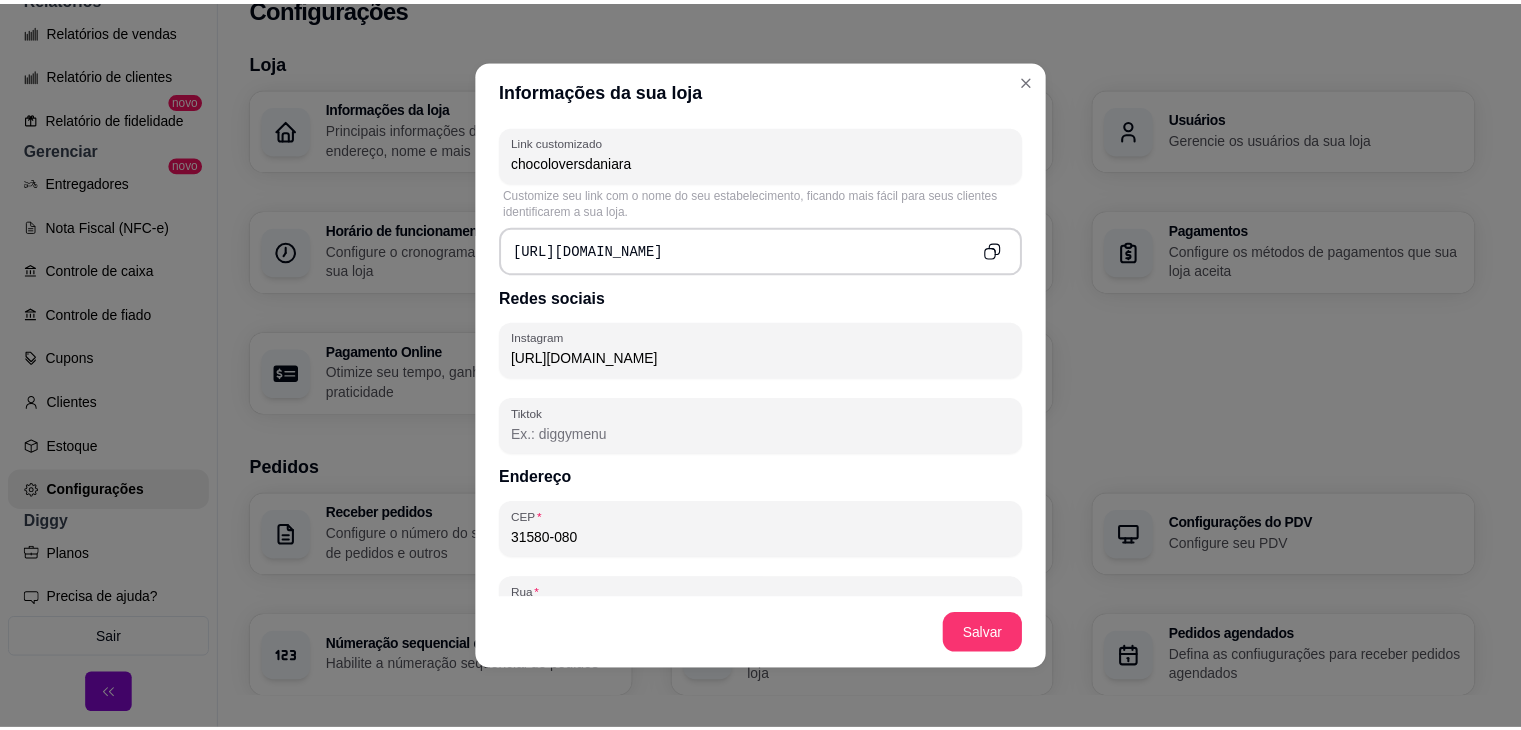 scroll, scrollTop: 900, scrollLeft: 0, axis: vertical 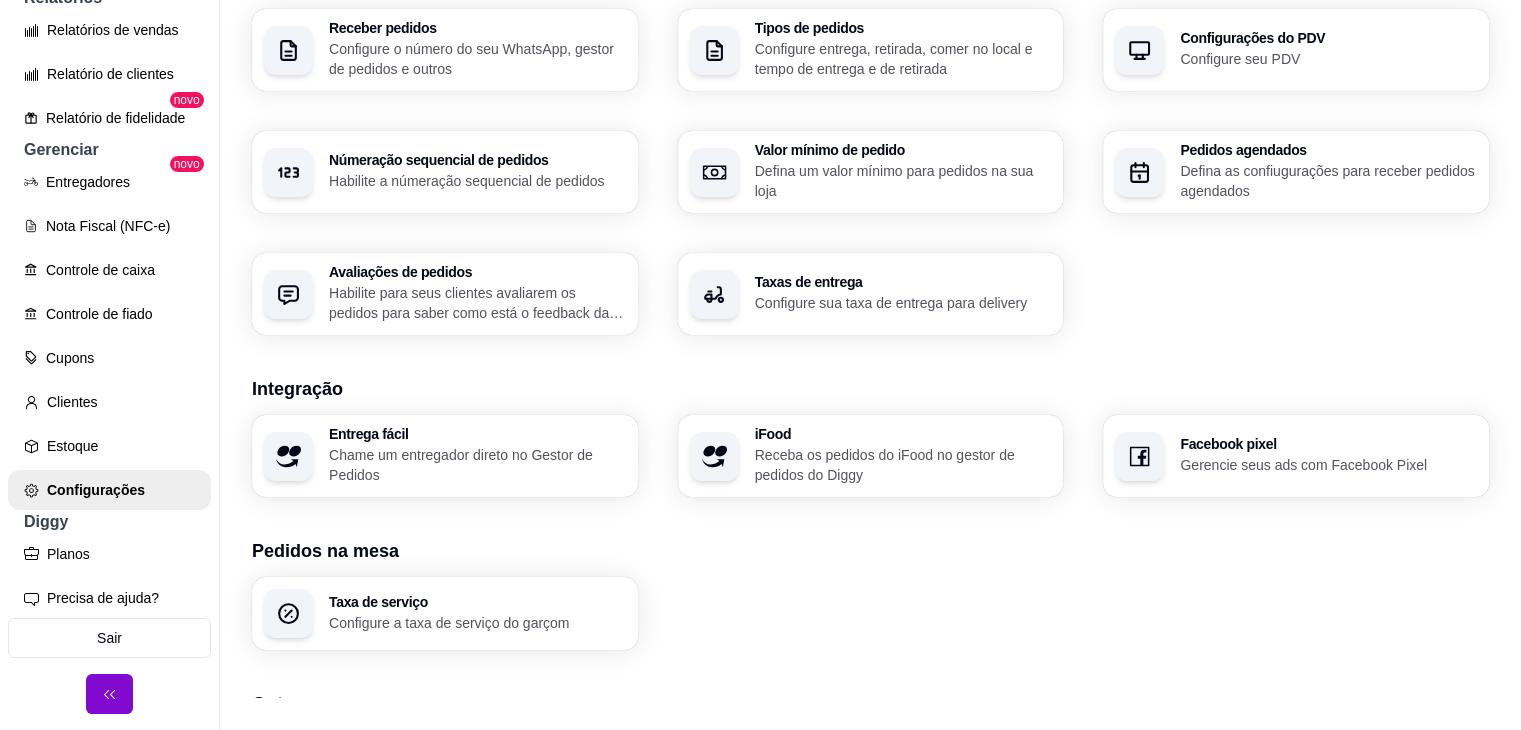 click on "Taxas de entrega" at bounding box center [903, 282] 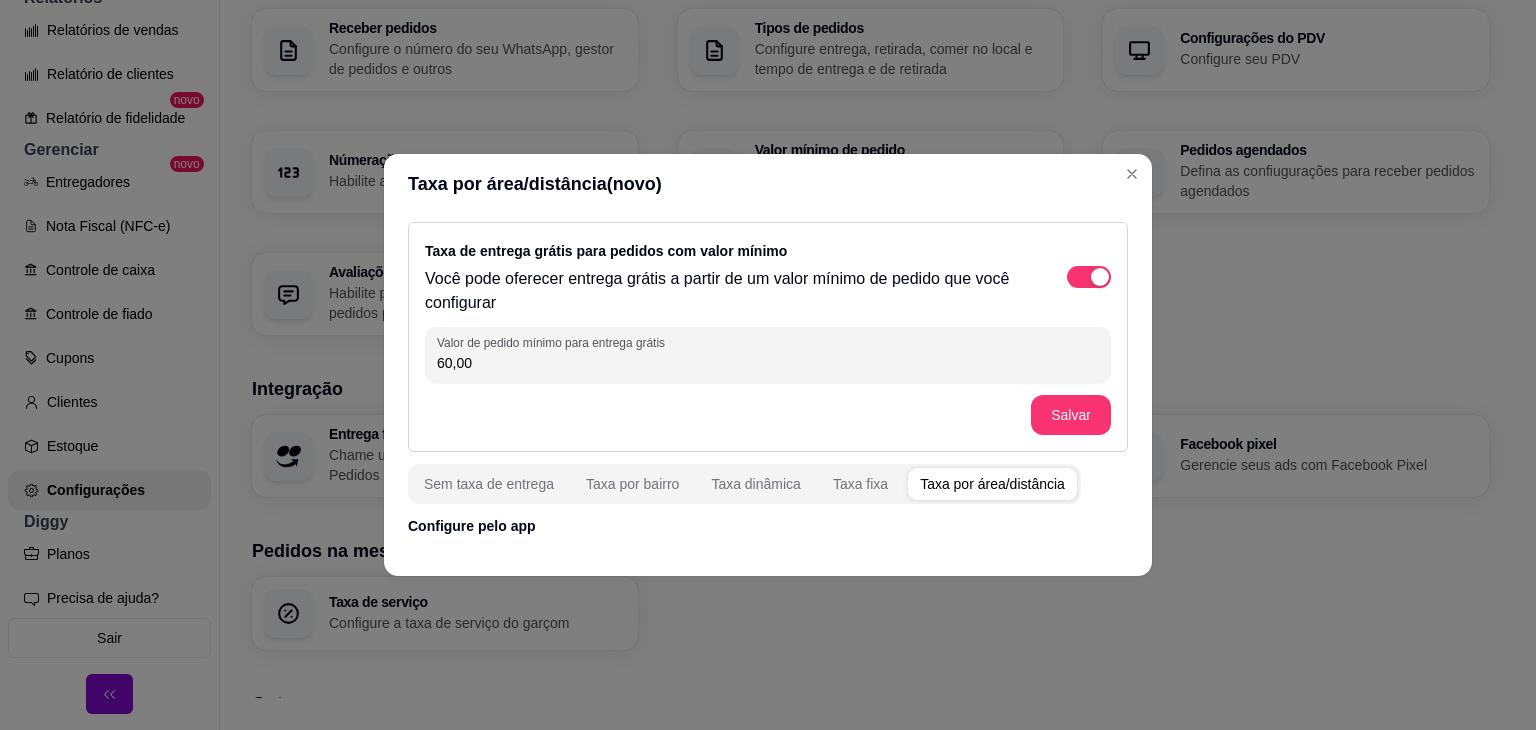 click on "Configure pelo app" at bounding box center (768, 526) 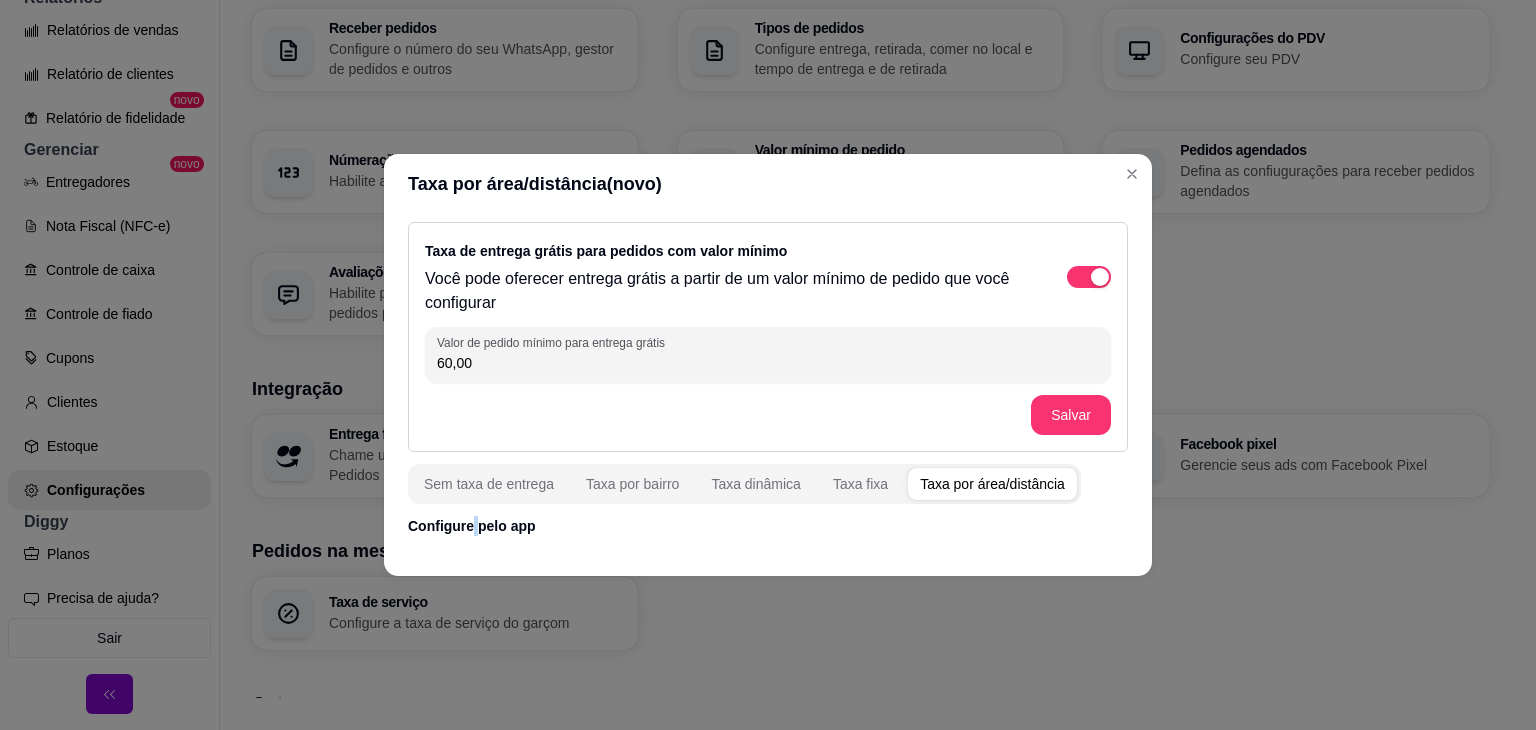 click on "Configure pelo app" at bounding box center [768, 526] 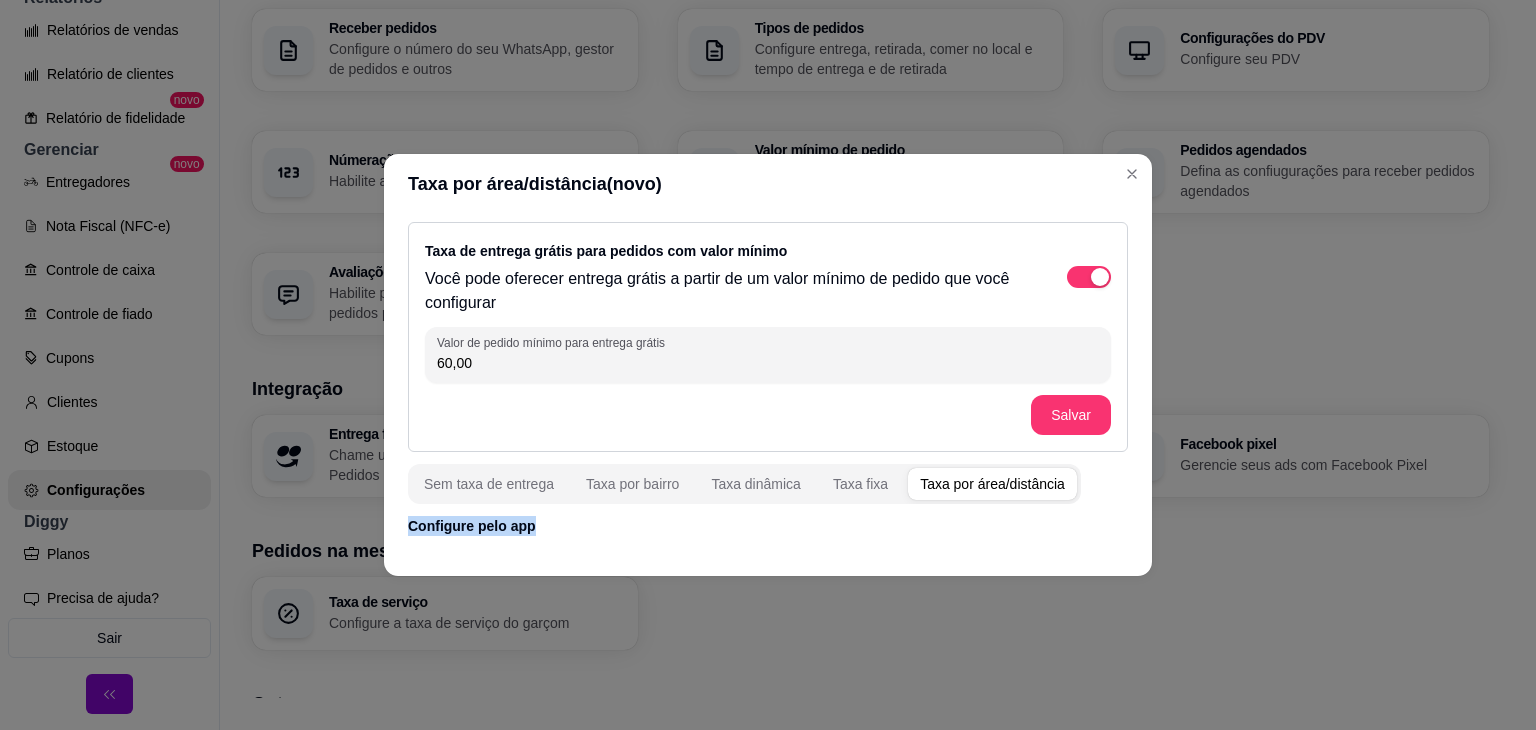 click on "Configure pelo app" at bounding box center (768, 526) 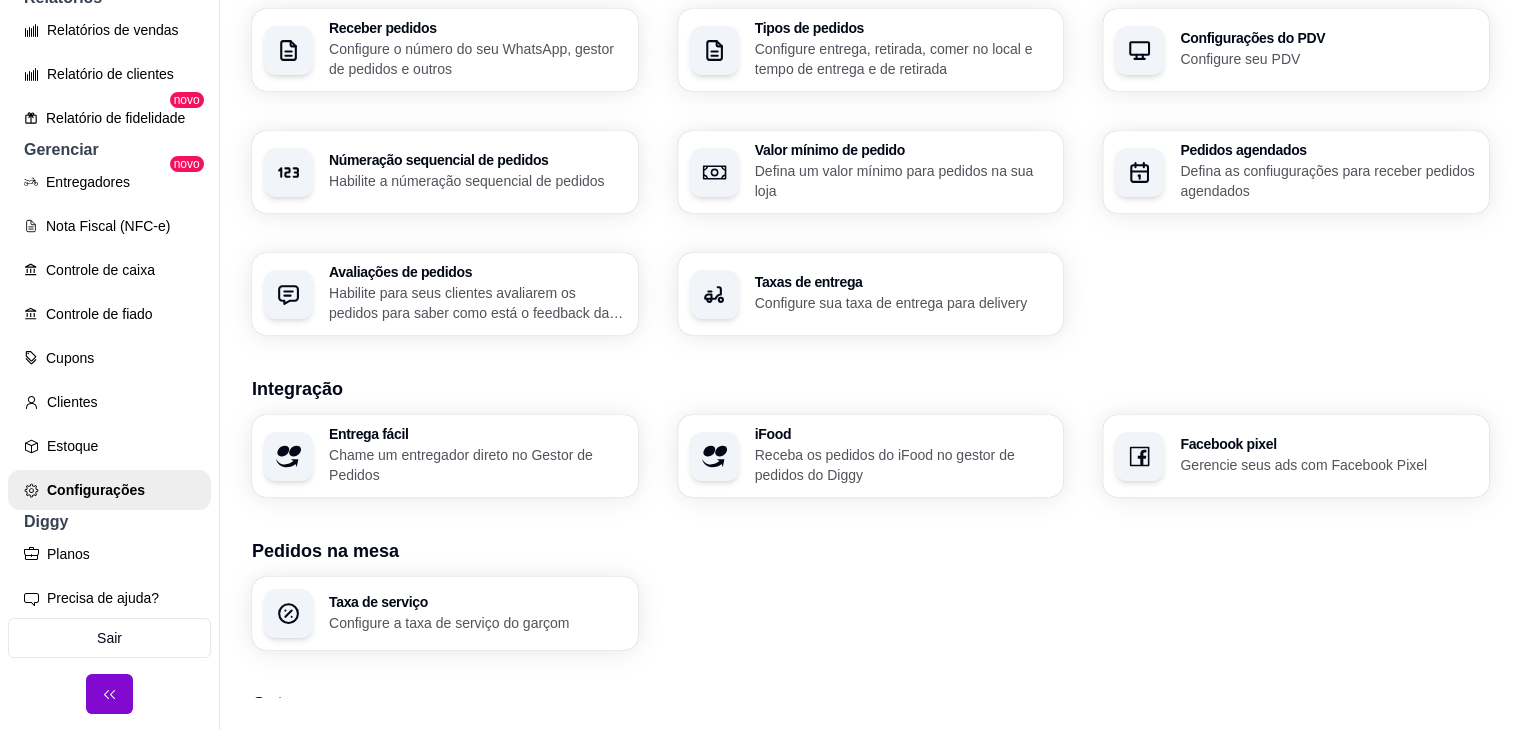 click on "Configure sua taxa de entrega para delivery" at bounding box center [903, 303] 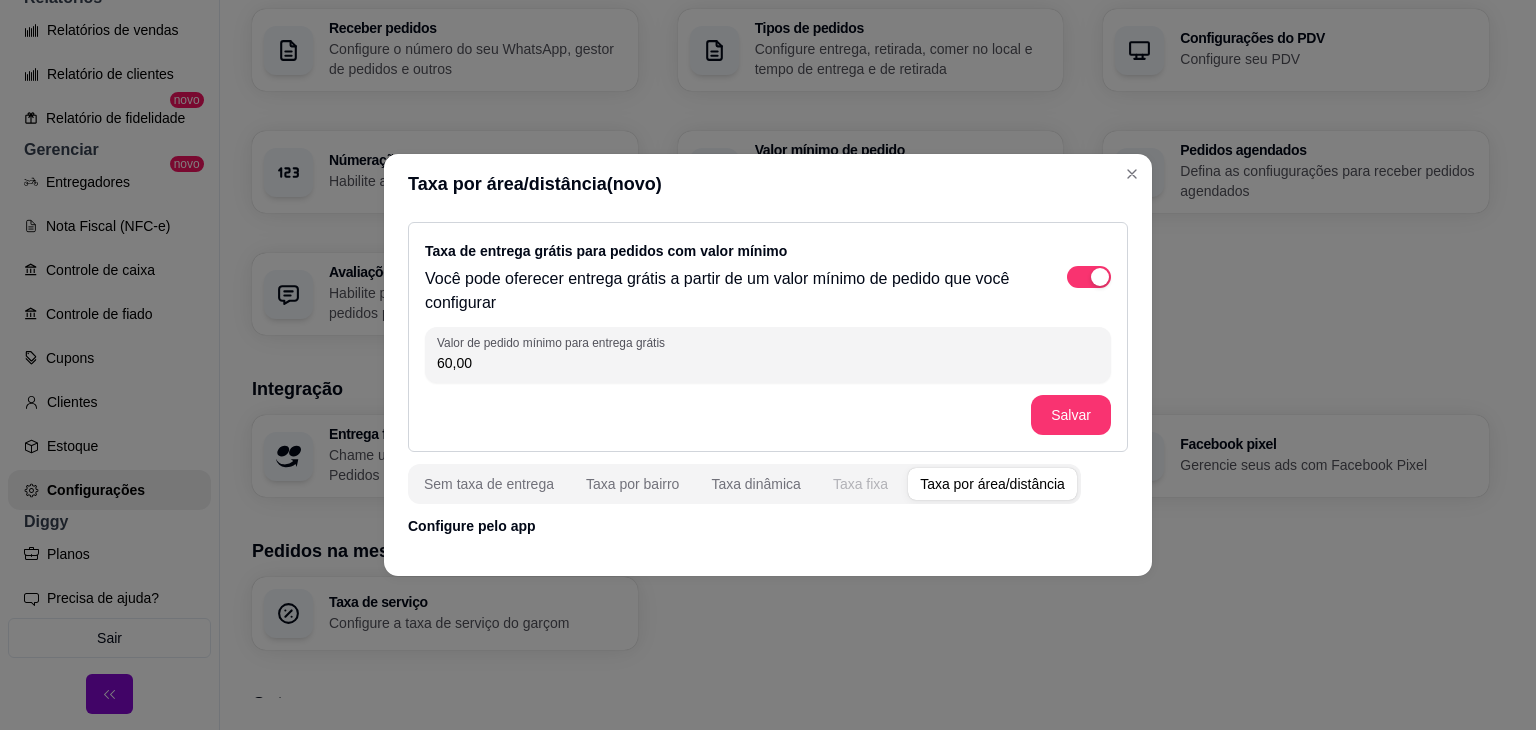 click on "Taxa fixa" at bounding box center [860, 484] 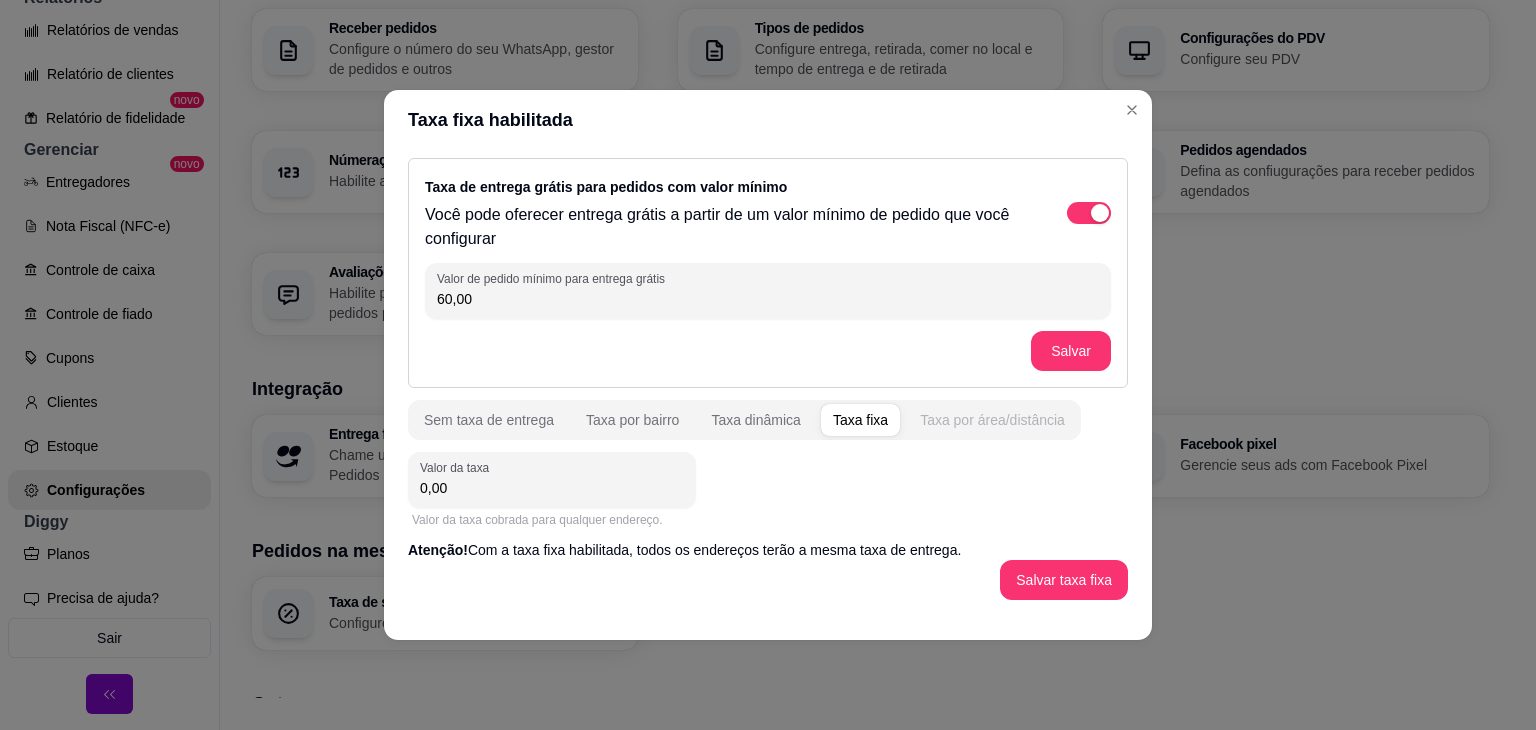 click on "Taxa por área/distância" at bounding box center (992, 420) 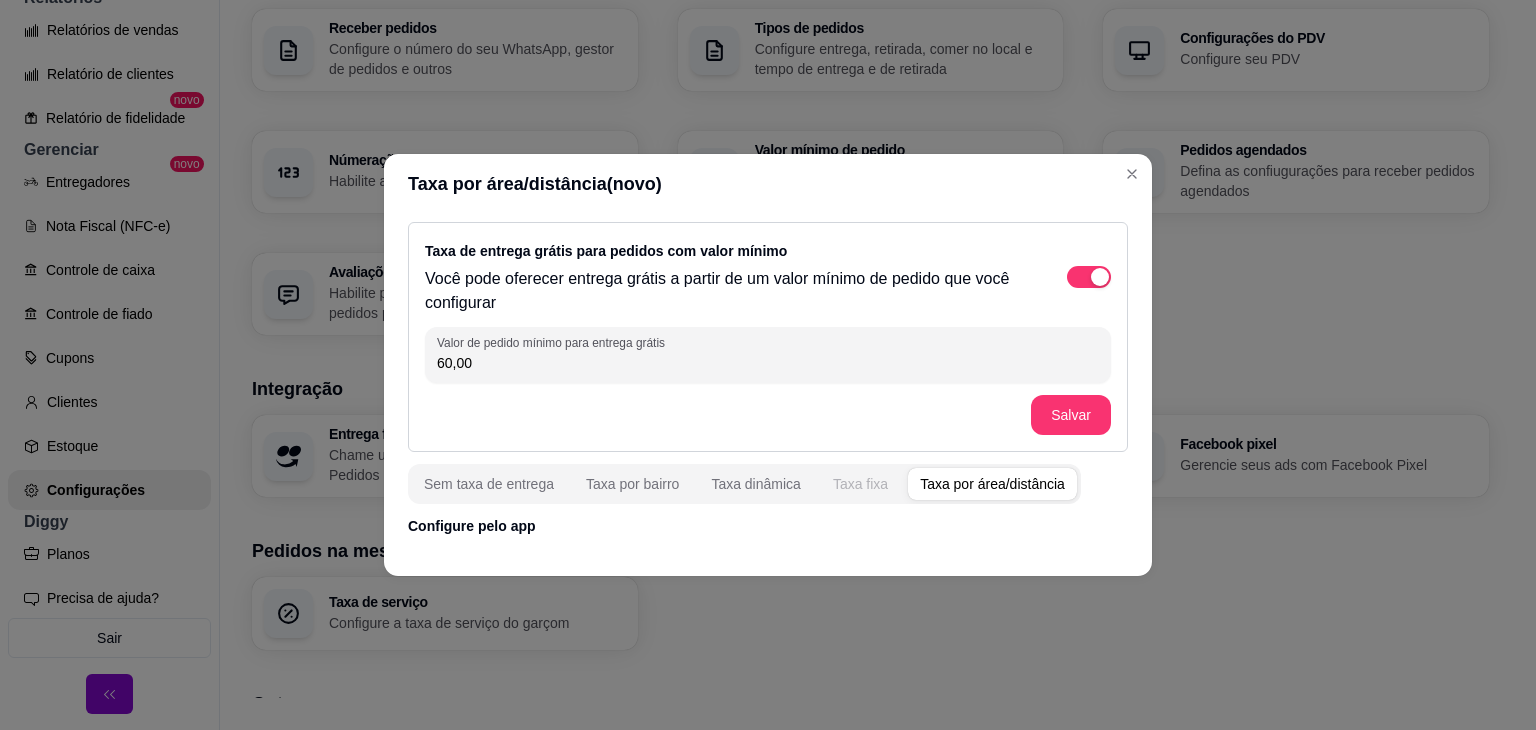 click on "Taxa fixa" at bounding box center [860, 484] 